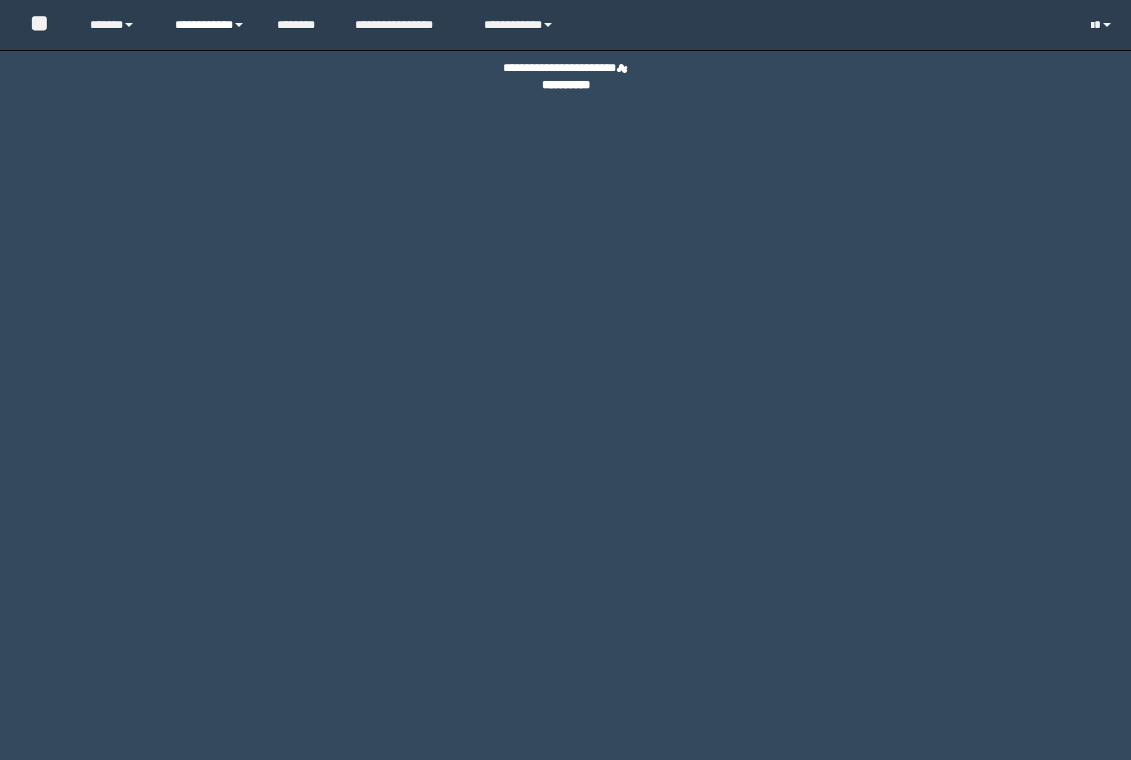 scroll, scrollTop: 0, scrollLeft: 0, axis: both 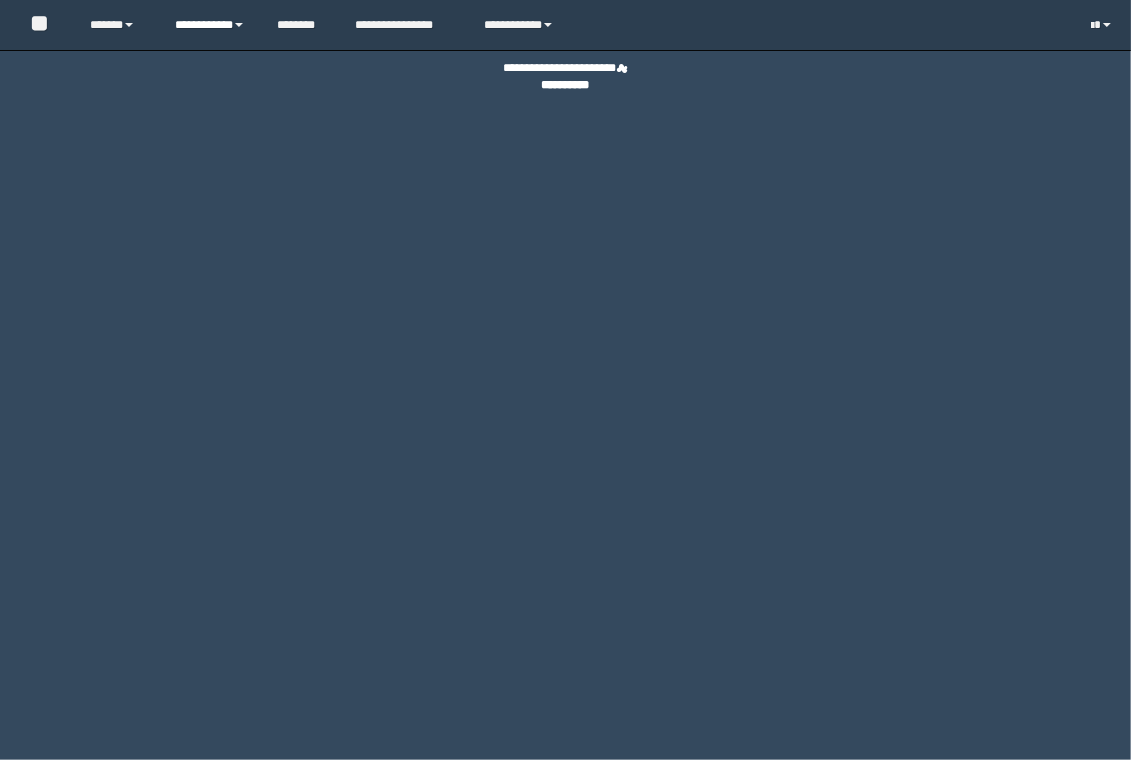 click on "**********" at bounding box center (210, 25) 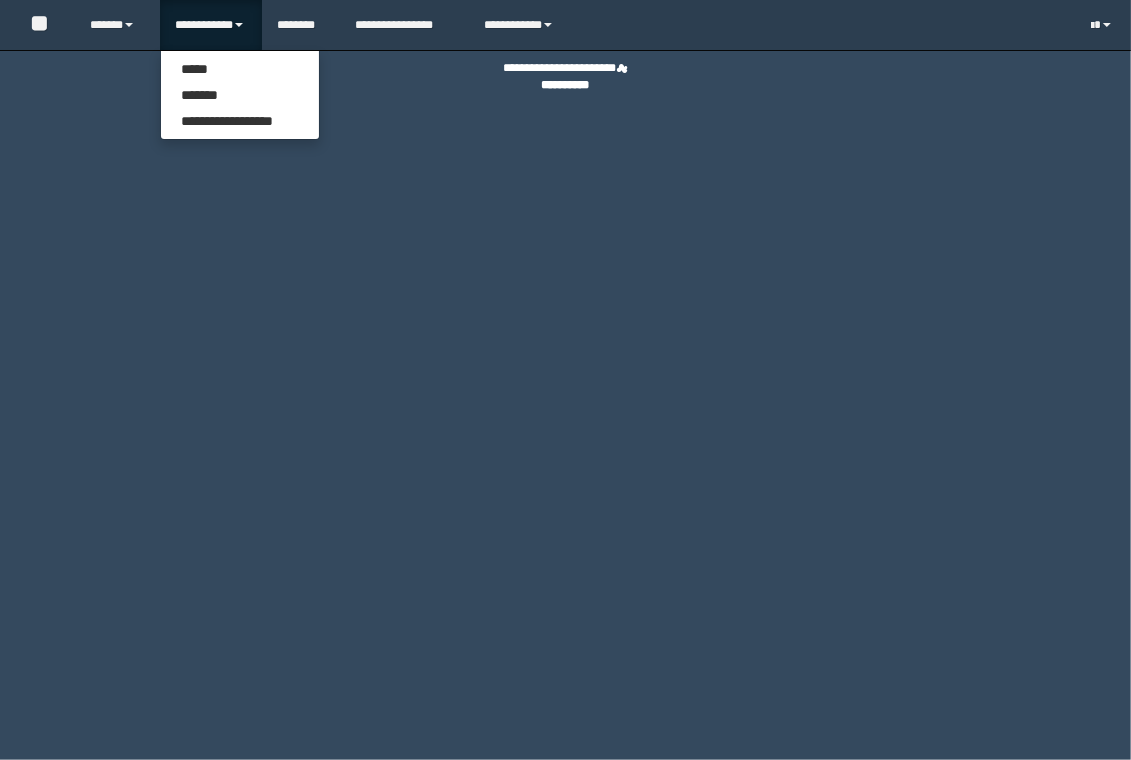 scroll, scrollTop: 0, scrollLeft: 0, axis: both 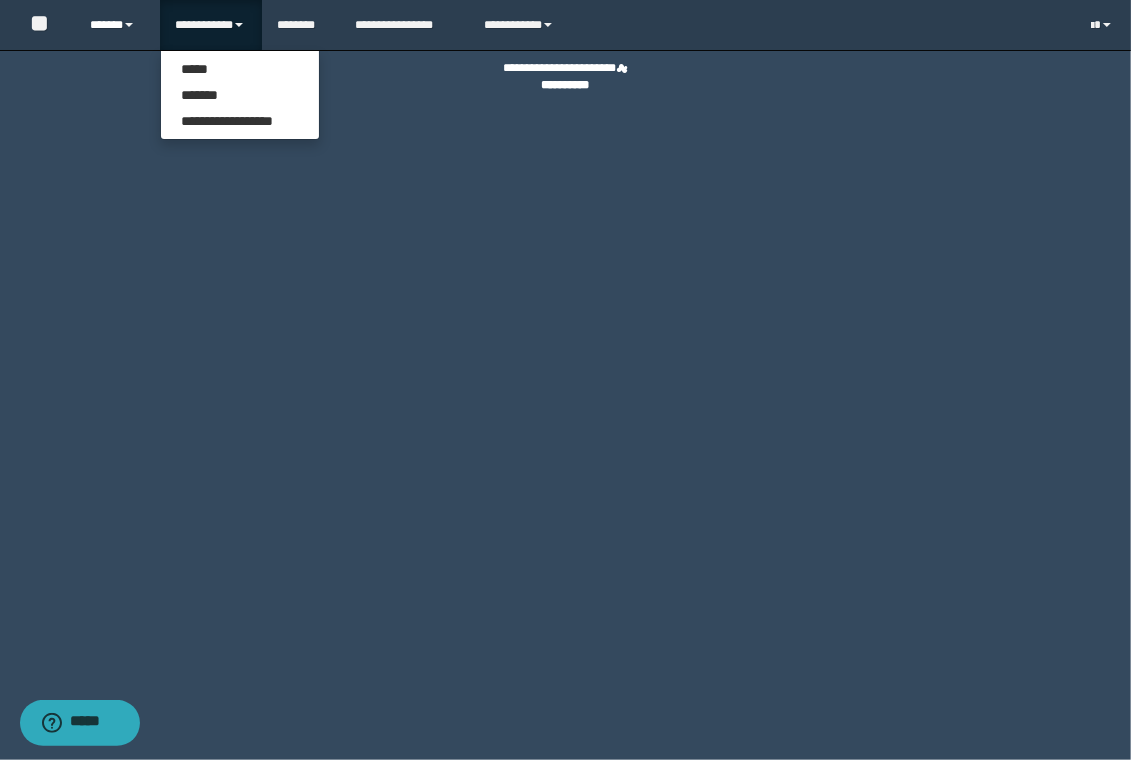 click on "******" at bounding box center (117, 25) 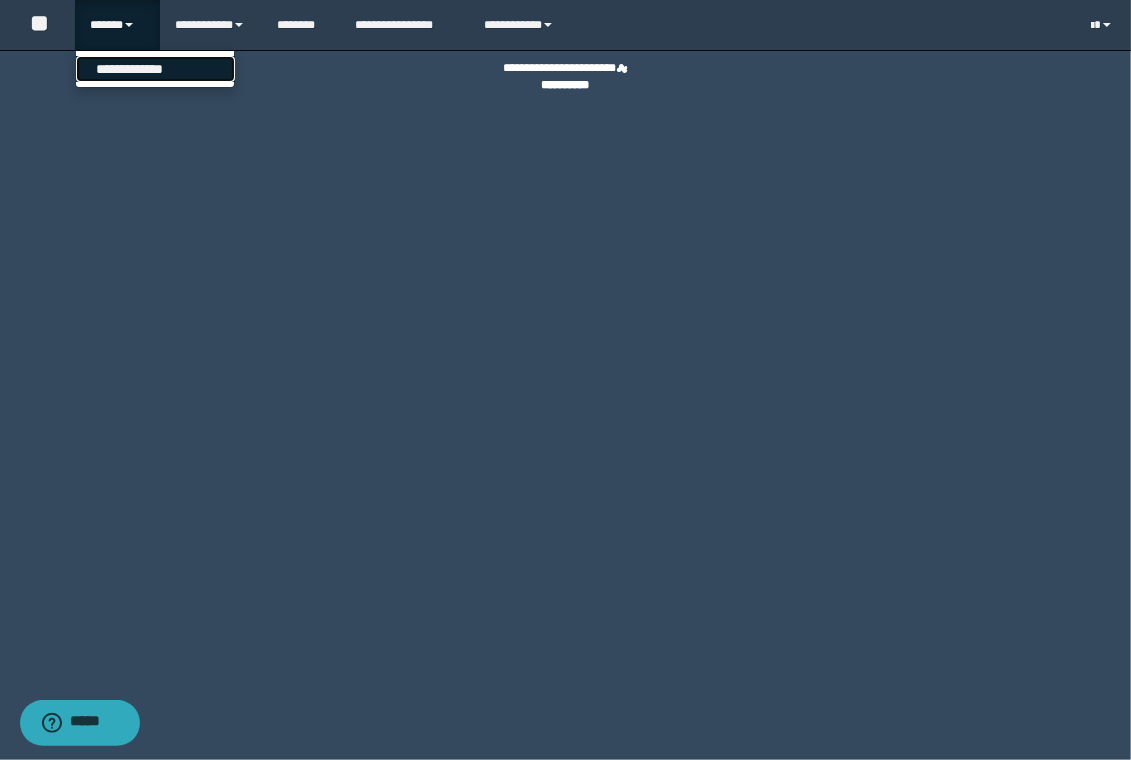 click on "**********" at bounding box center [155, 69] 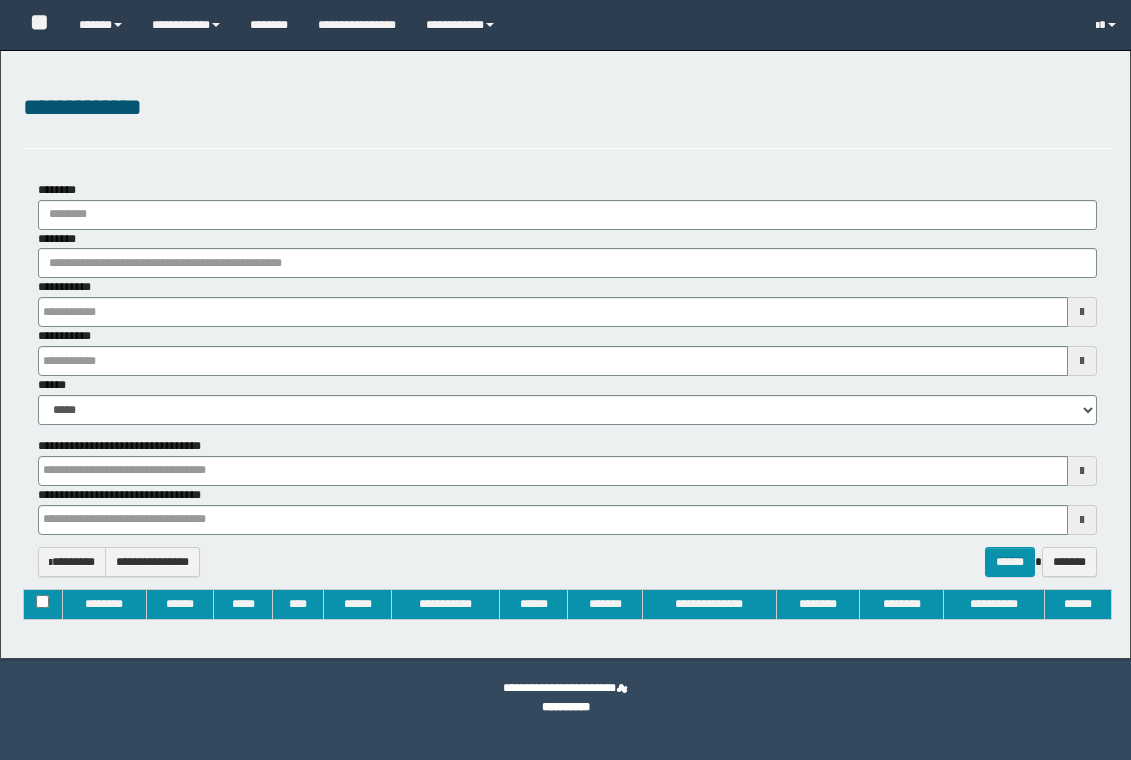 type on "**********" 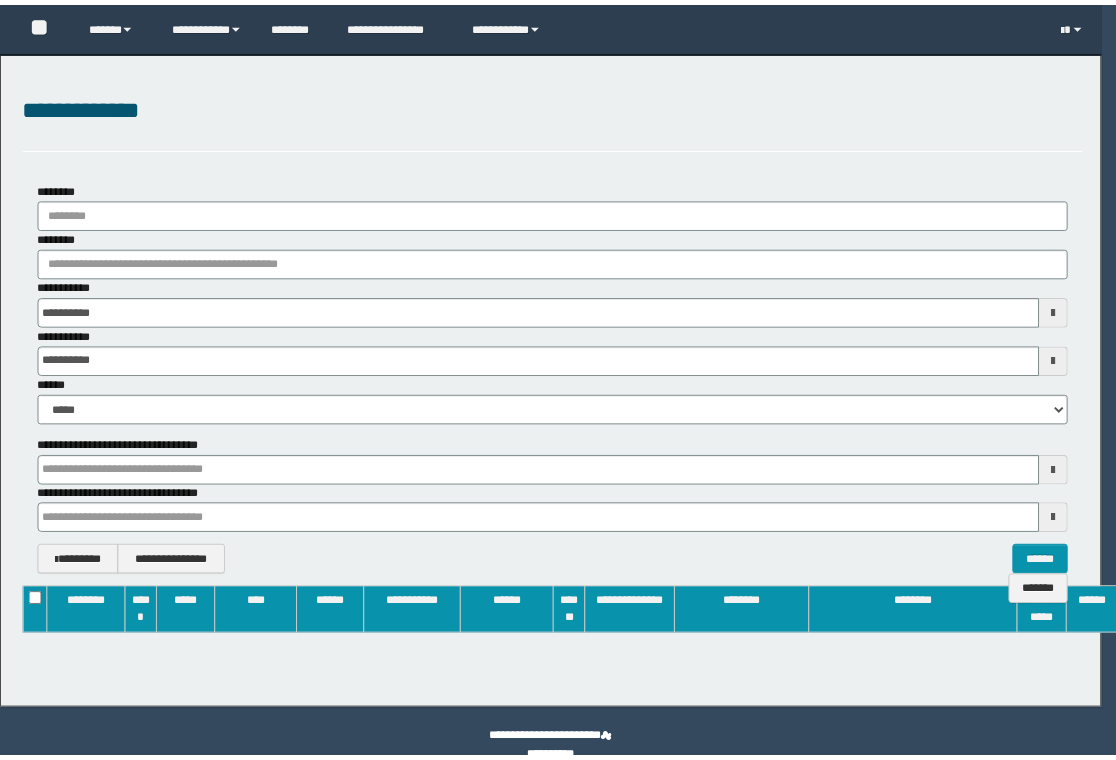 scroll, scrollTop: 0, scrollLeft: 0, axis: both 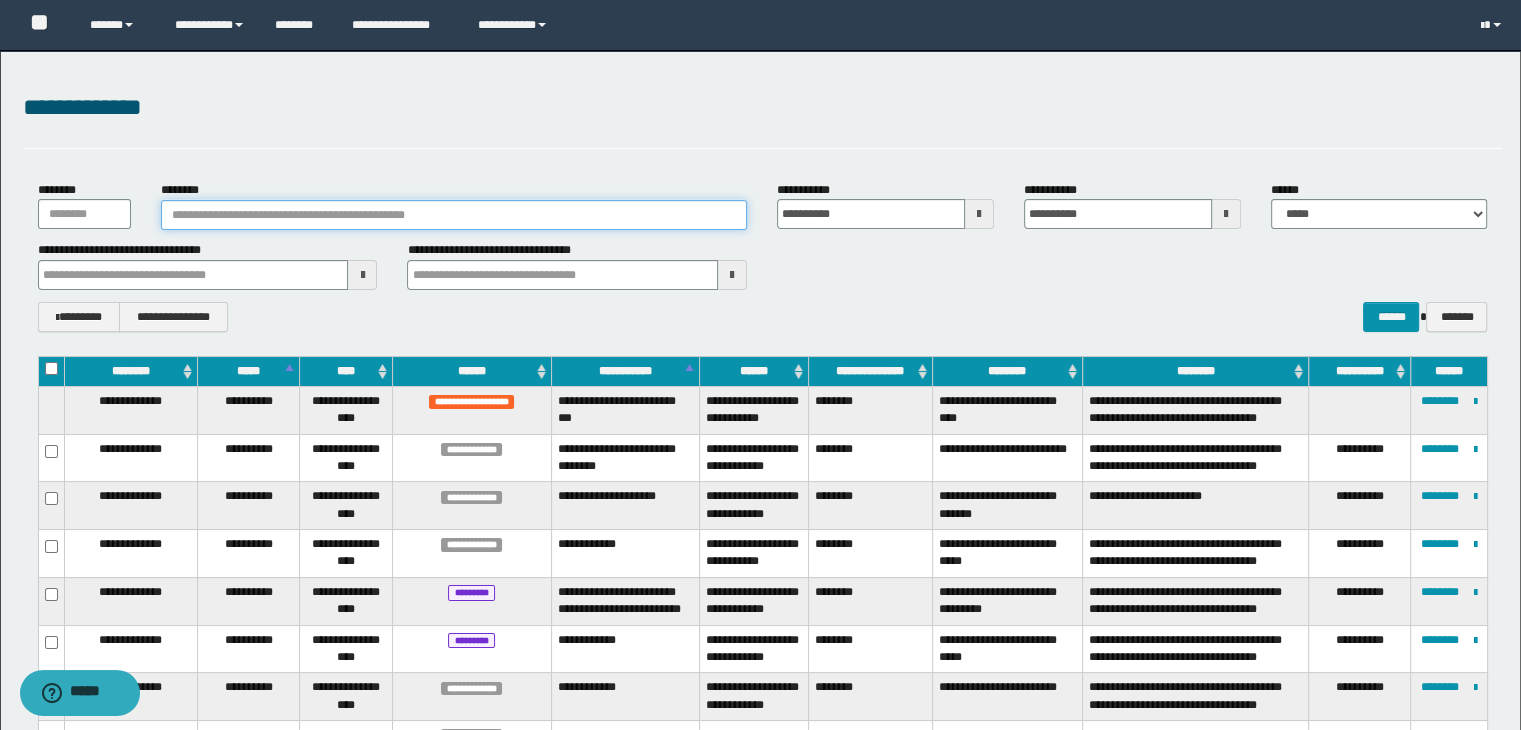 paste on "**********" 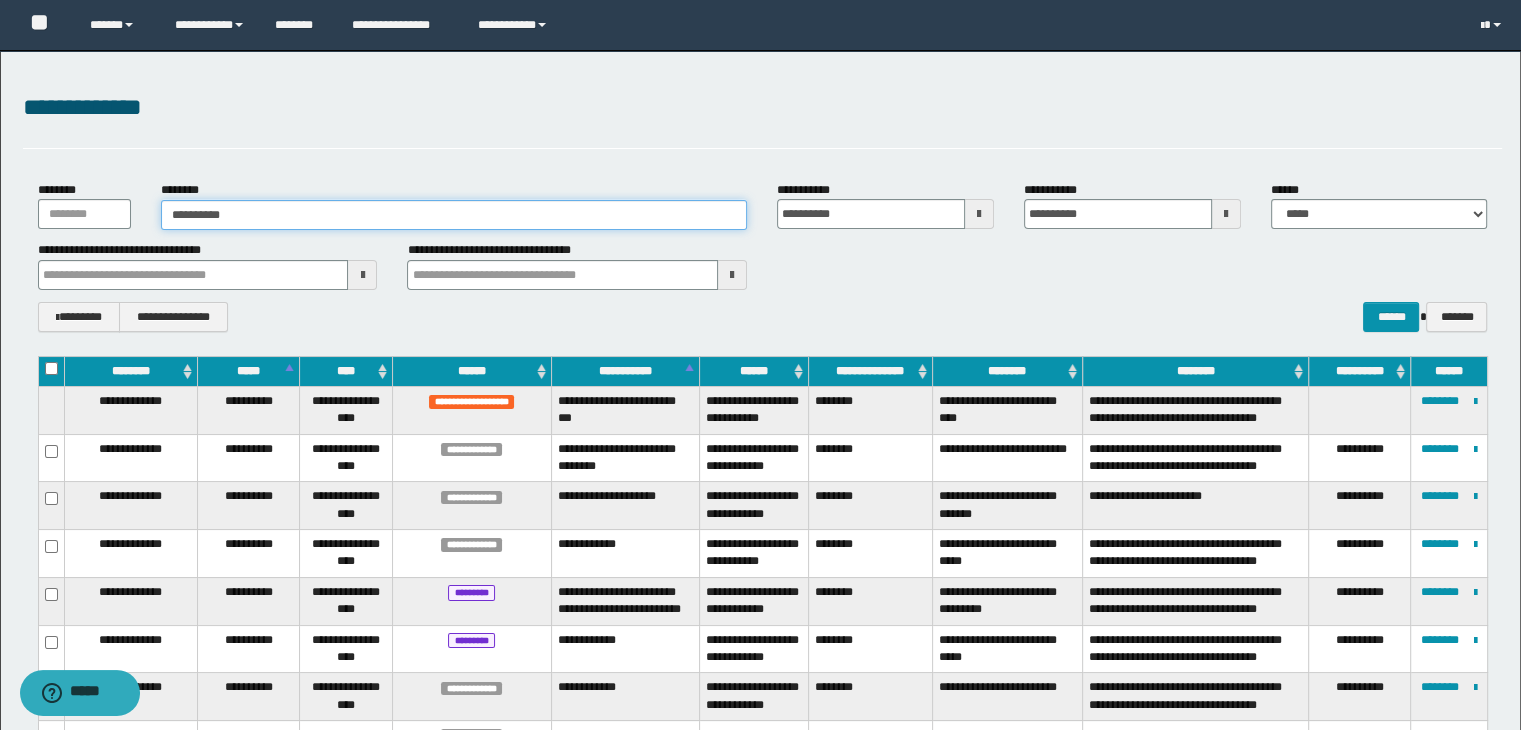 type on "**********" 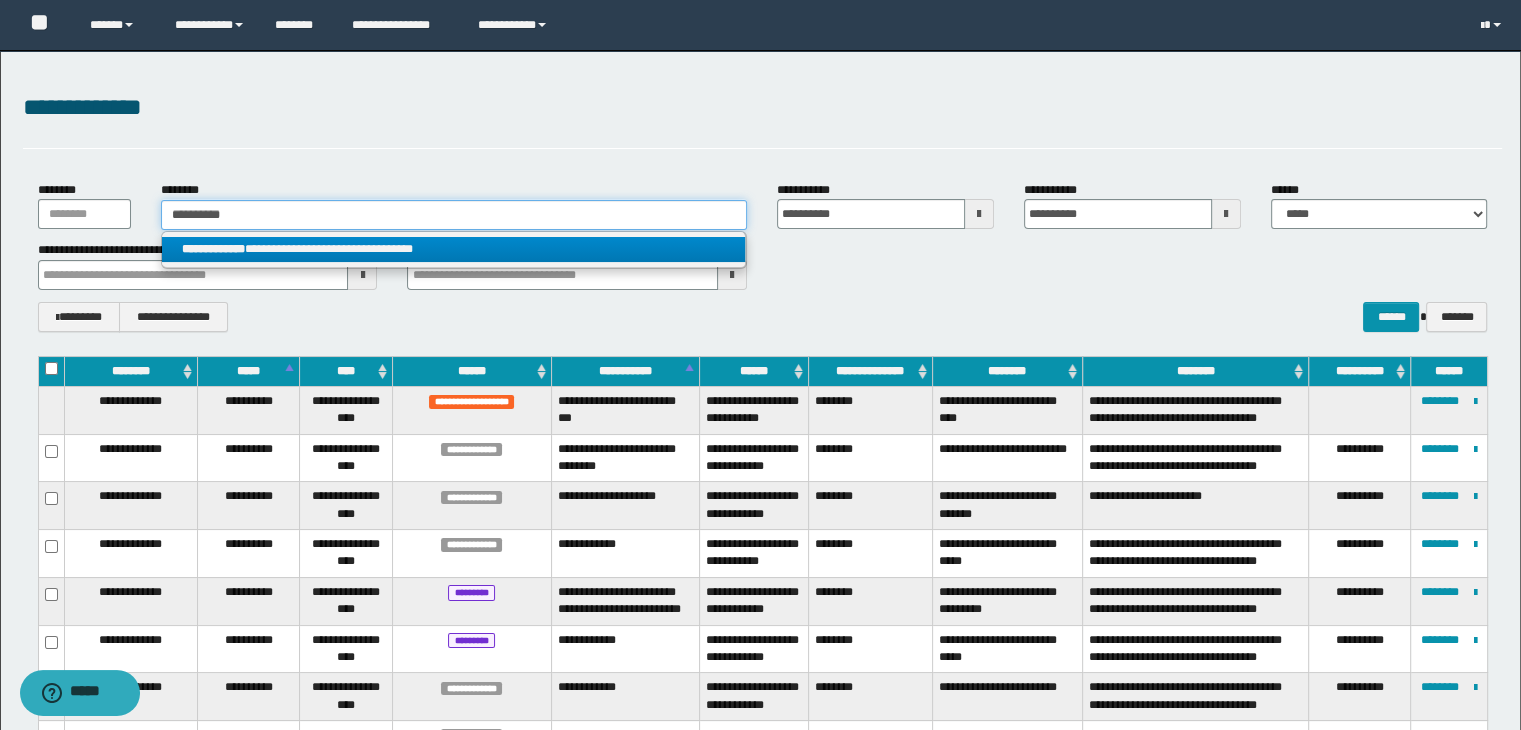 type on "**********" 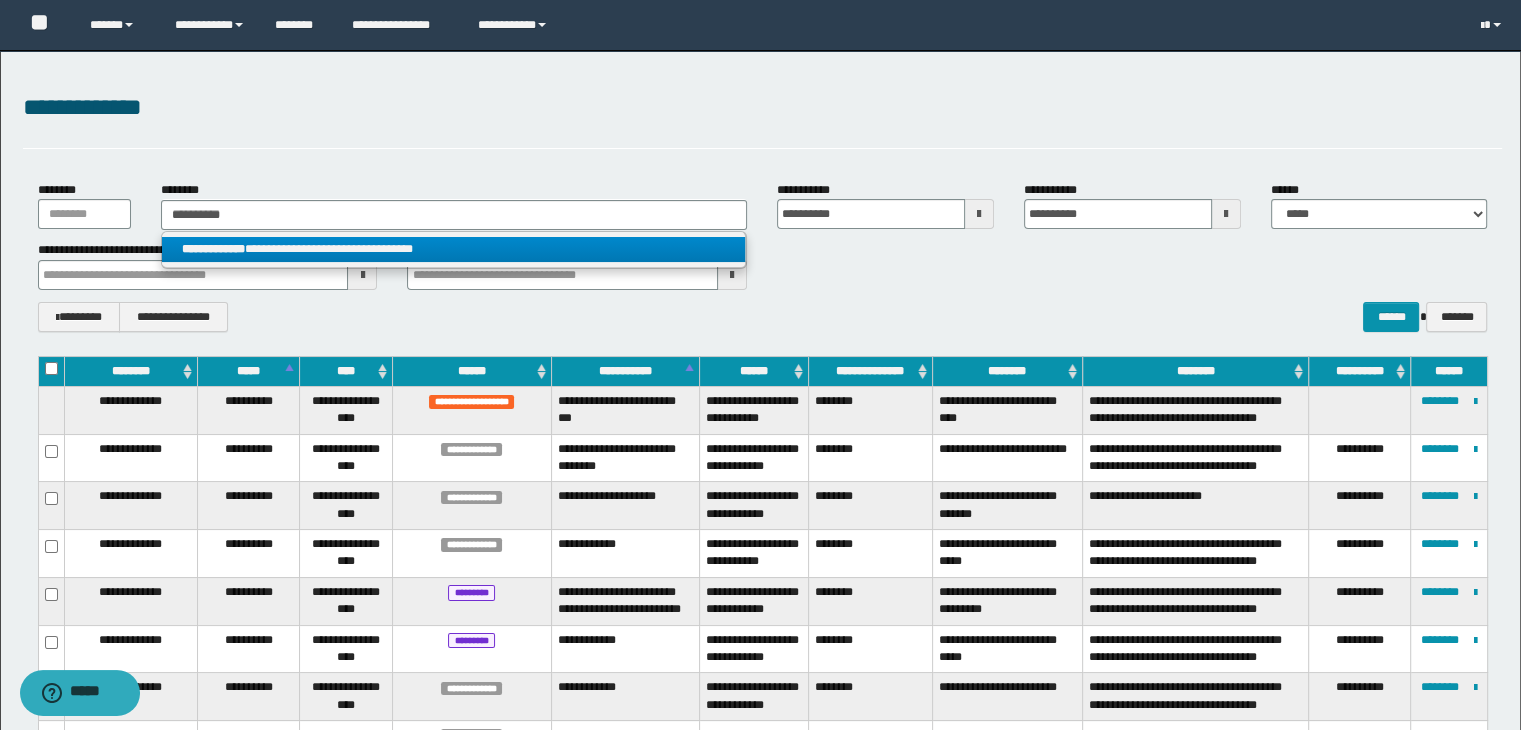 click on "**********" at bounding box center (454, 249) 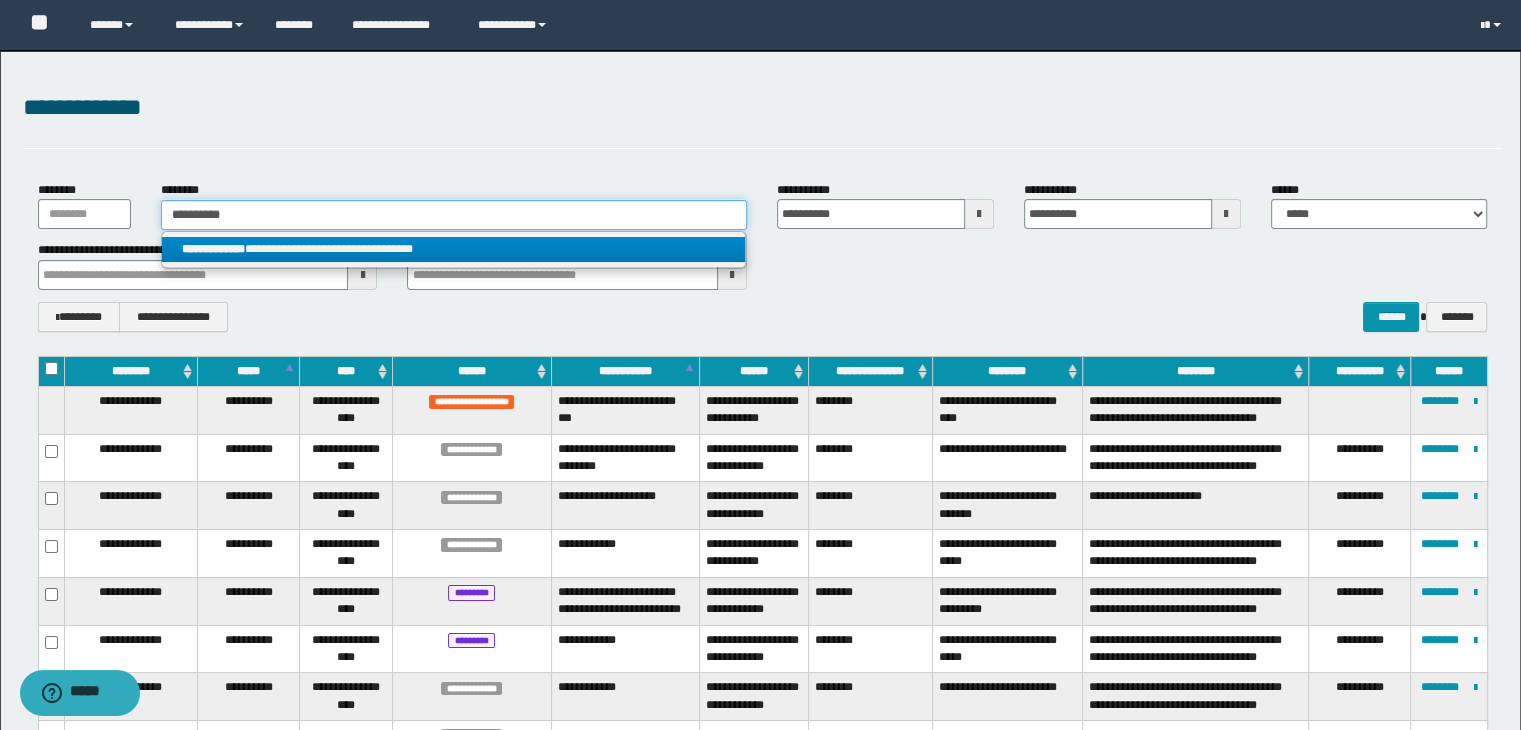 type 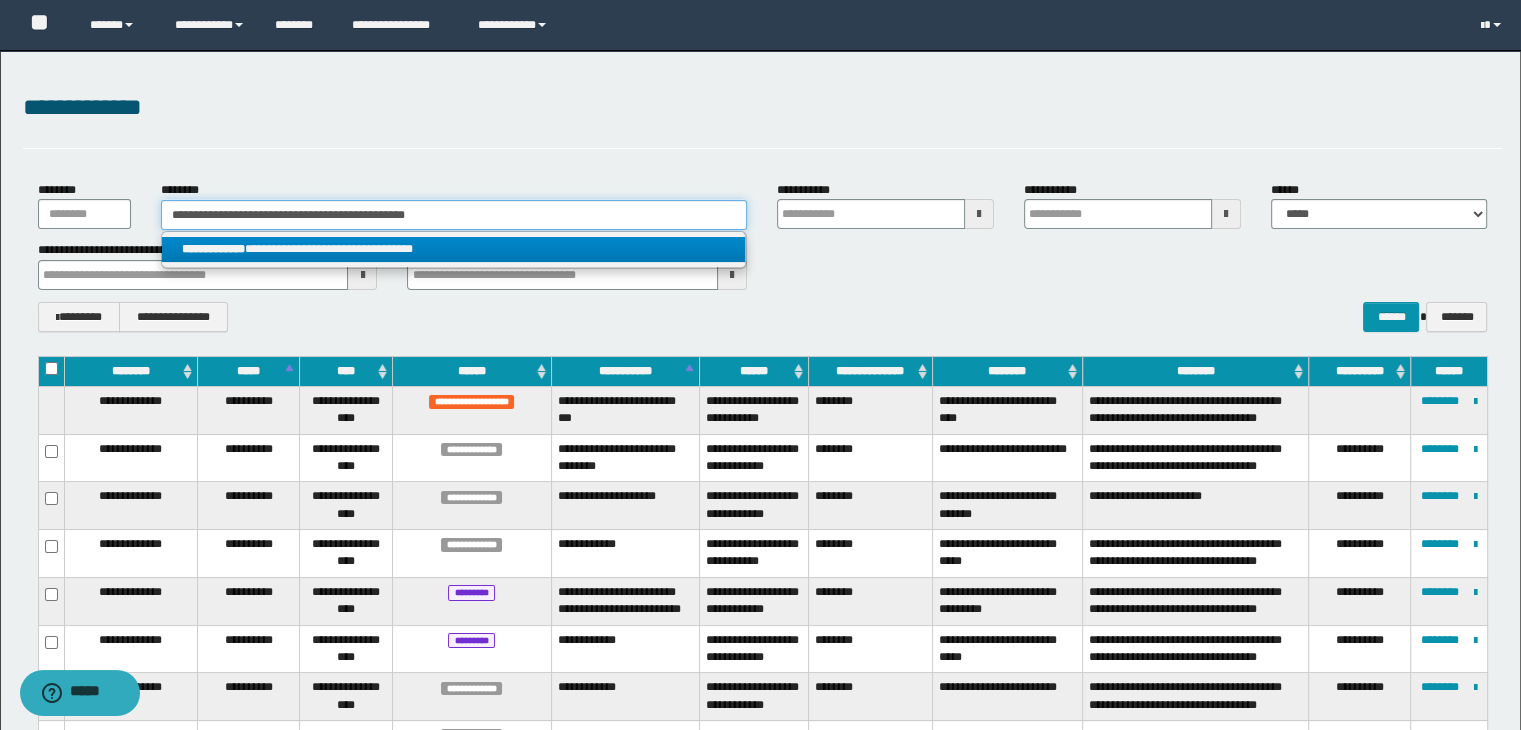 type 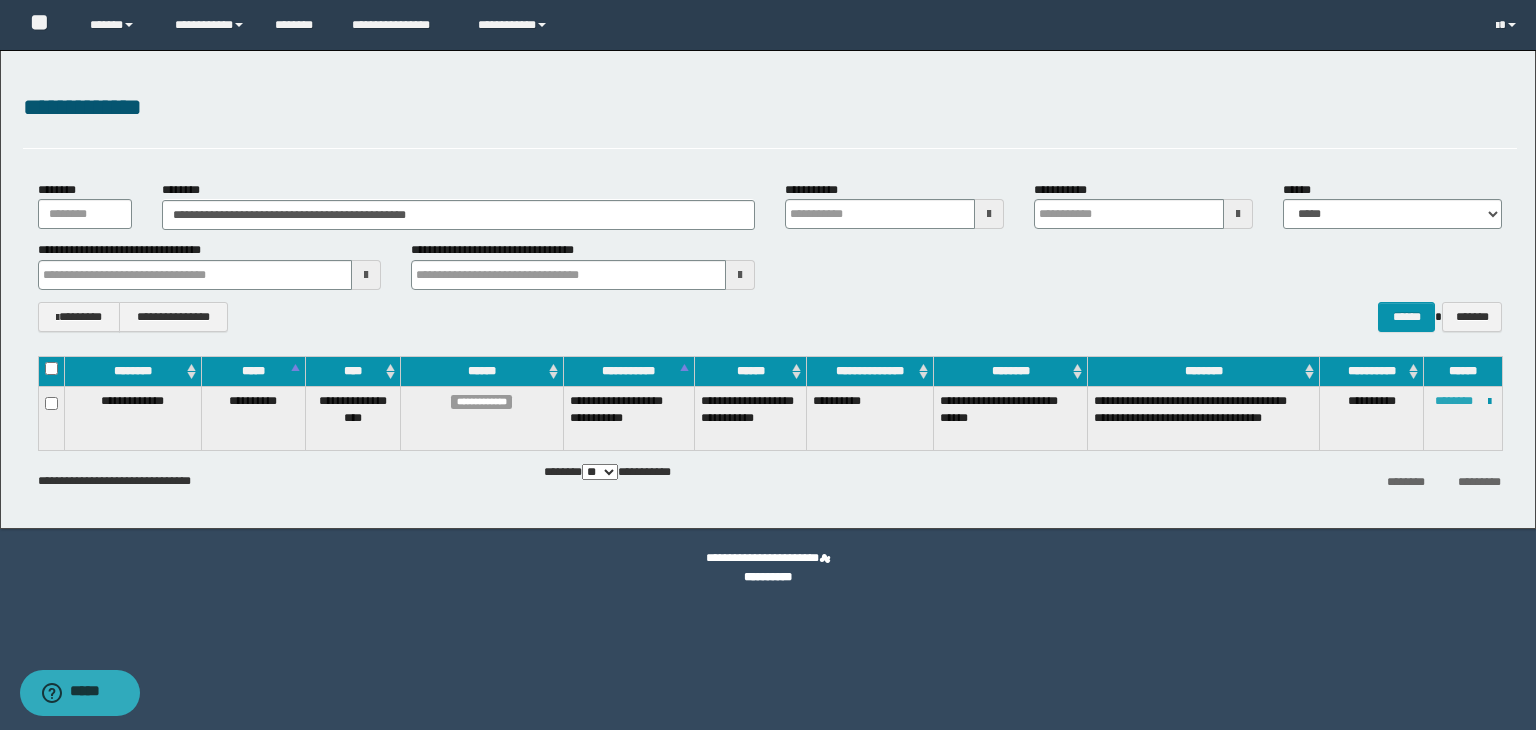 click on "********" at bounding box center [1454, 401] 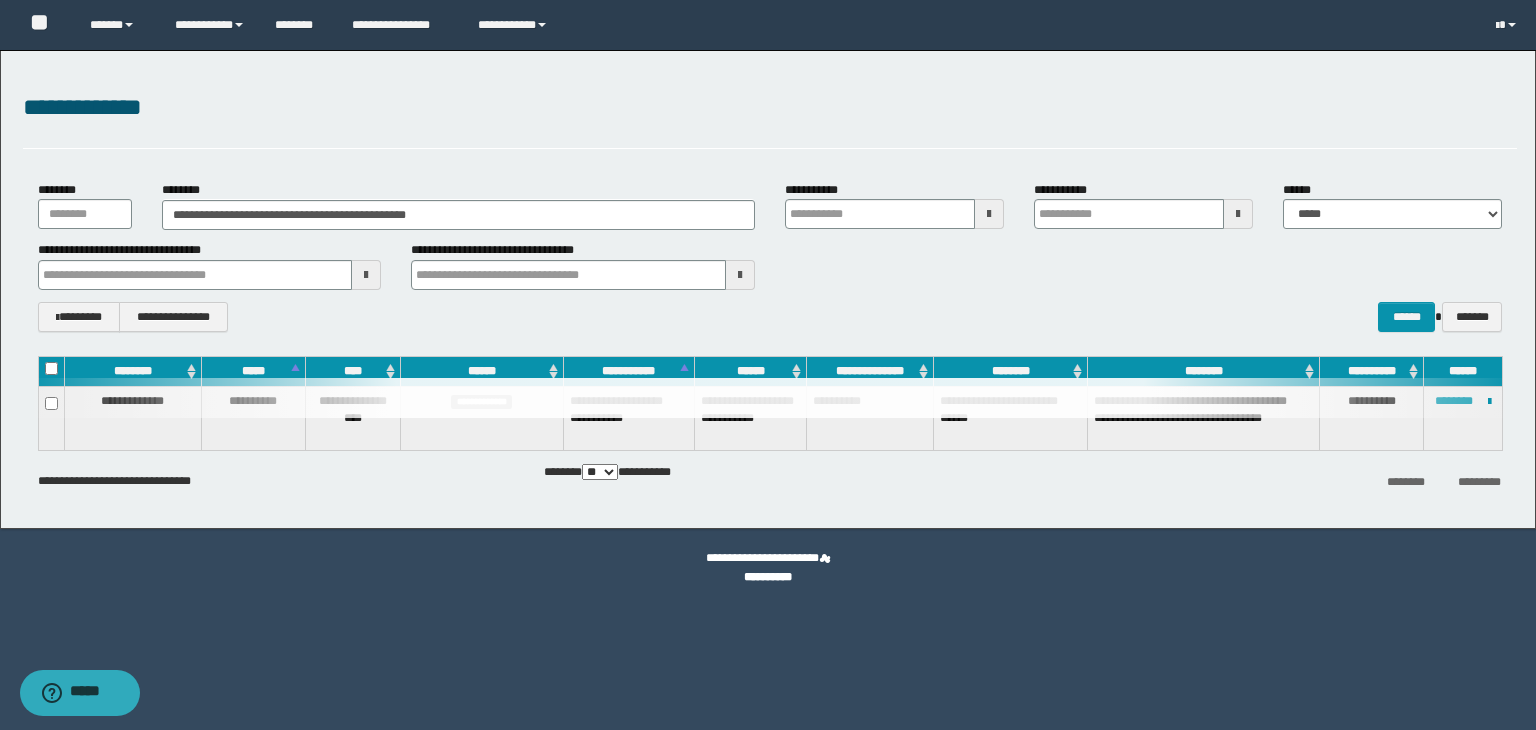 type 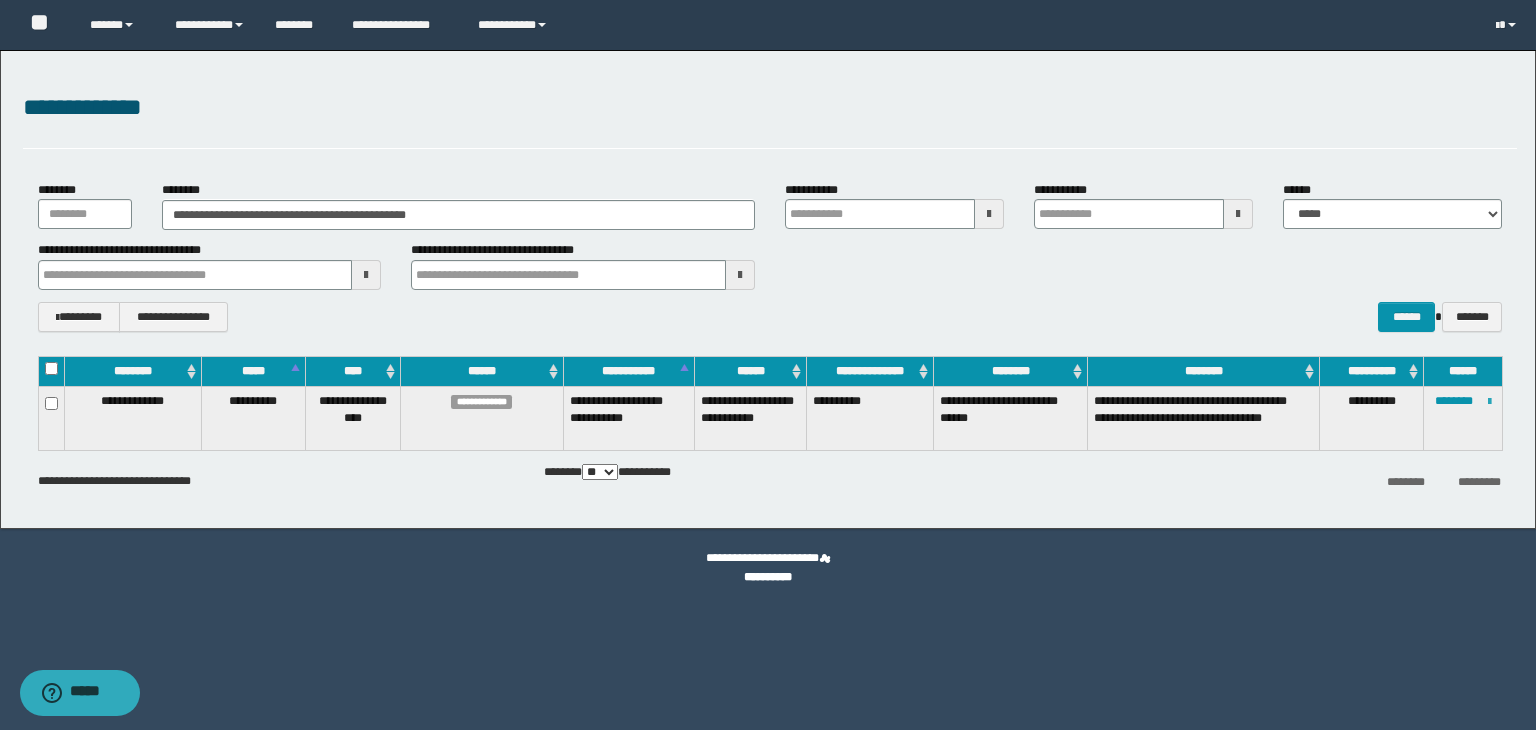 click at bounding box center [1489, 402] 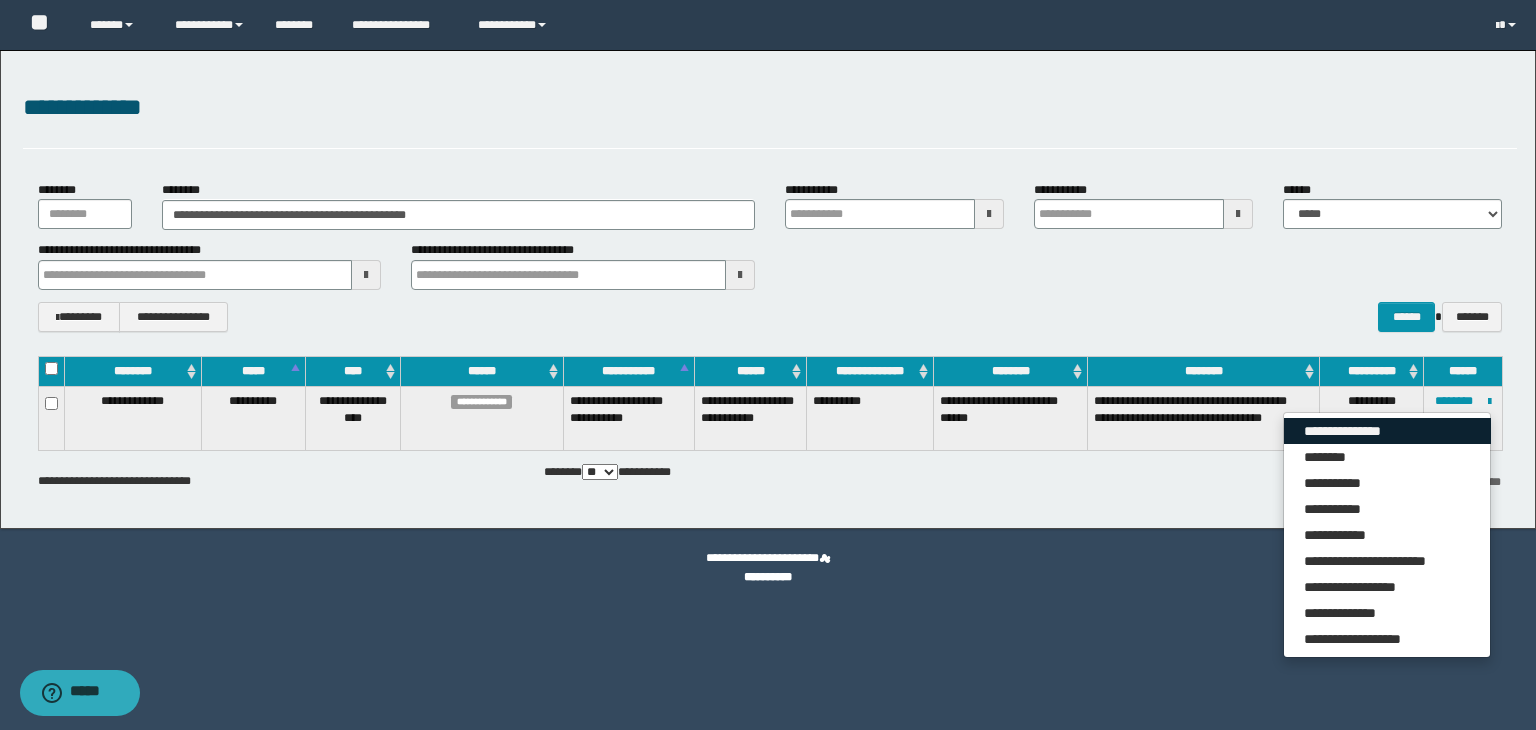 click on "**********" at bounding box center [1387, 431] 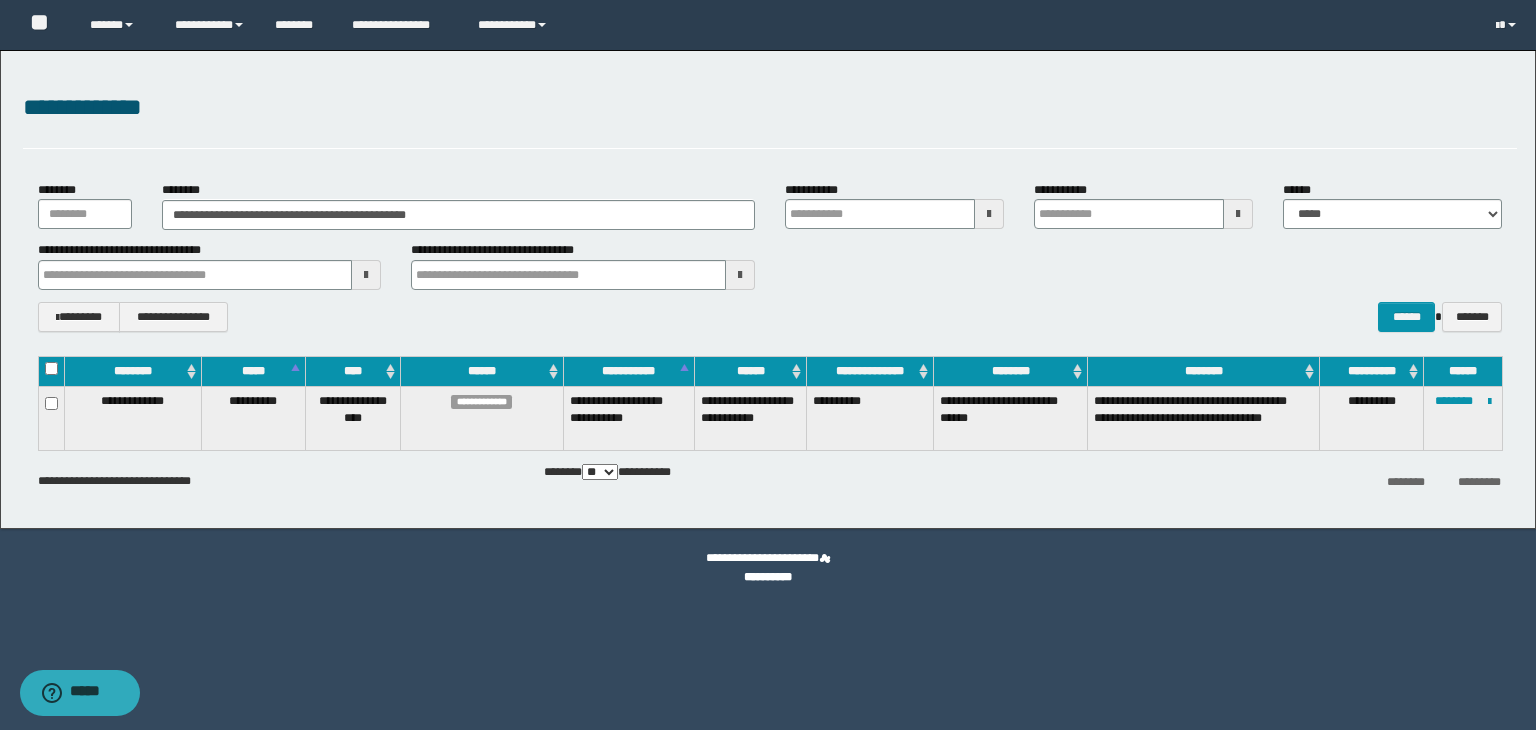 type 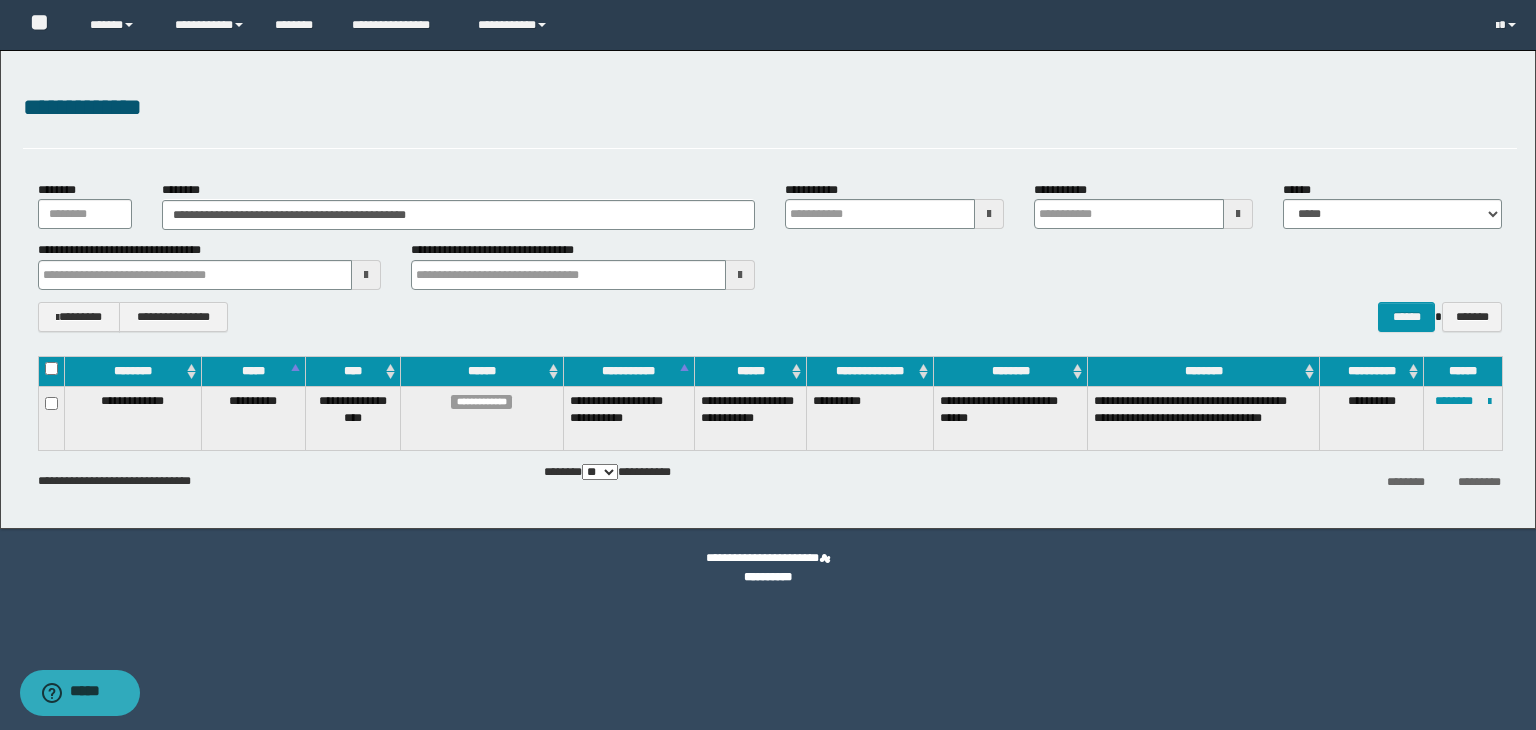 type 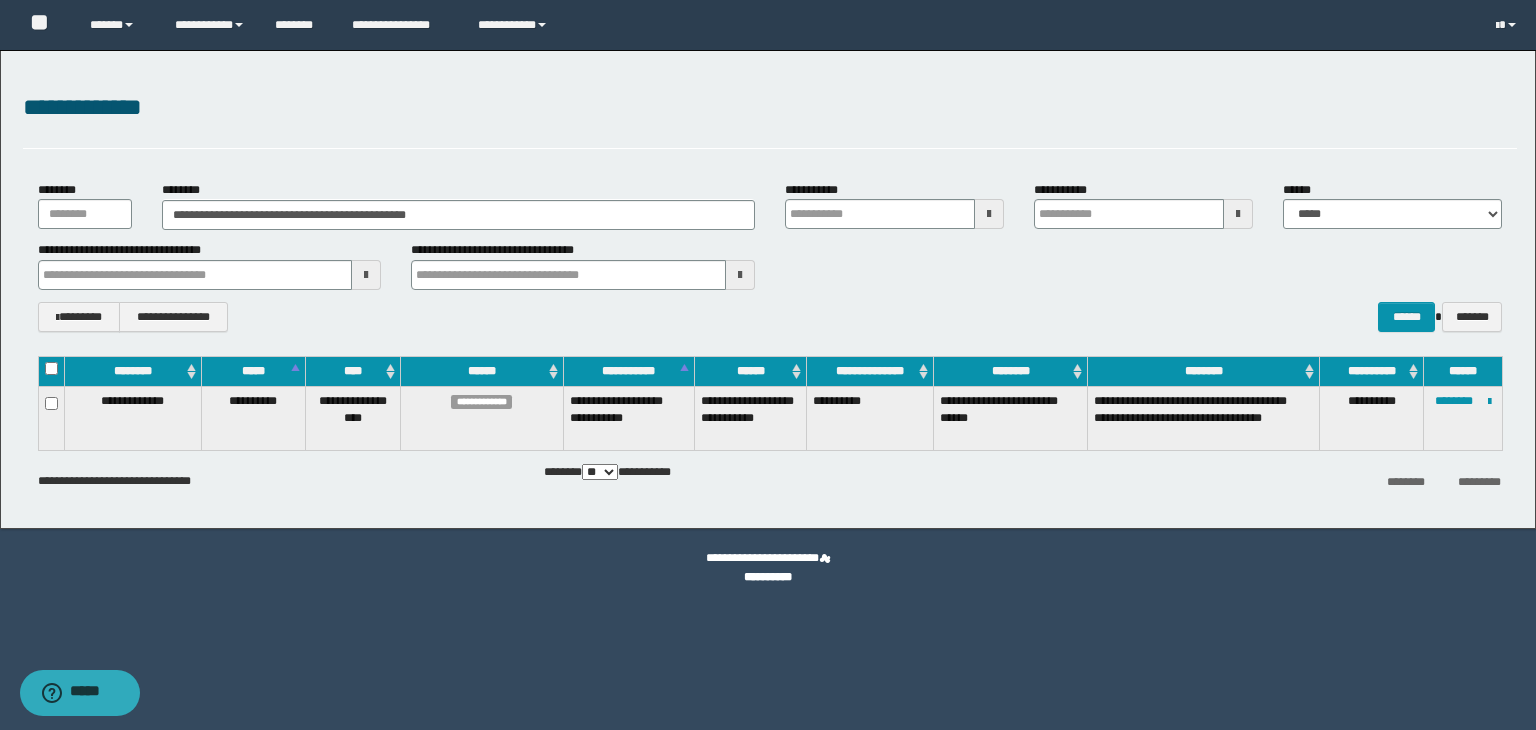 type 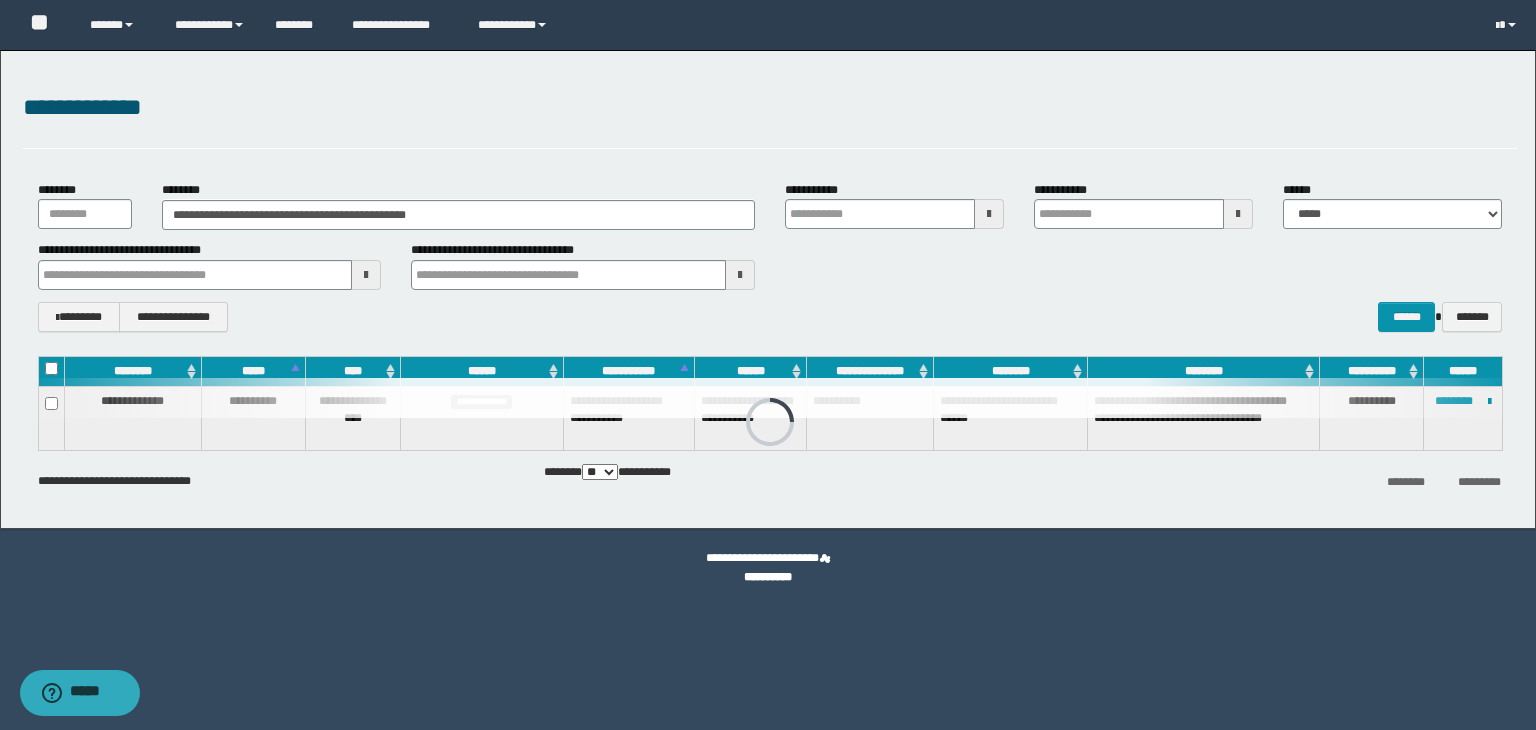 type 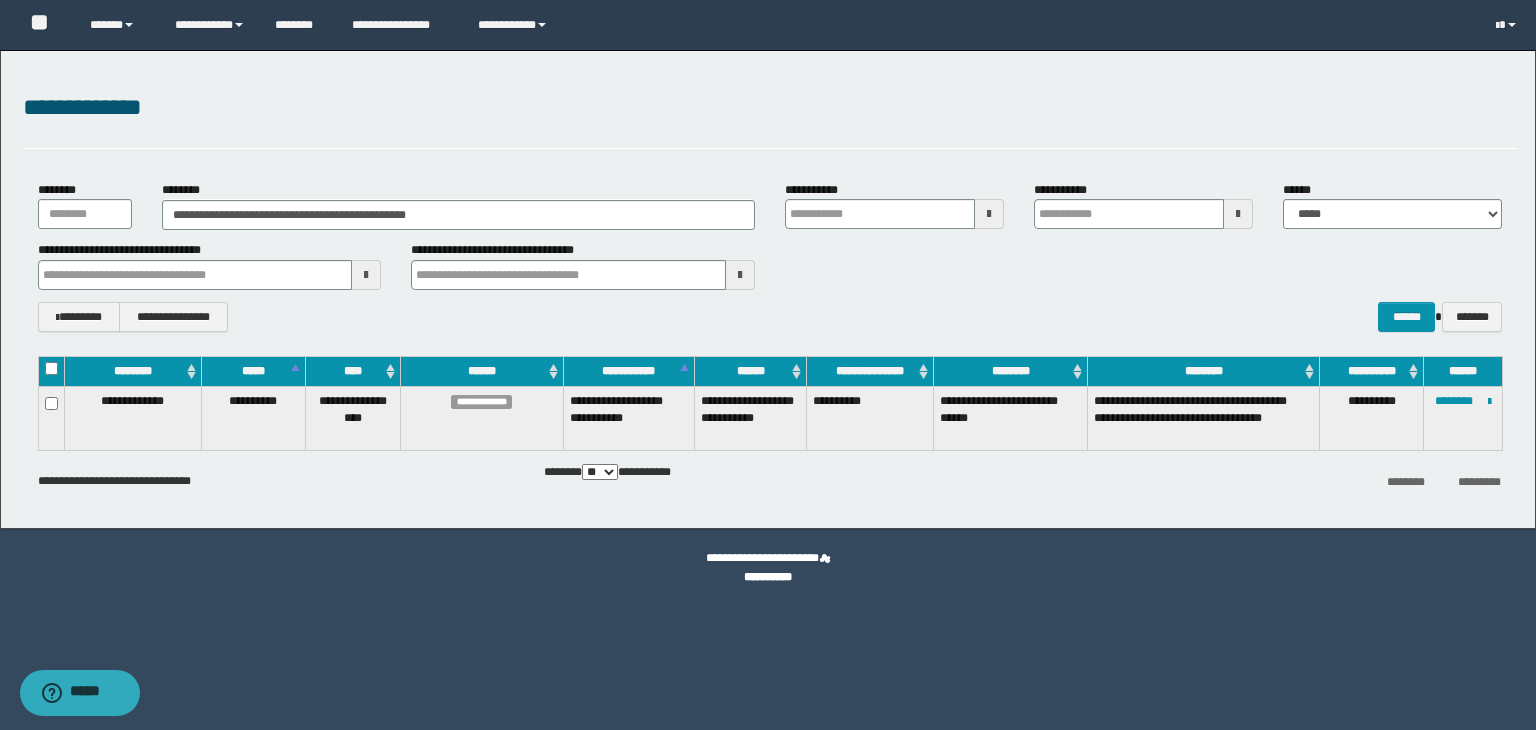 type 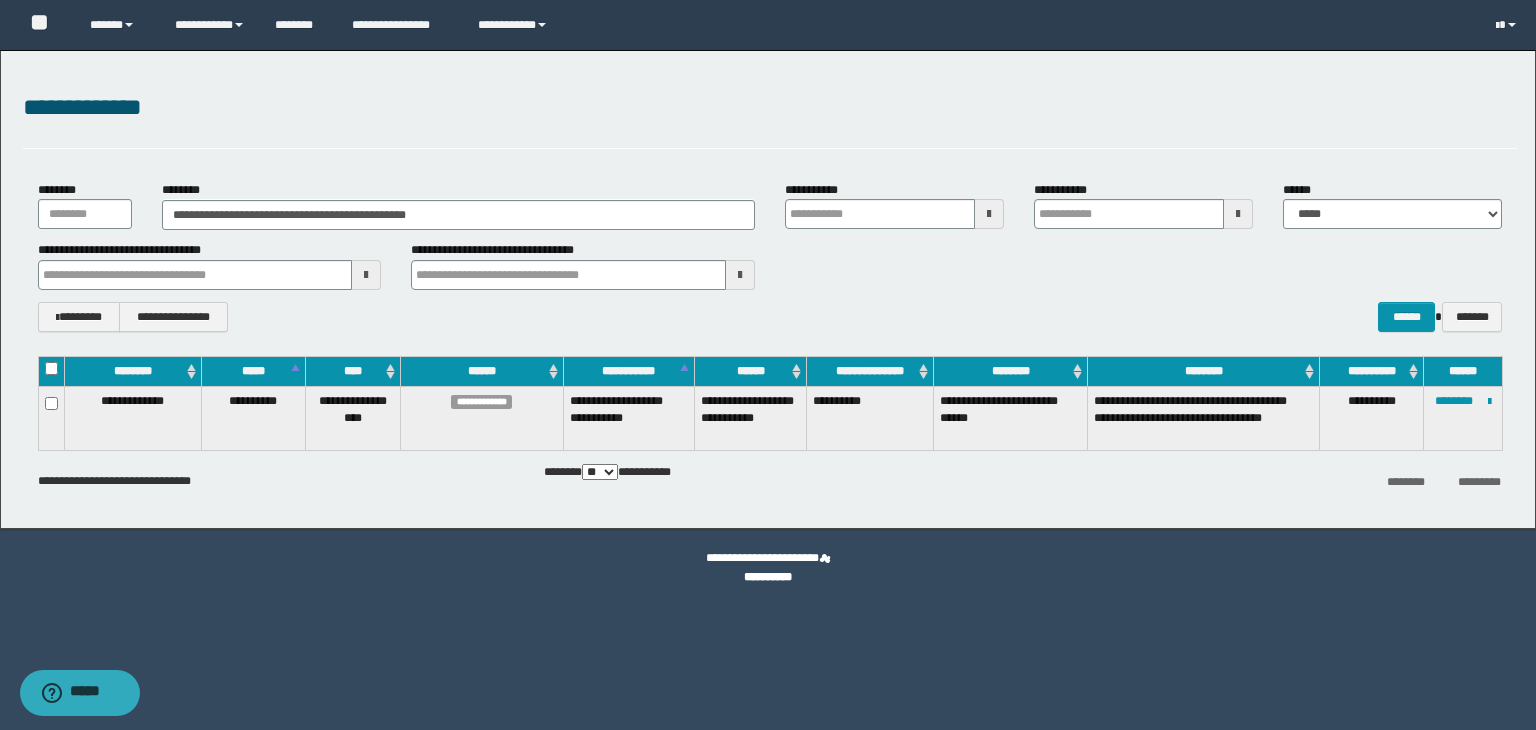 type 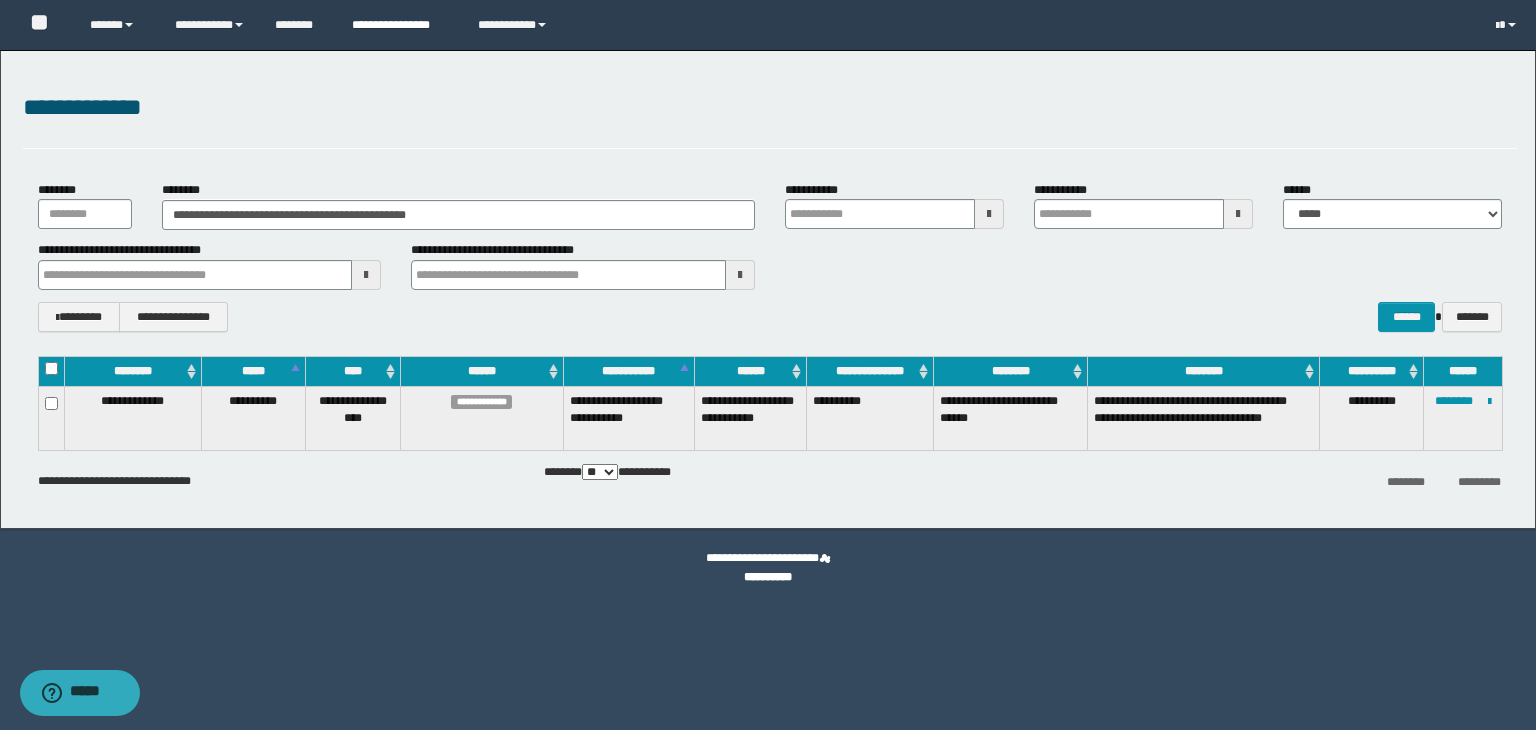 click on "**********" at bounding box center (400, 25) 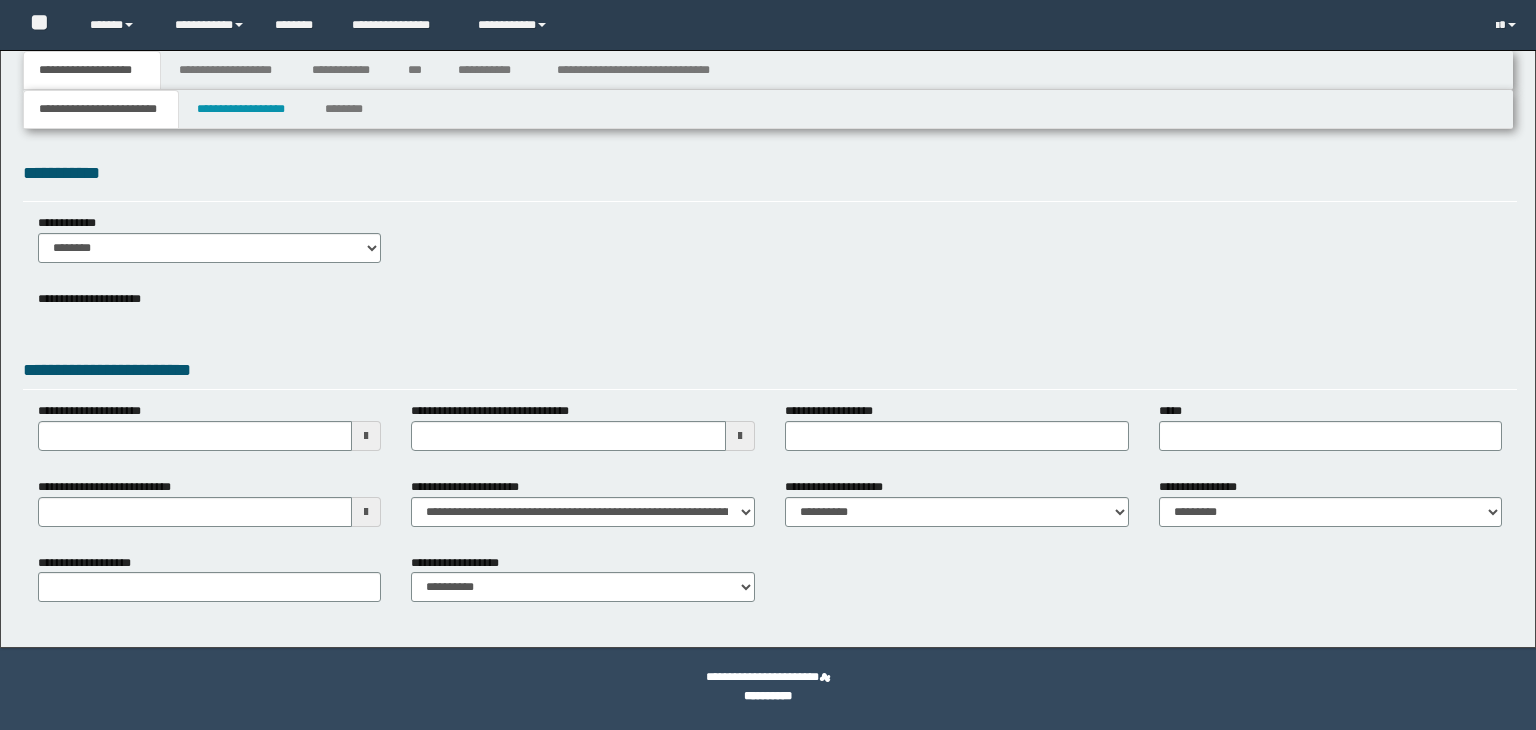 scroll, scrollTop: 0, scrollLeft: 0, axis: both 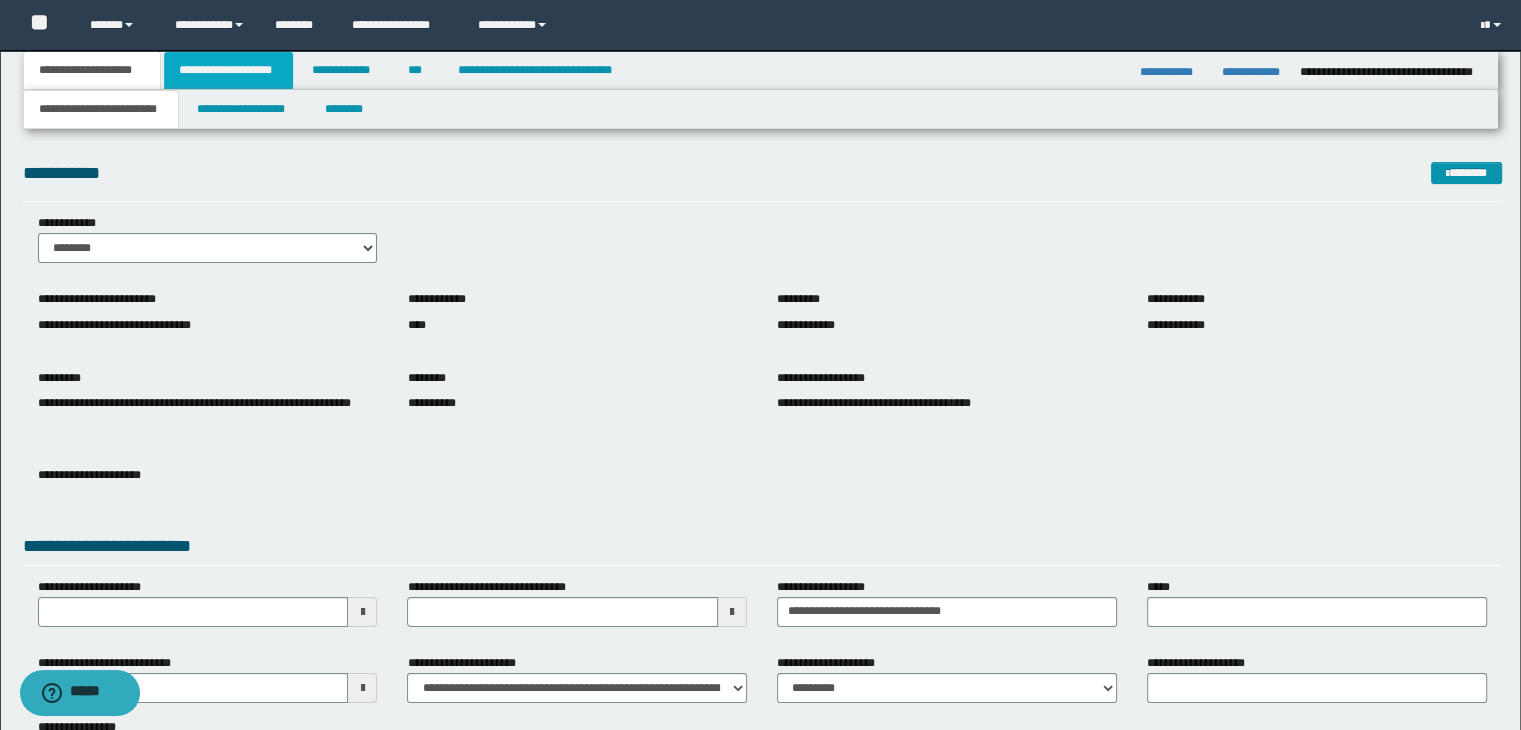 click on "**********" at bounding box center (228, 70) 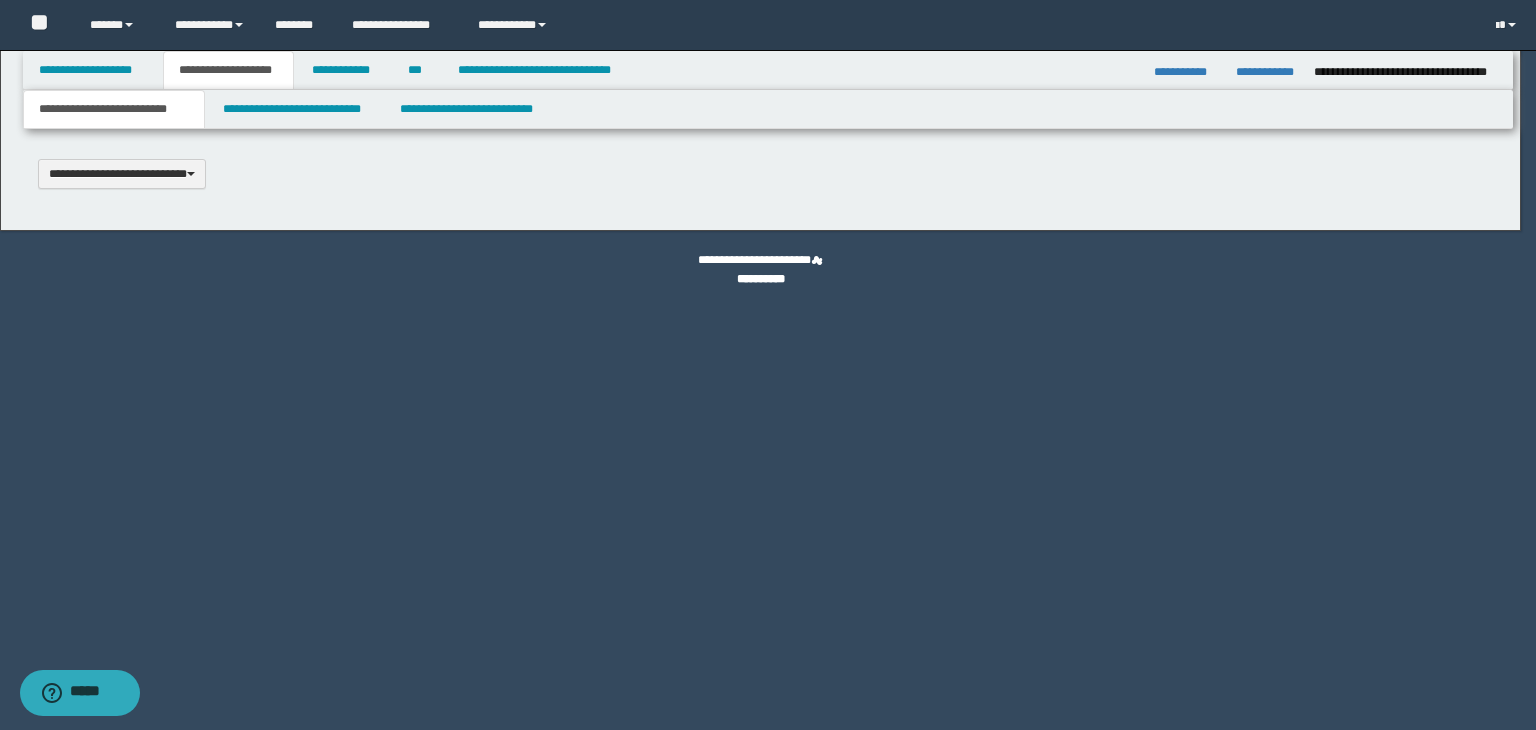 type 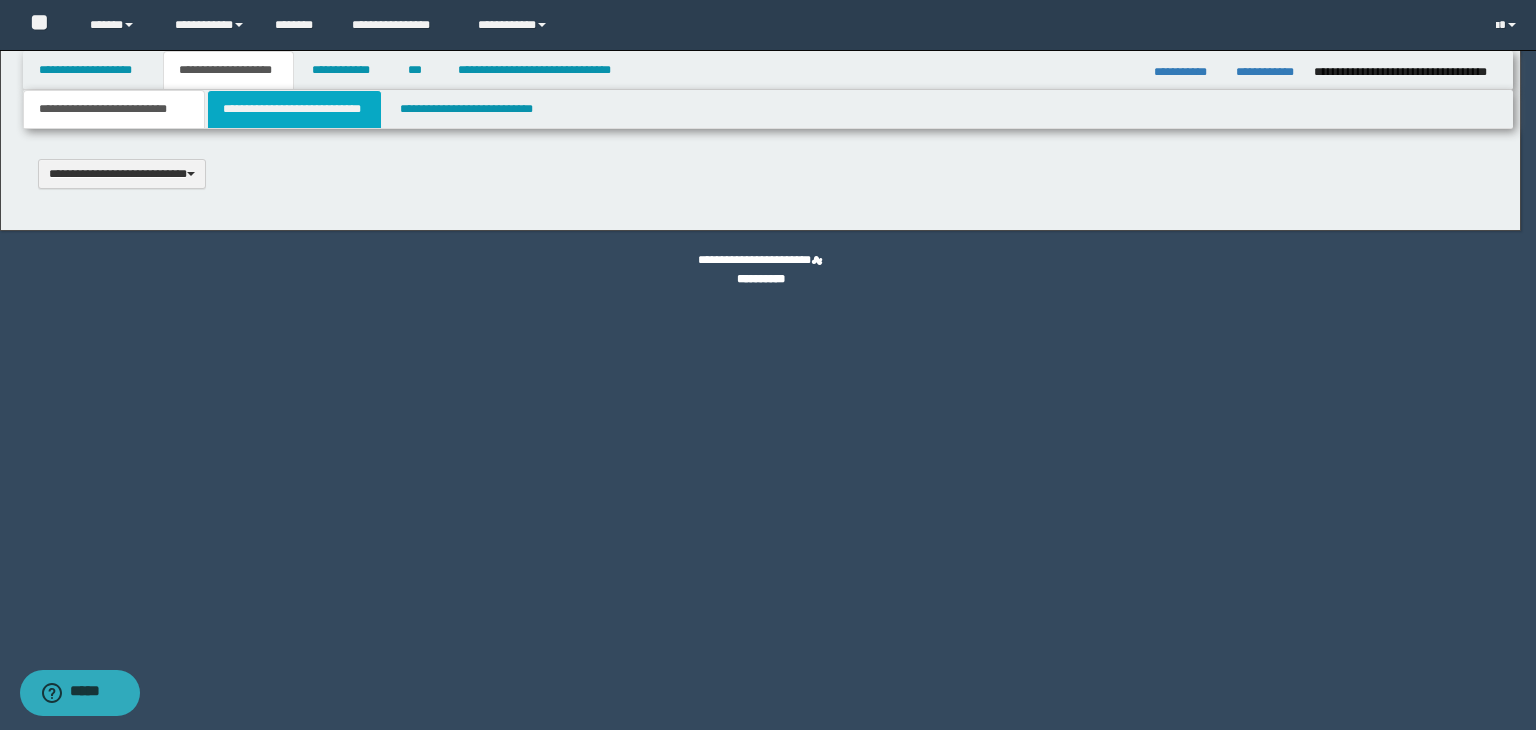 select on "*" 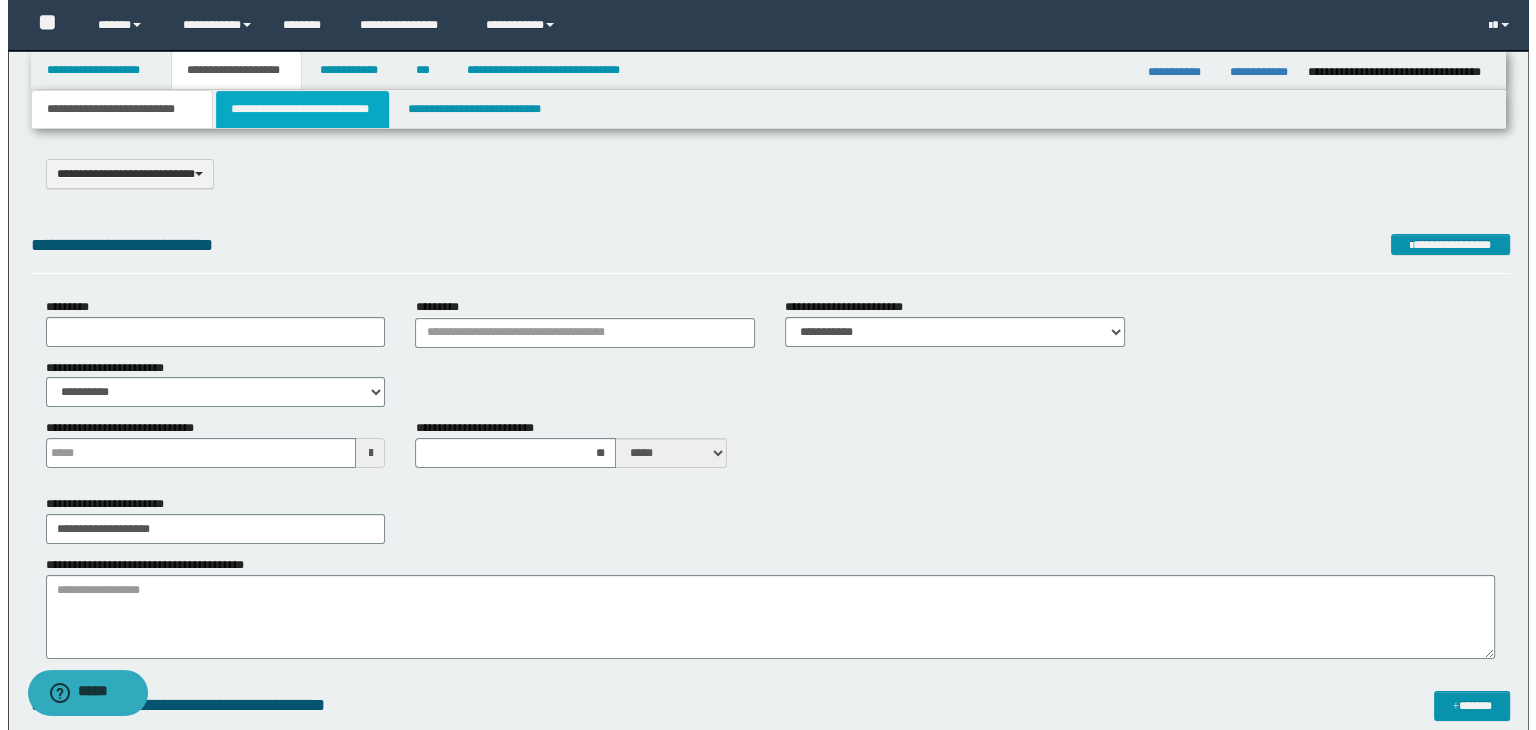 scroll, scrollTop: 0, scrollLeft: 0, axis: both 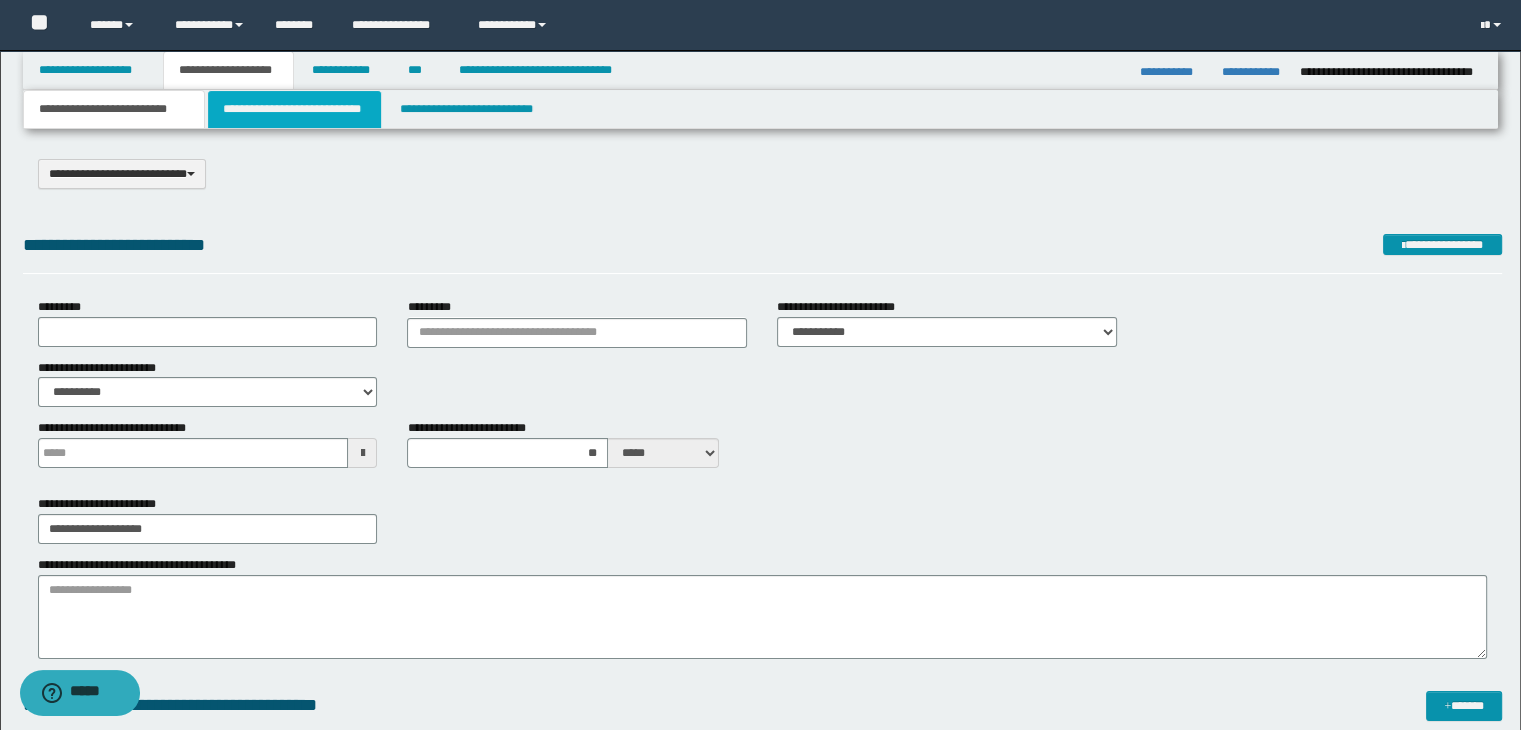 click on "**********" at bounding box center [294, 109] 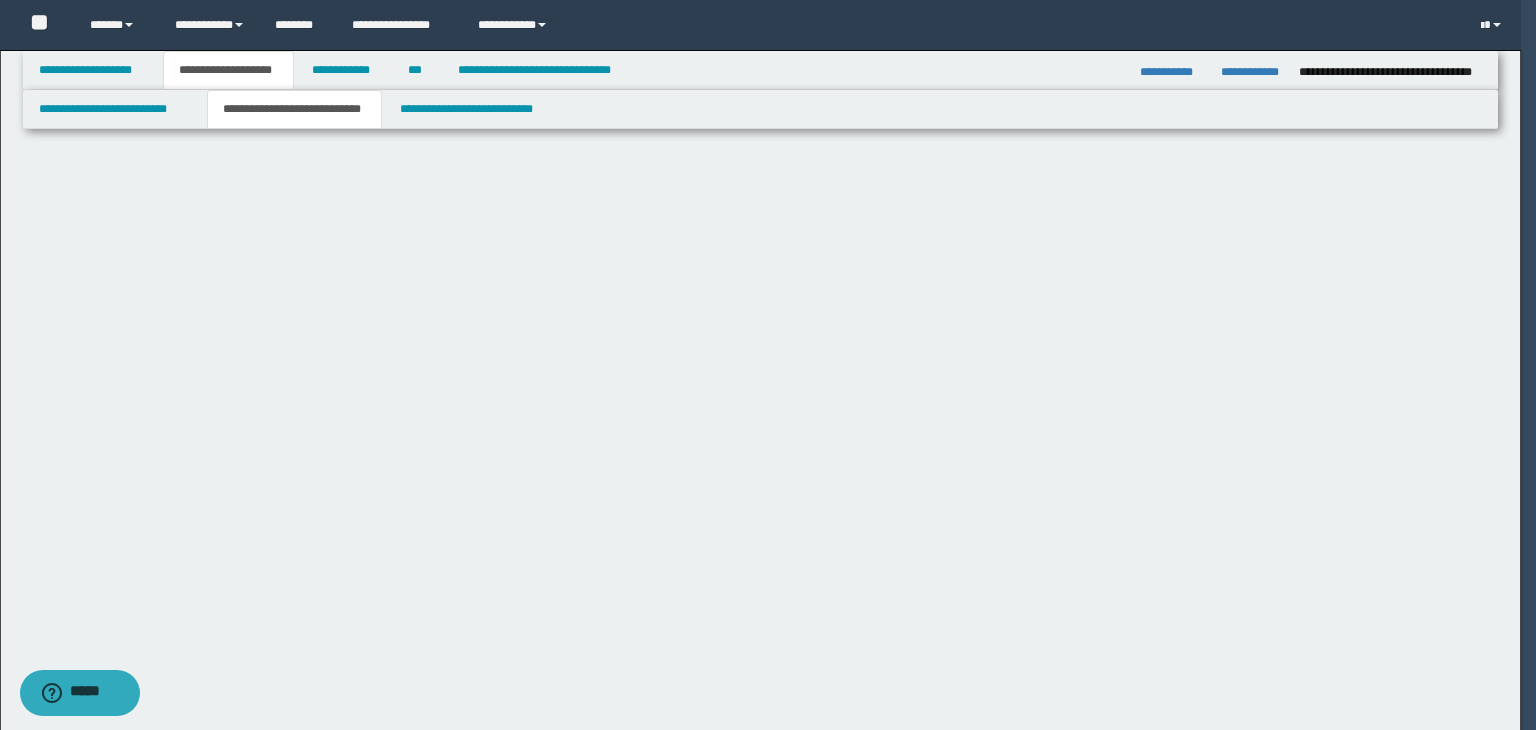 select on "*" 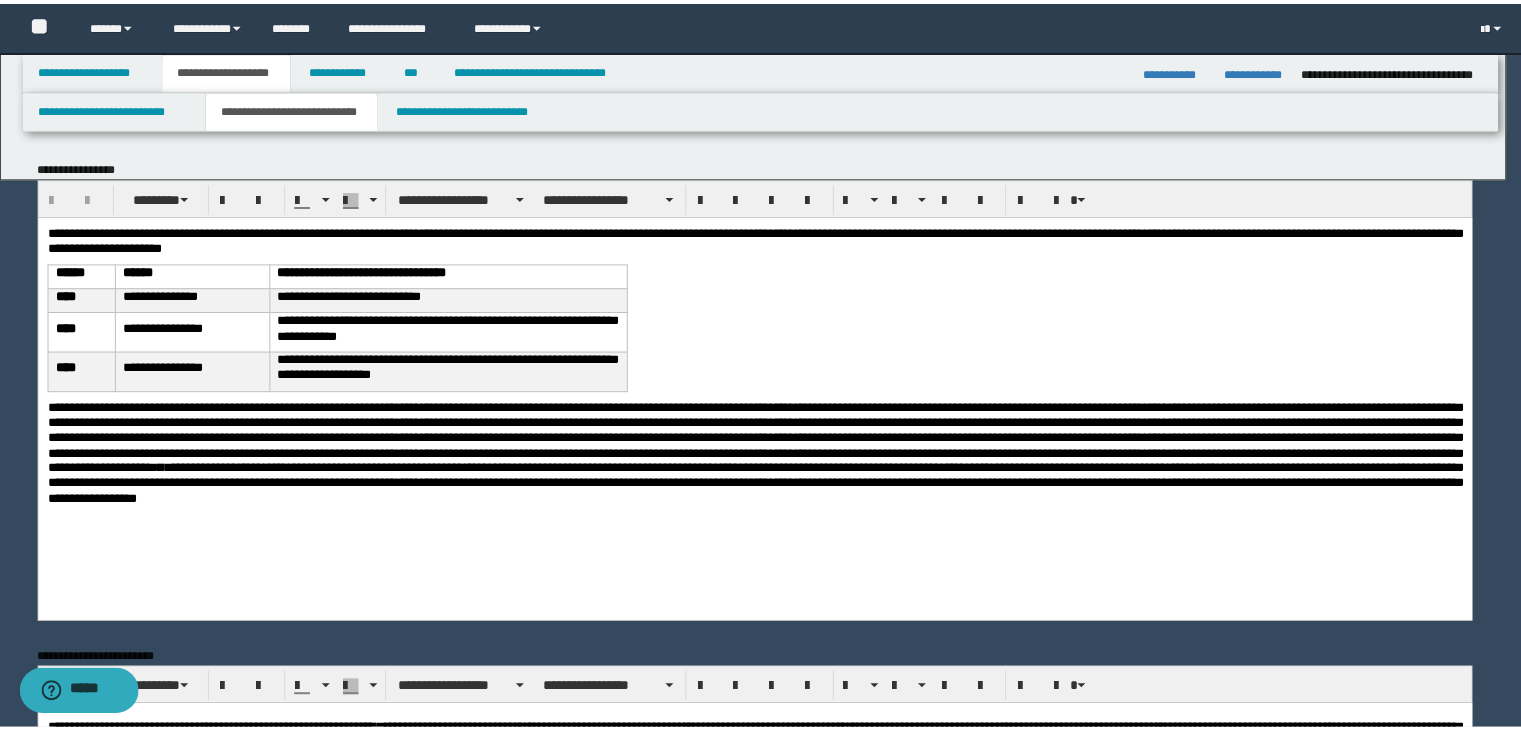 scroll, scrollTop: 0, scrollLeft: 0, axis: both 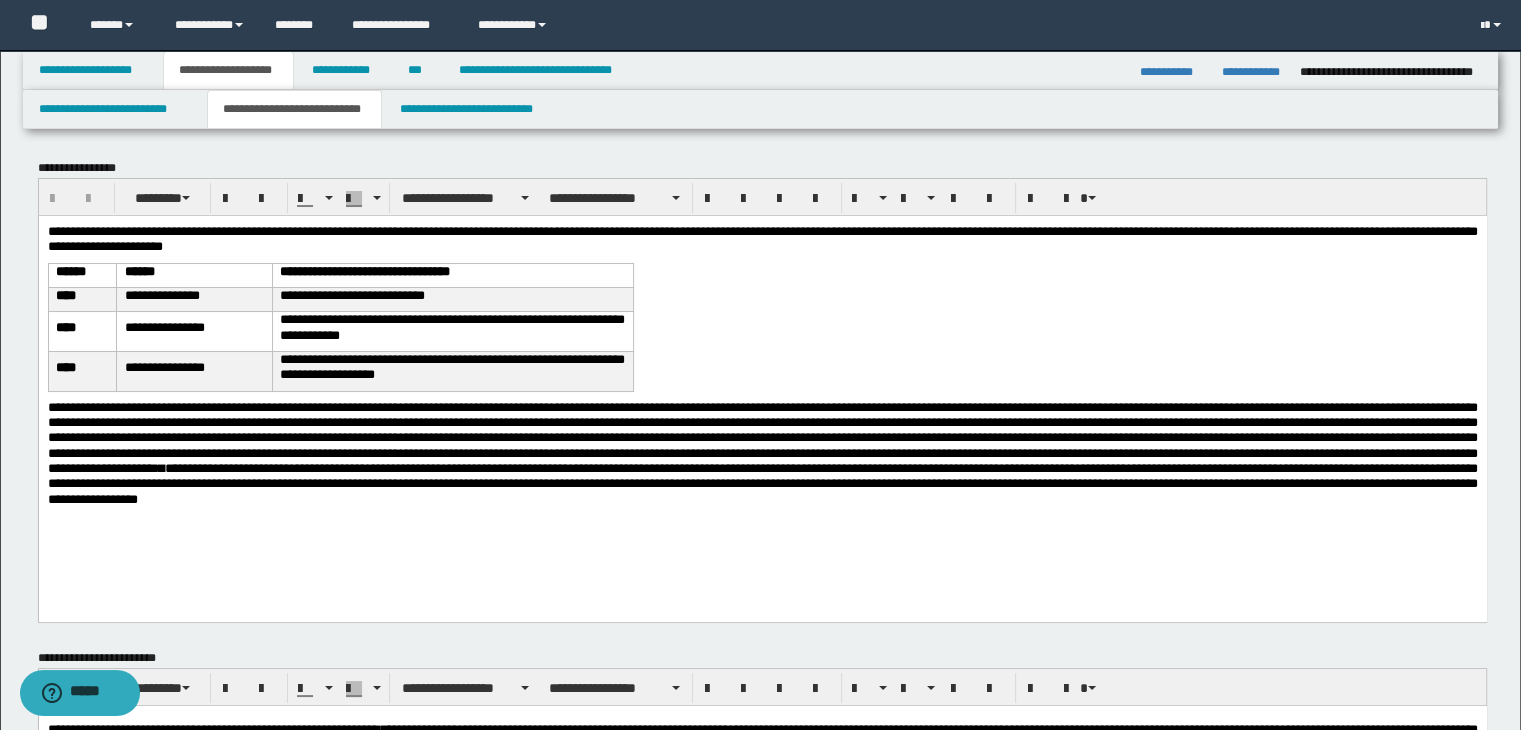 click on "**********" at bounding box center [762, 393] 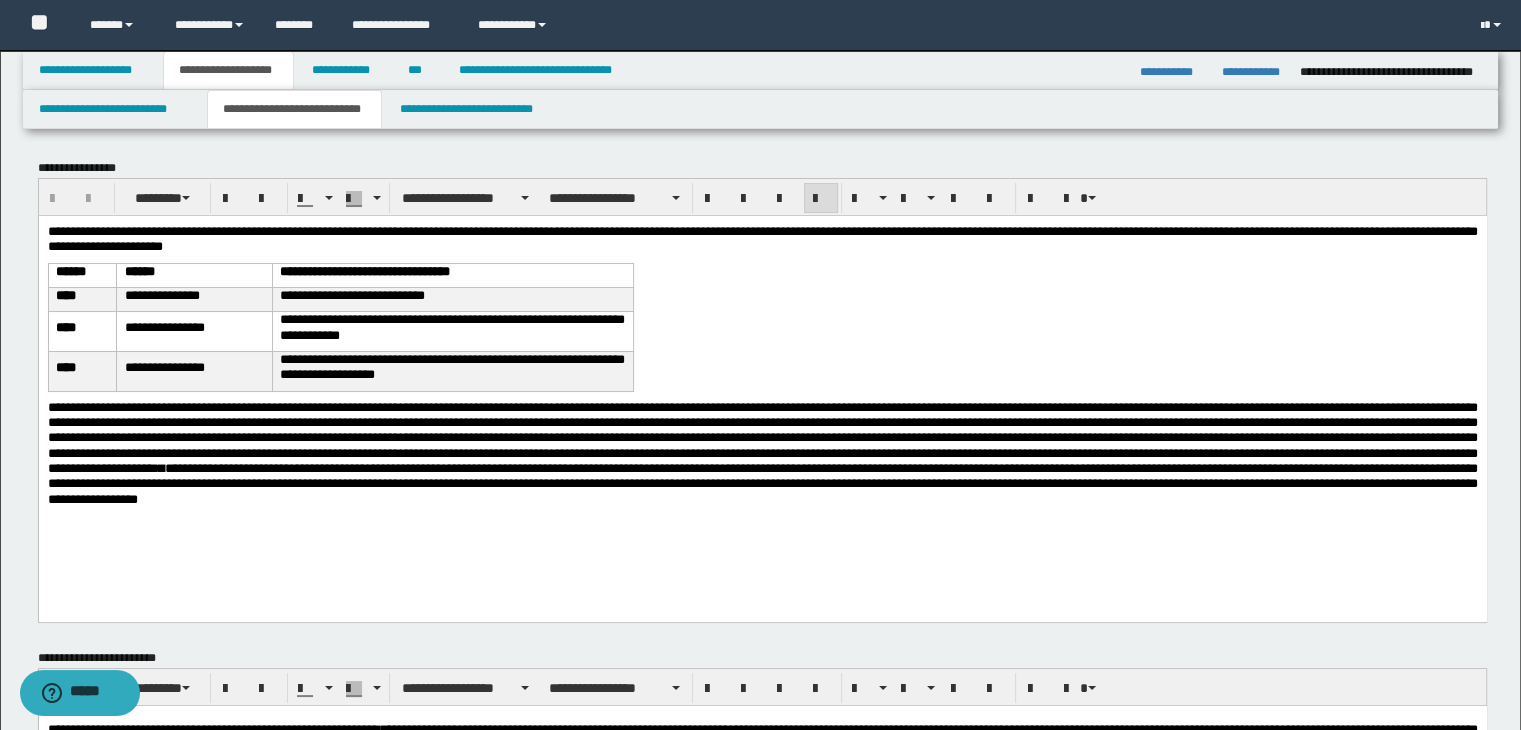 click on "**********" at bounding box center (762, 393) 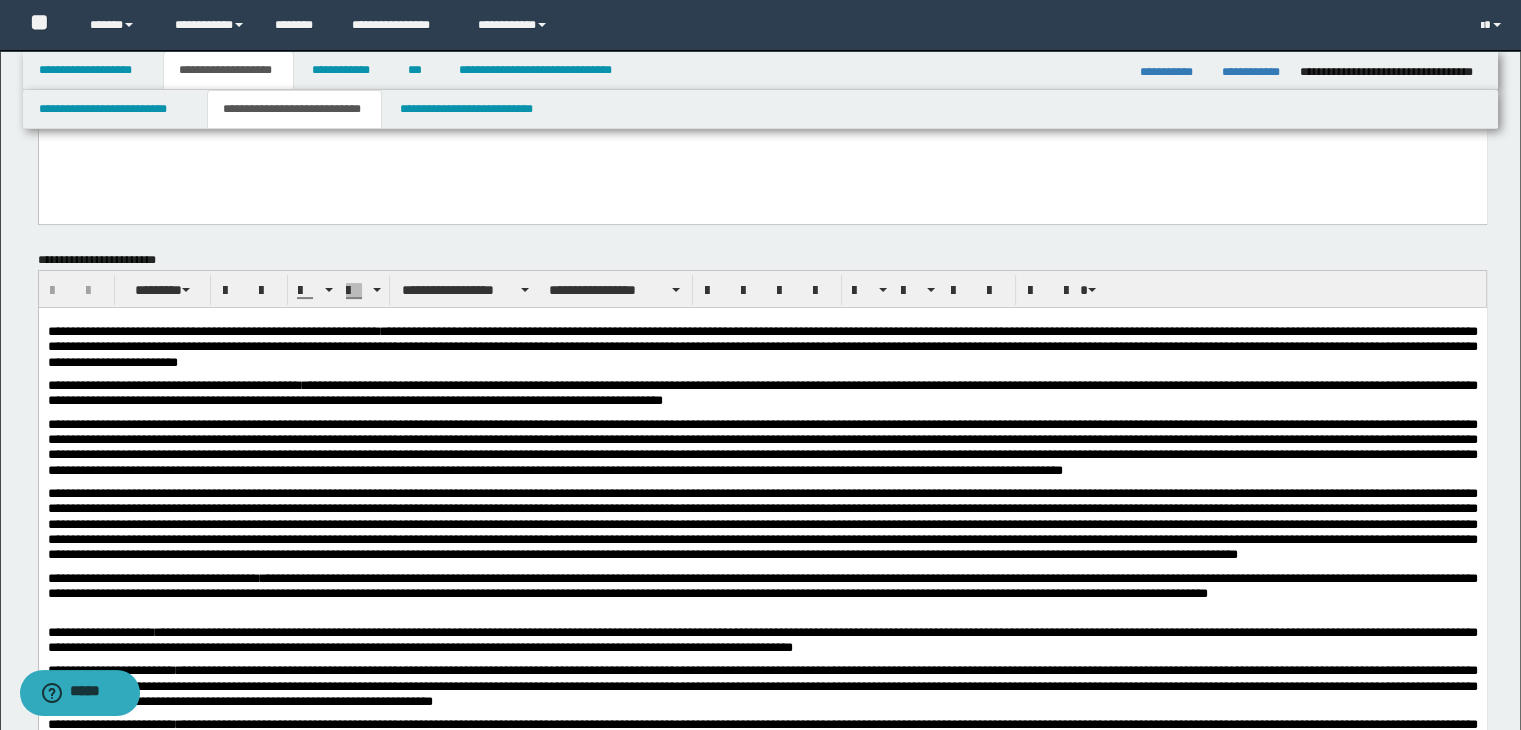 scroll, scrollTop: 500, scrollLeft: 0, axis: vertical 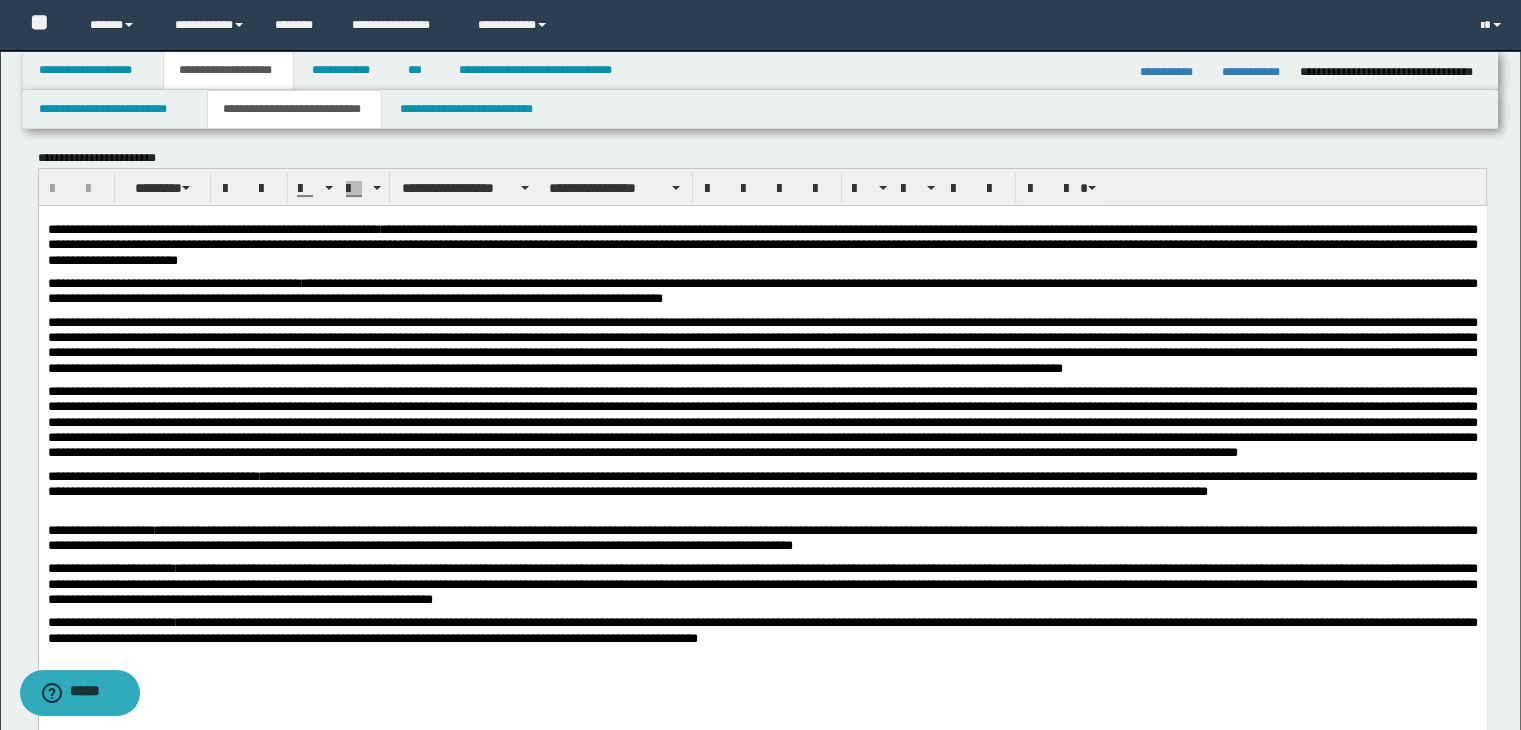 drag, startPoint x: 421, startPoint y: 354, endPoint x: 516, endPoint y: 320, distance: 100.90094 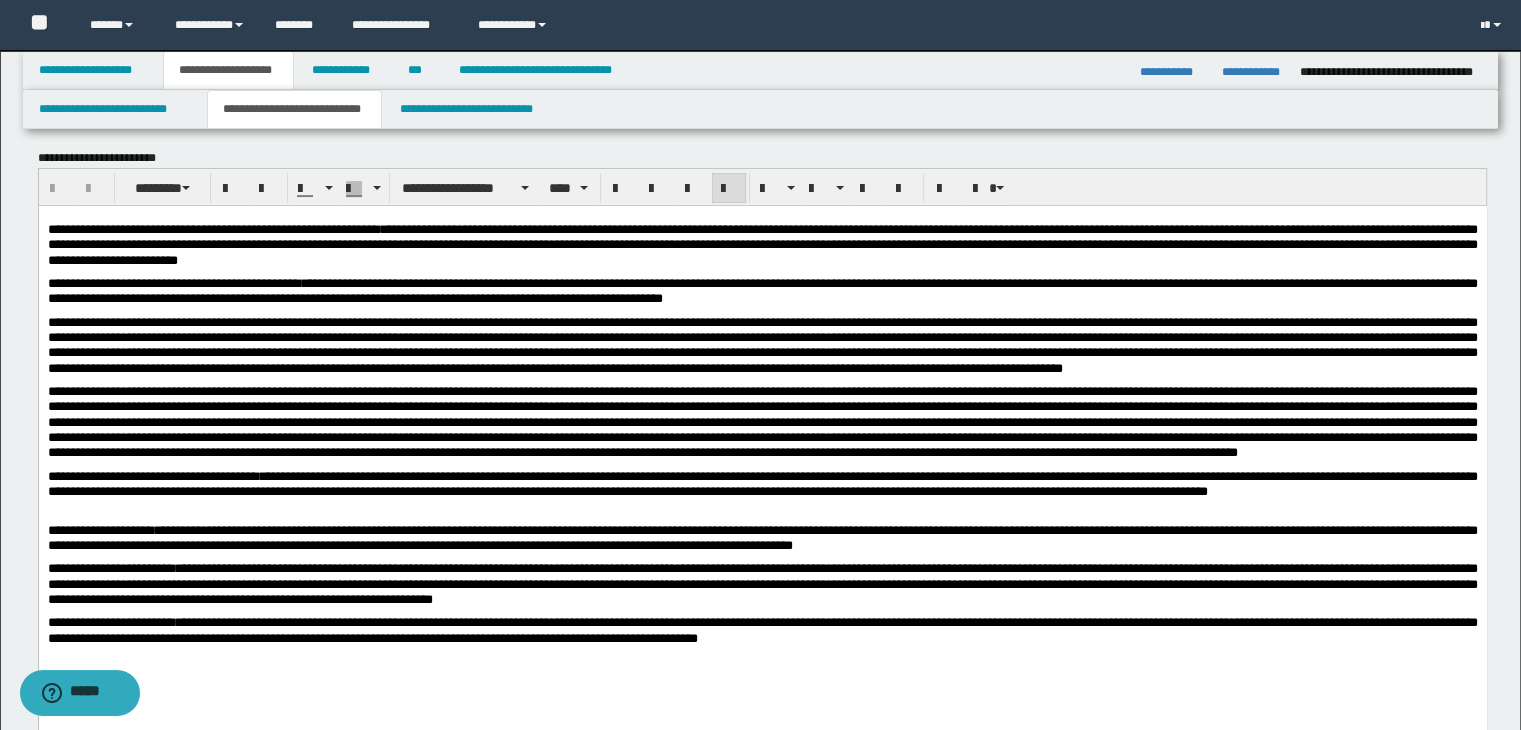 drag, startPoint x: 590, startPoint y: 288, endPoint x: 897, endPoint y: 343, distance: 311.8878 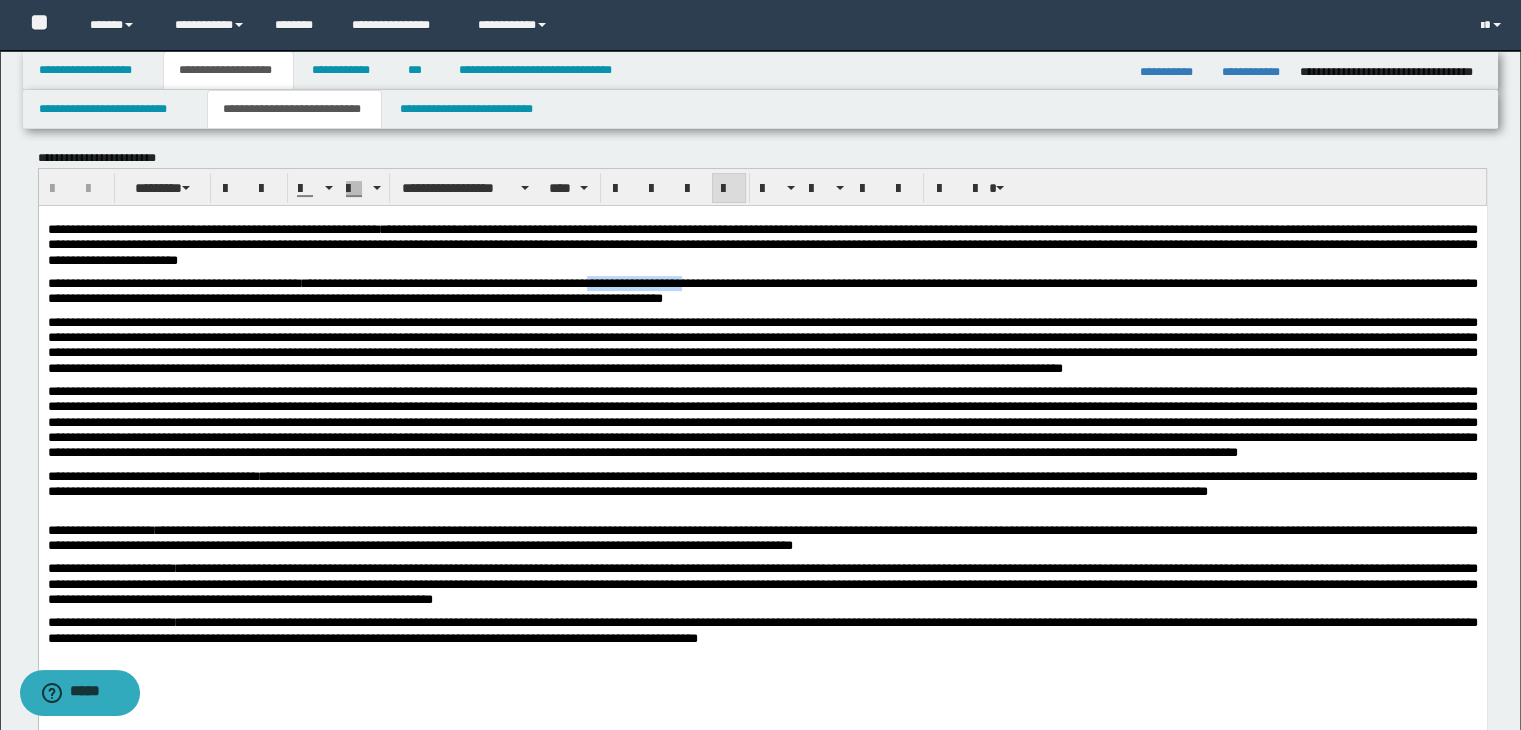type 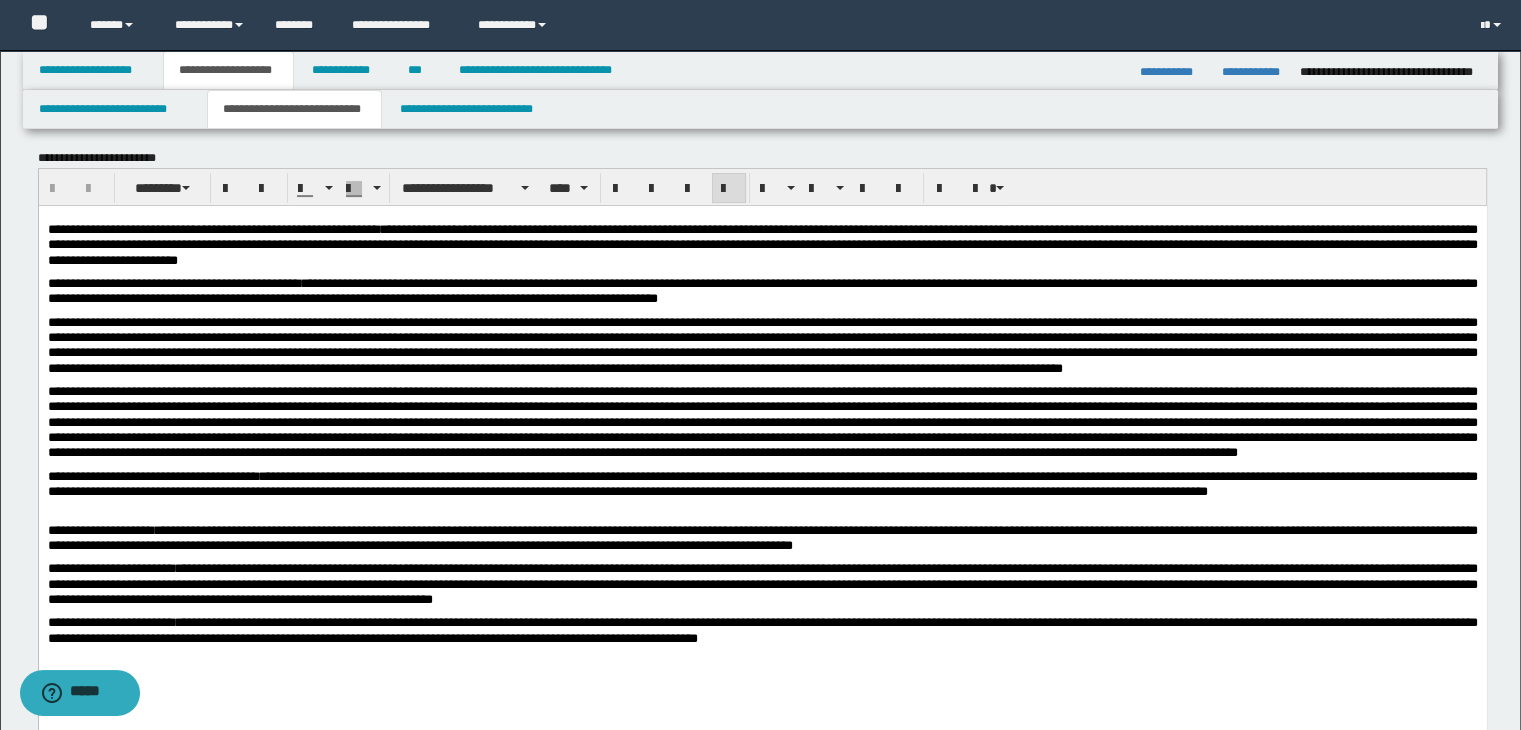 click at bounding box center [762, 421] 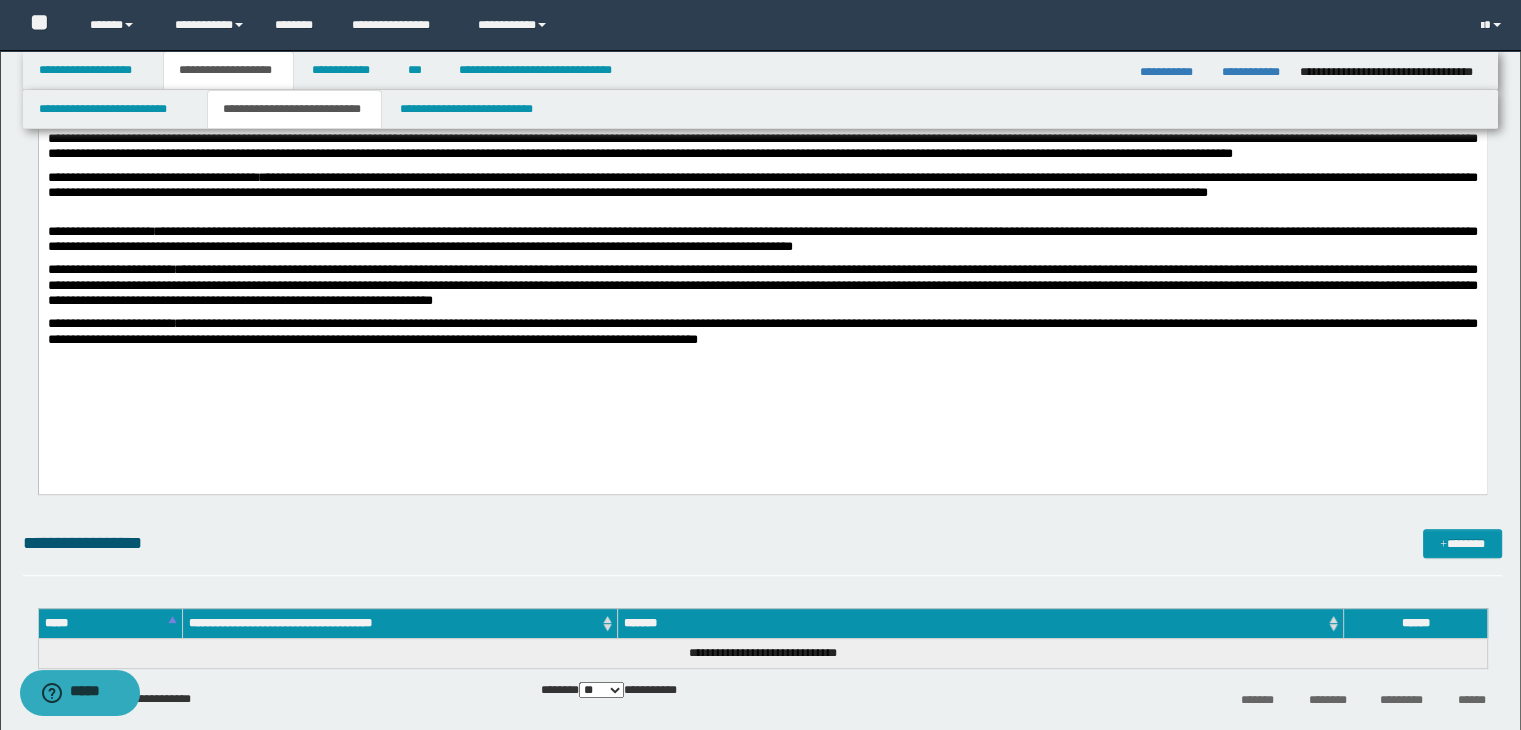 scroll, scrollTop: 800, scrollLeft: 0, axis: vertical 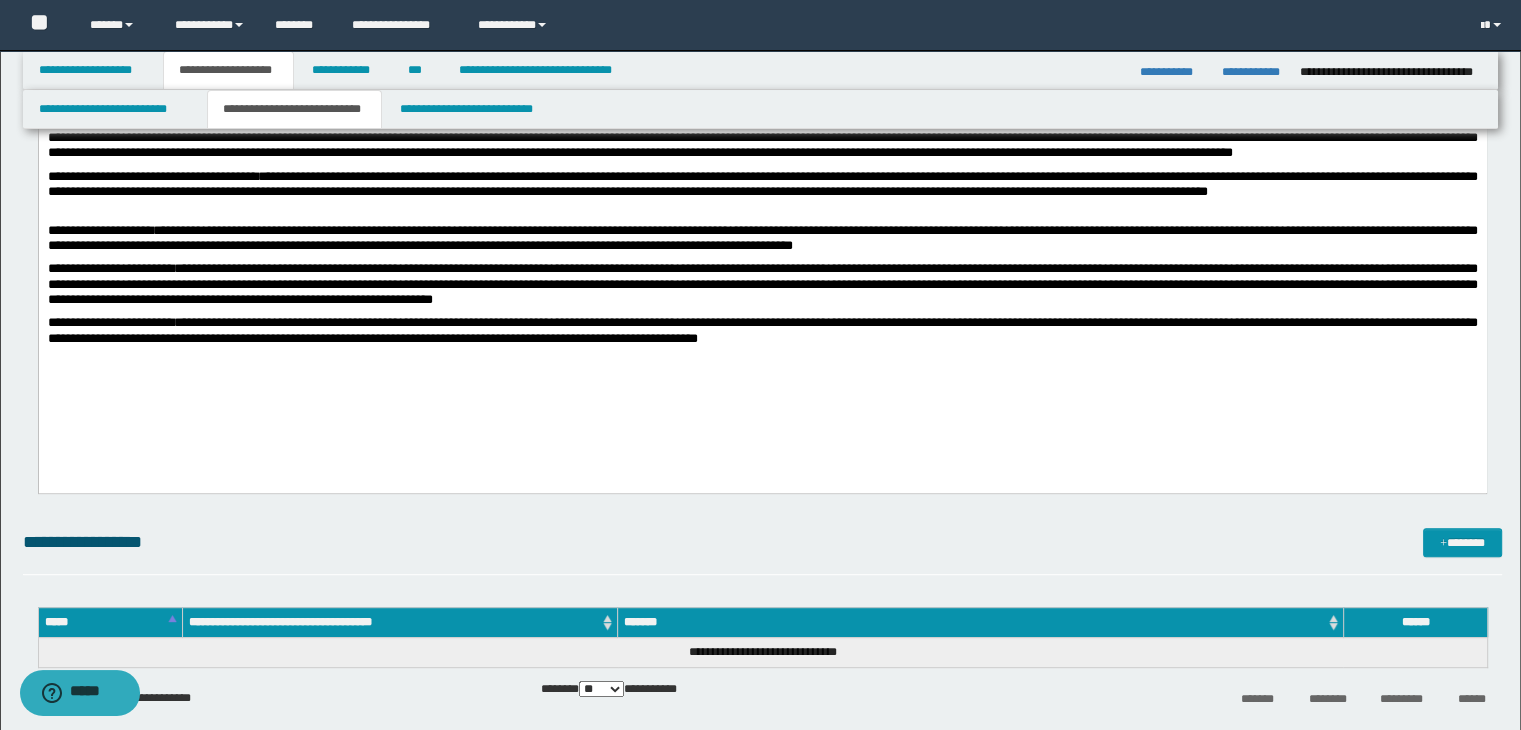 click on "**********" at bounding box center [762, 159] 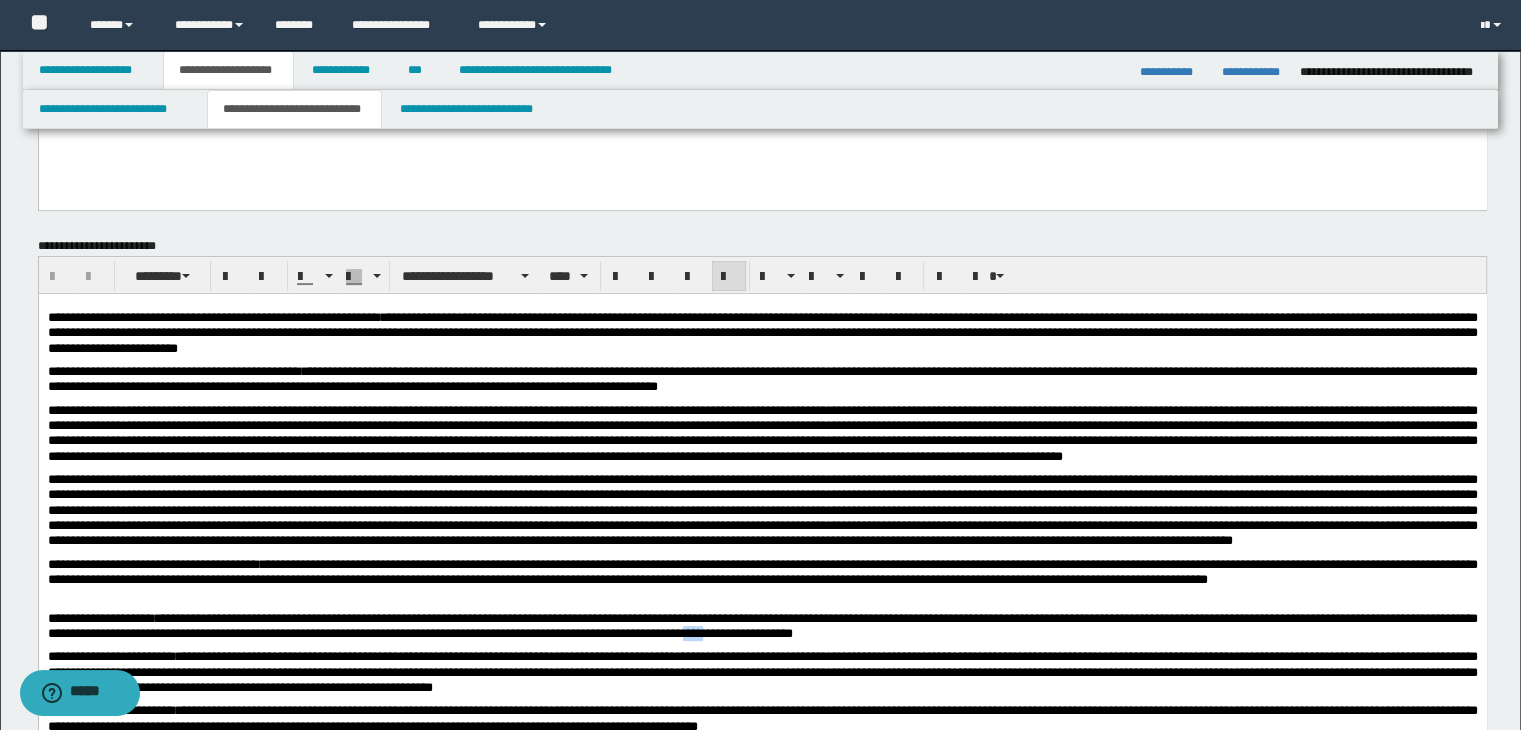 scroll, scrollTop: 400, scrollLeft: 0, axis: vertical 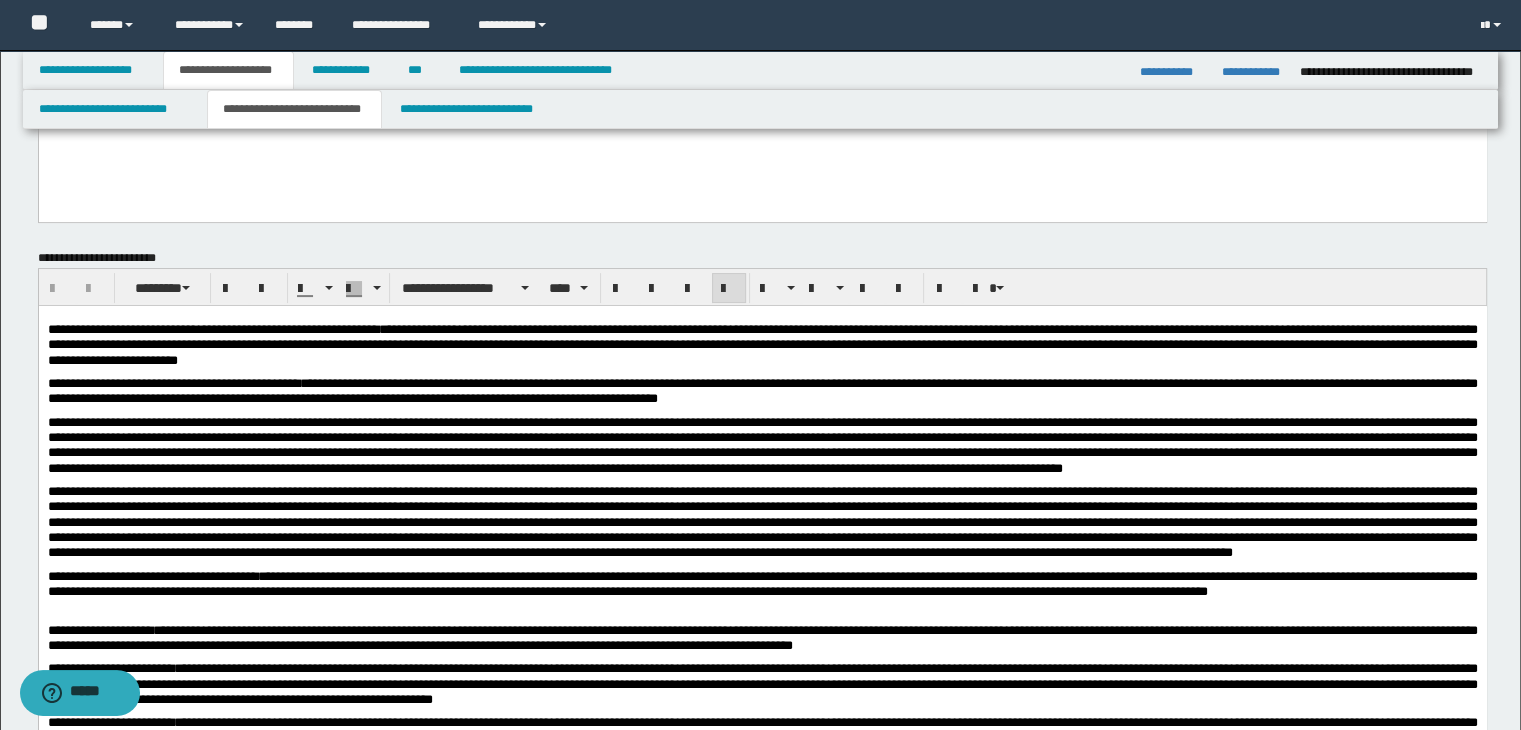 click at bounding box center (762, 444) 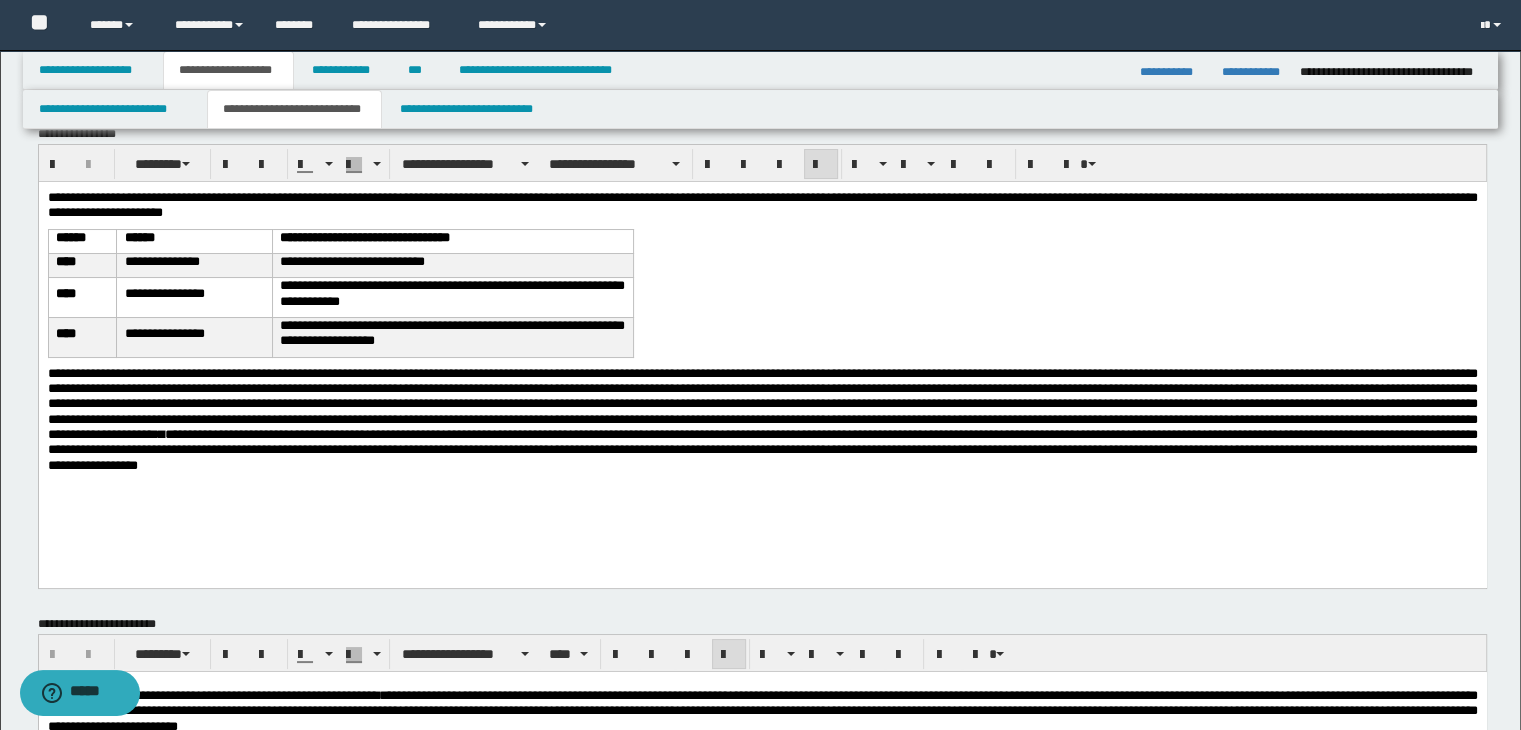 scroll, scrollTop: 0, scrollLeft: 0, axis: both 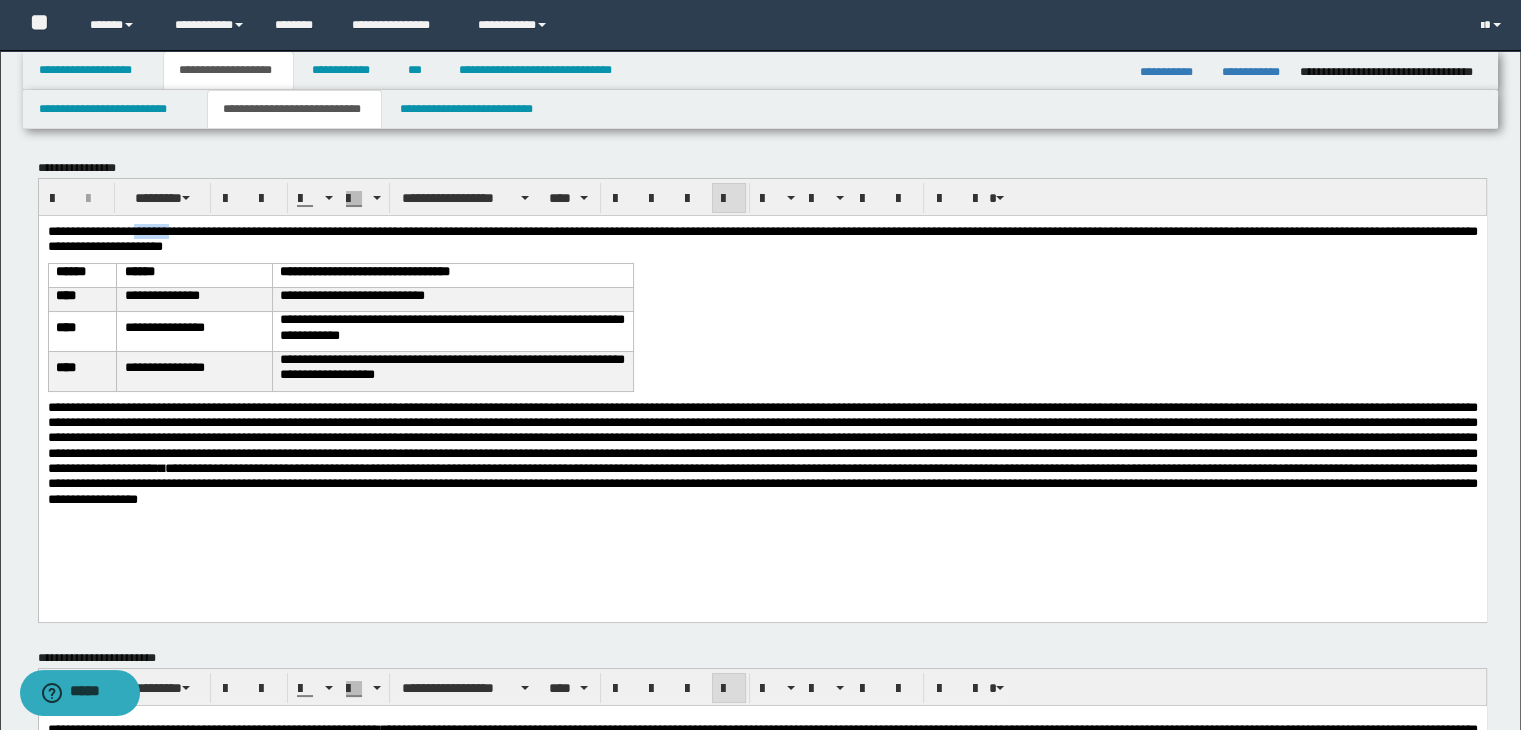 type 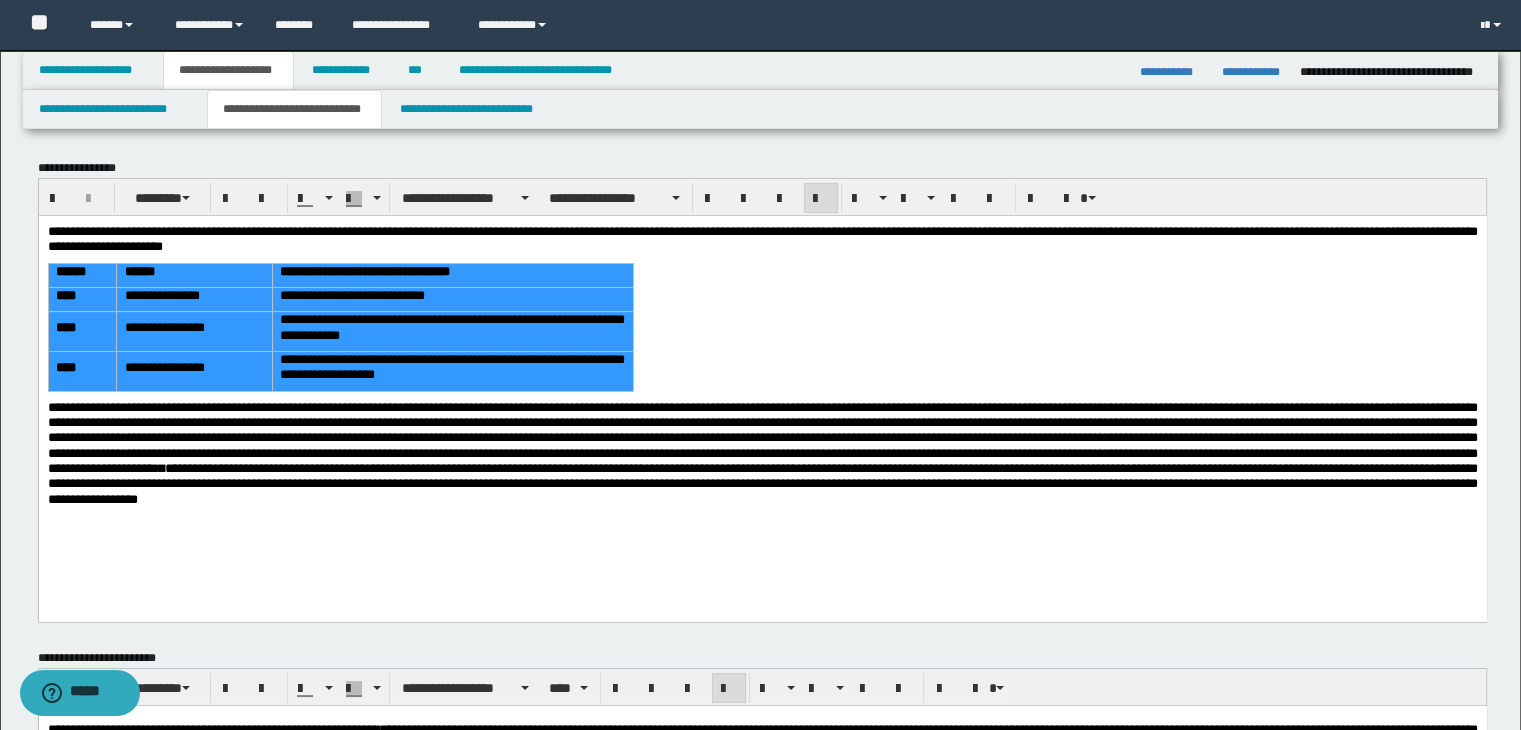 drag, startPoint x: 63, startPoint y: 270, endPoint x: 357, endPoint y: 371, distance: 310.86493 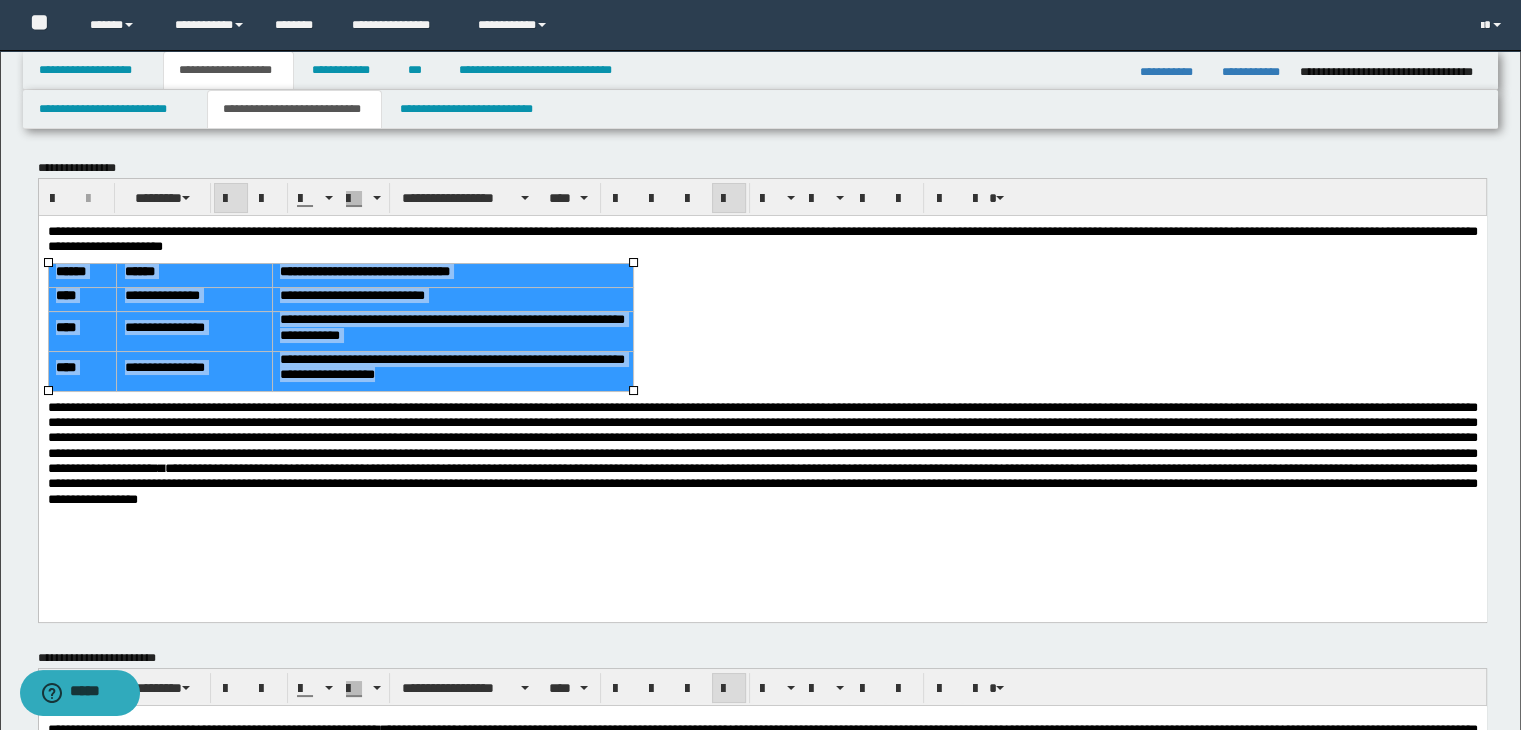 drag, startPoint x: 232, startPoint y: 193, endPoint x: 330, endPoint y: 43, distance: 179.17589 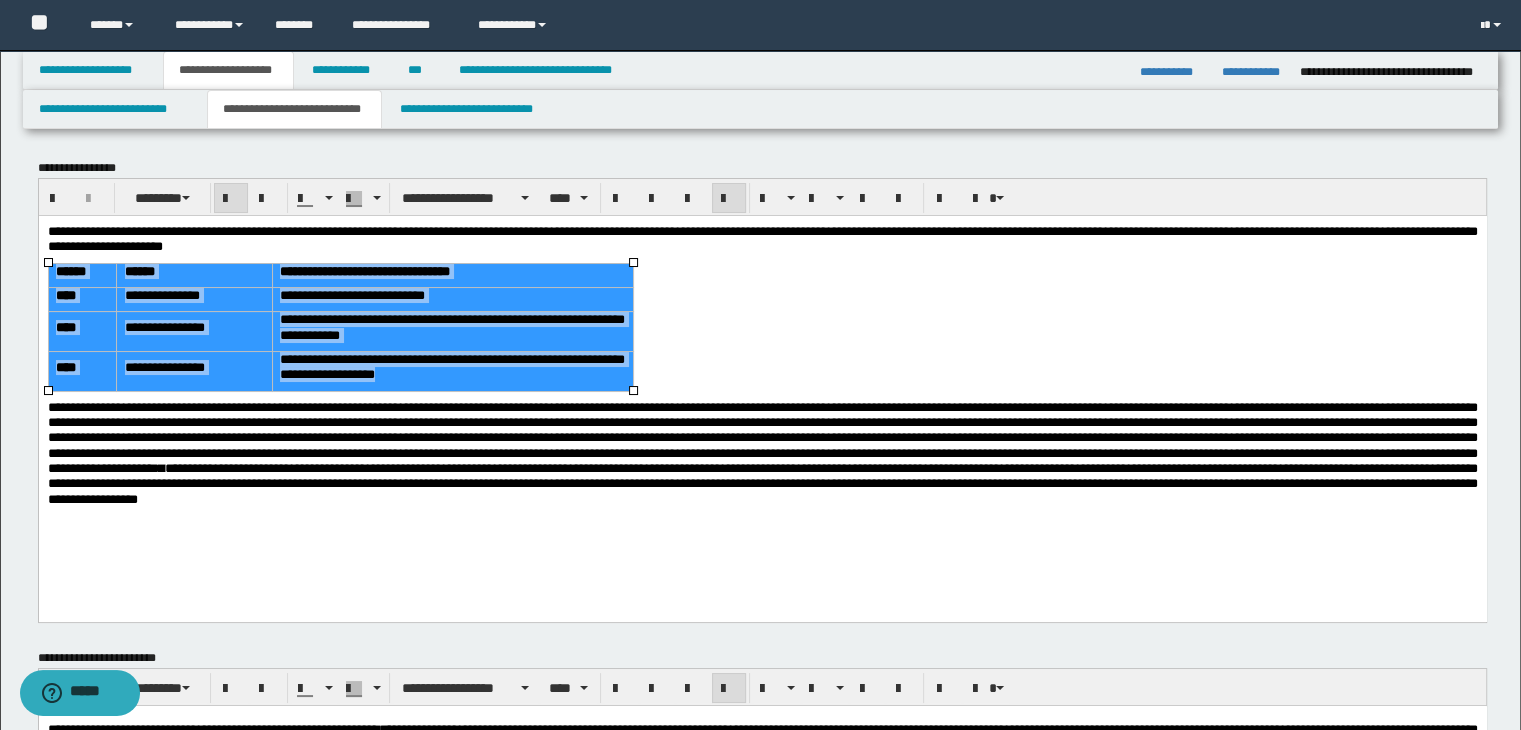 click at bounding box center (231, 199) 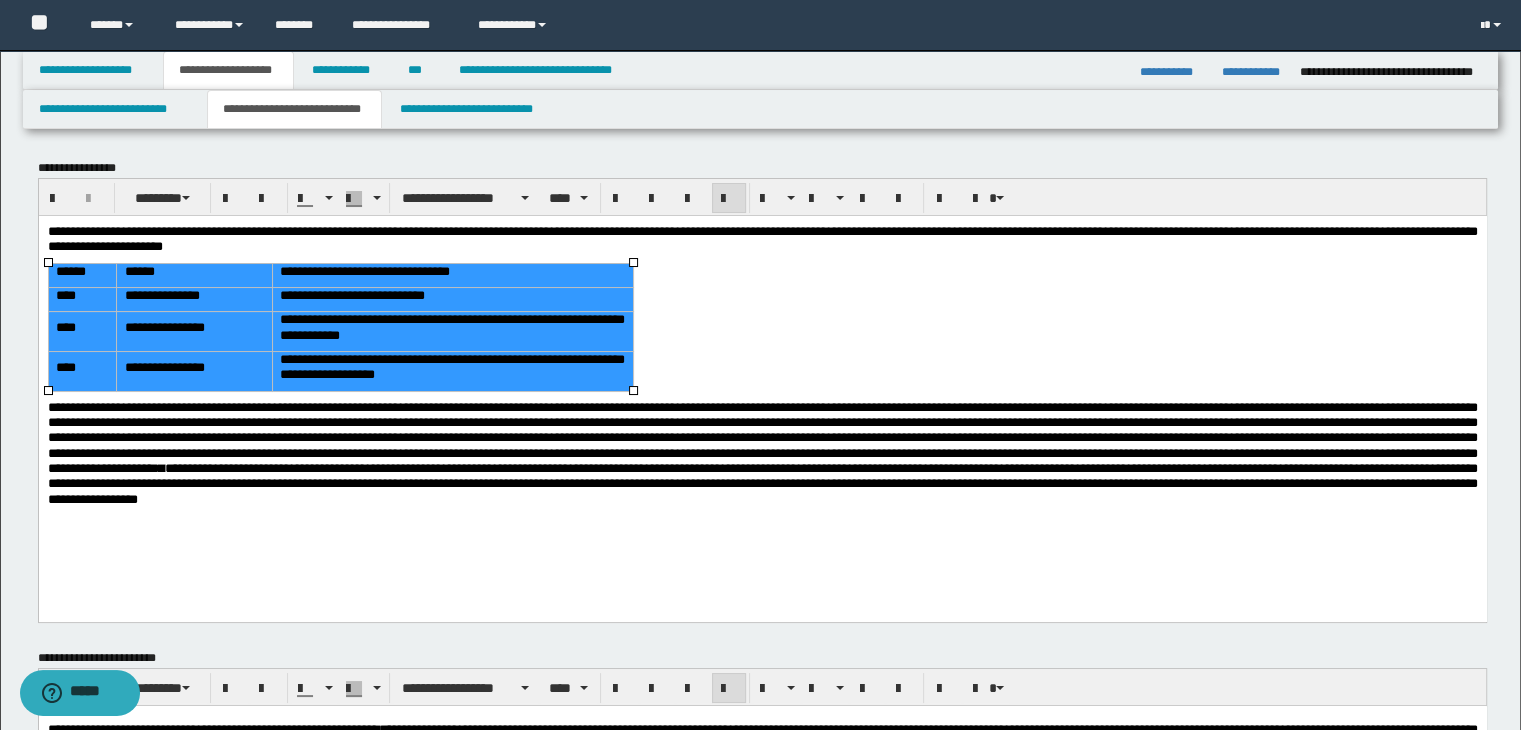 click on "**********" at bounding box center (762, 393) 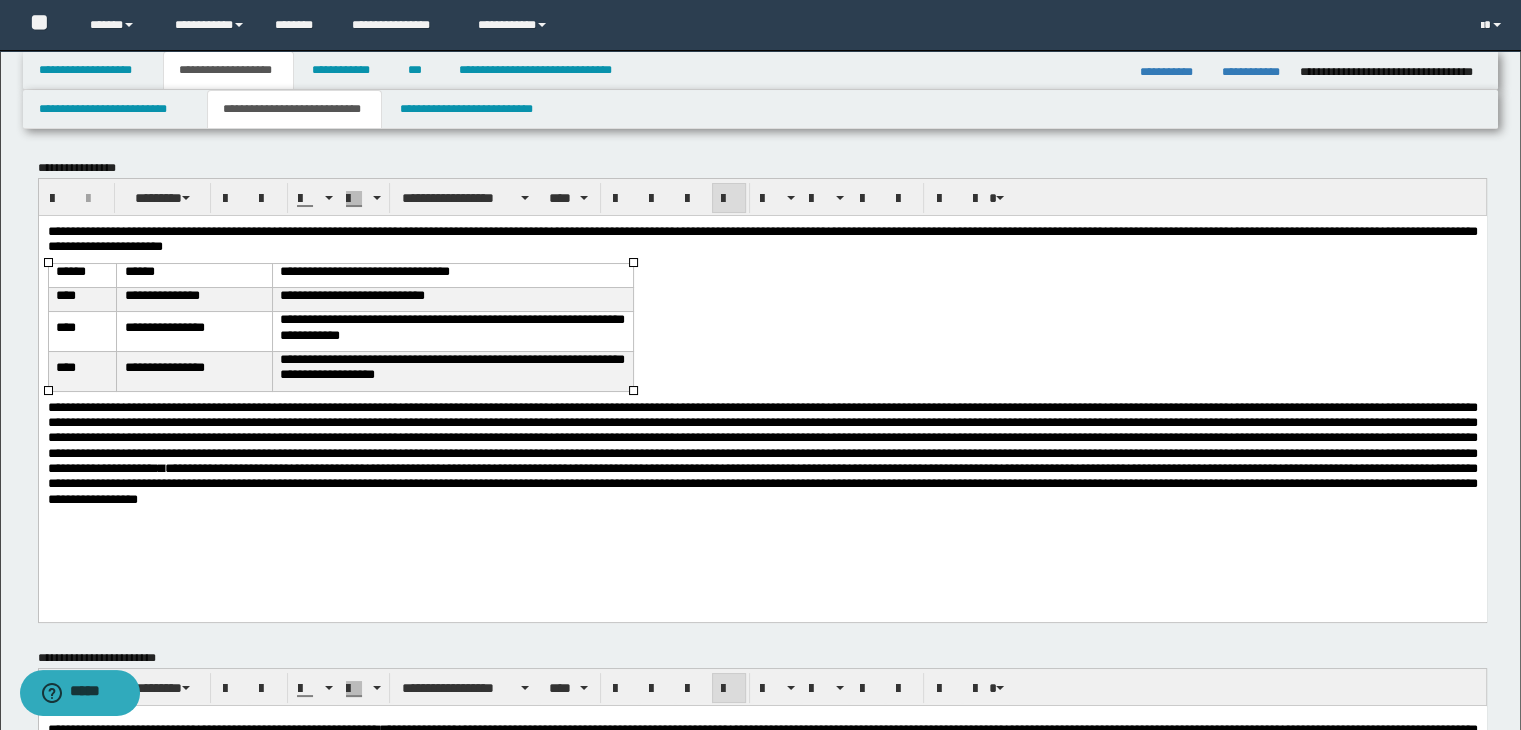 drag, startPoint x: 425, startPoint y: 356, endPoint x: 351, endPoint y: 366, distance: 74.672615 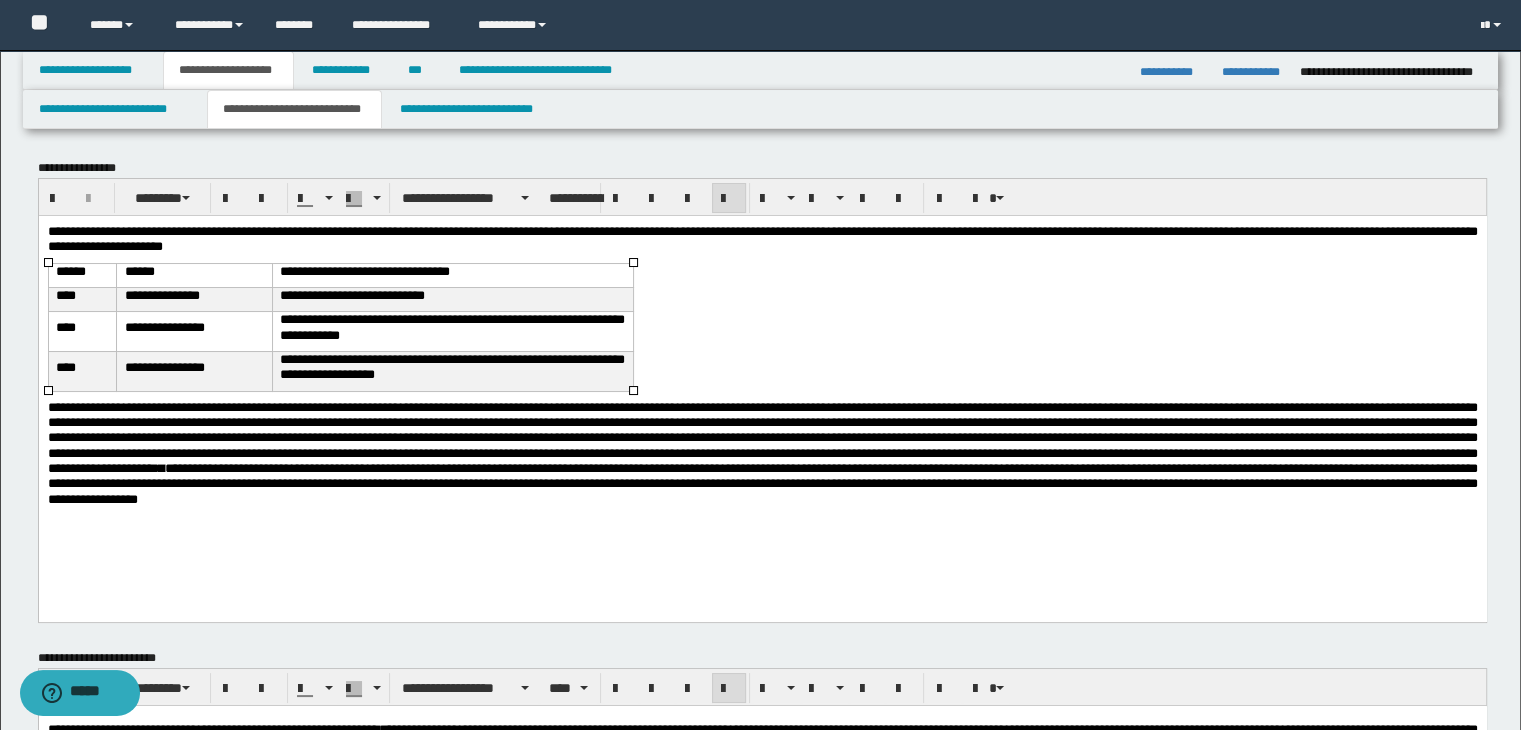 click on "**********" at bounding box center (762, 393) 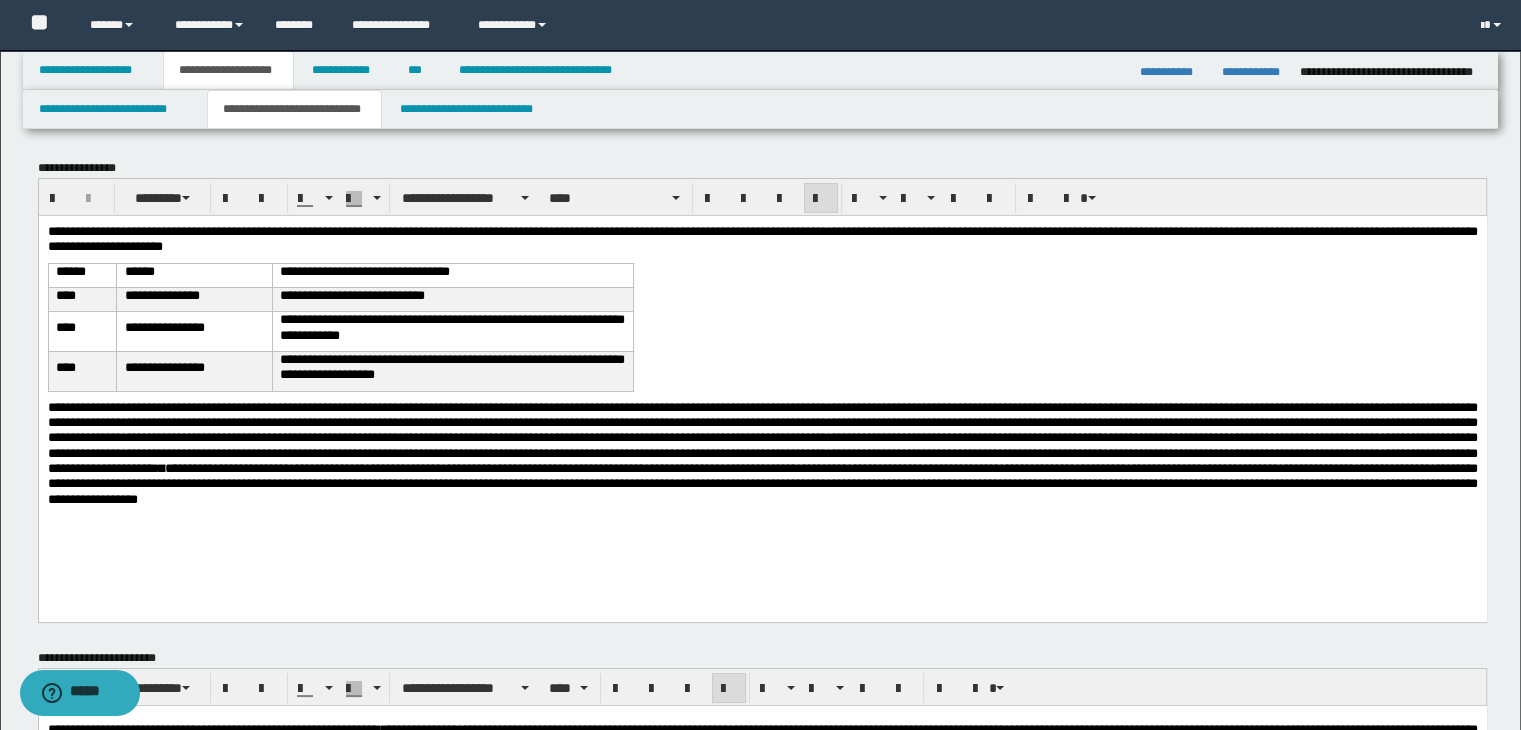 click on "**********" at bounding box center (762, 393) 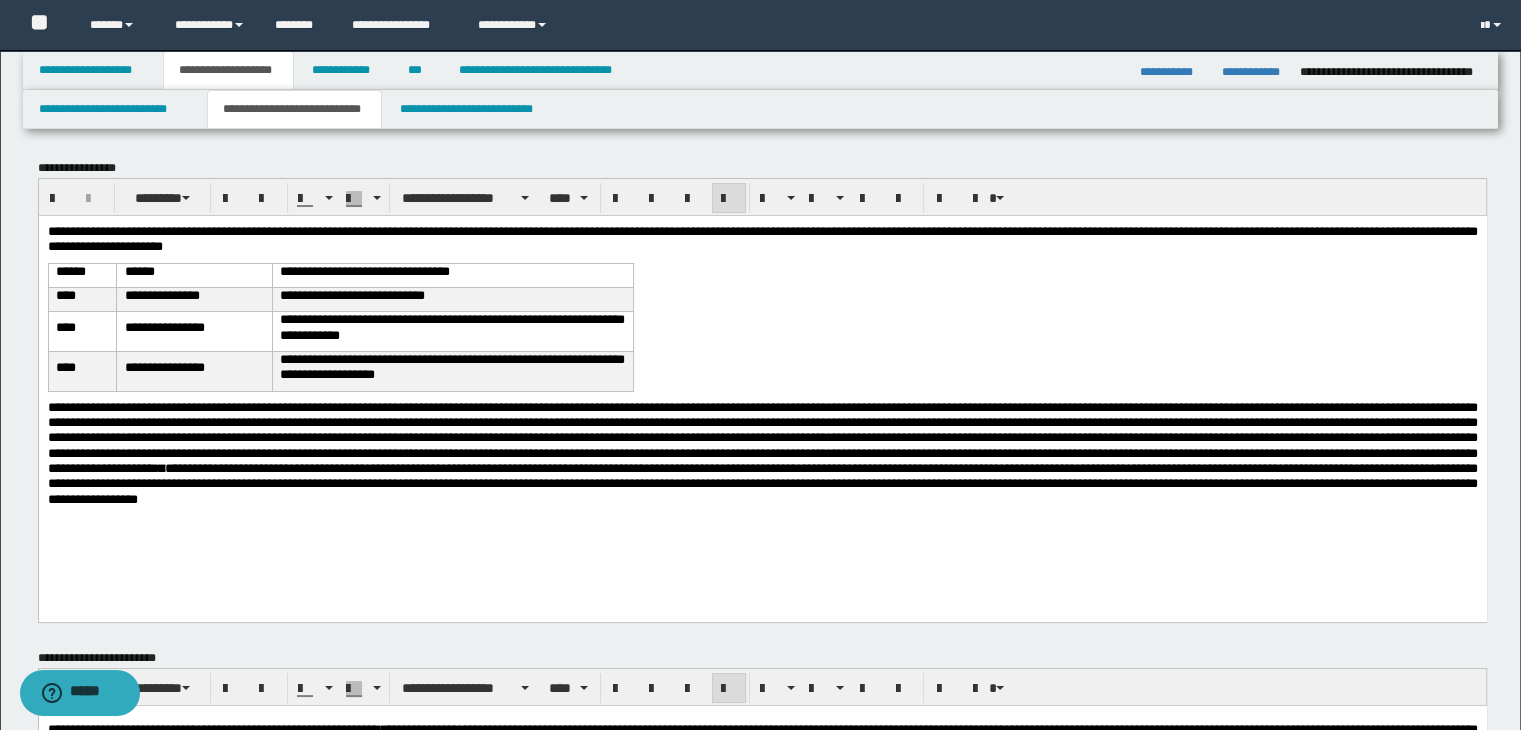 click on "**********" at bounding box center [762, 393] 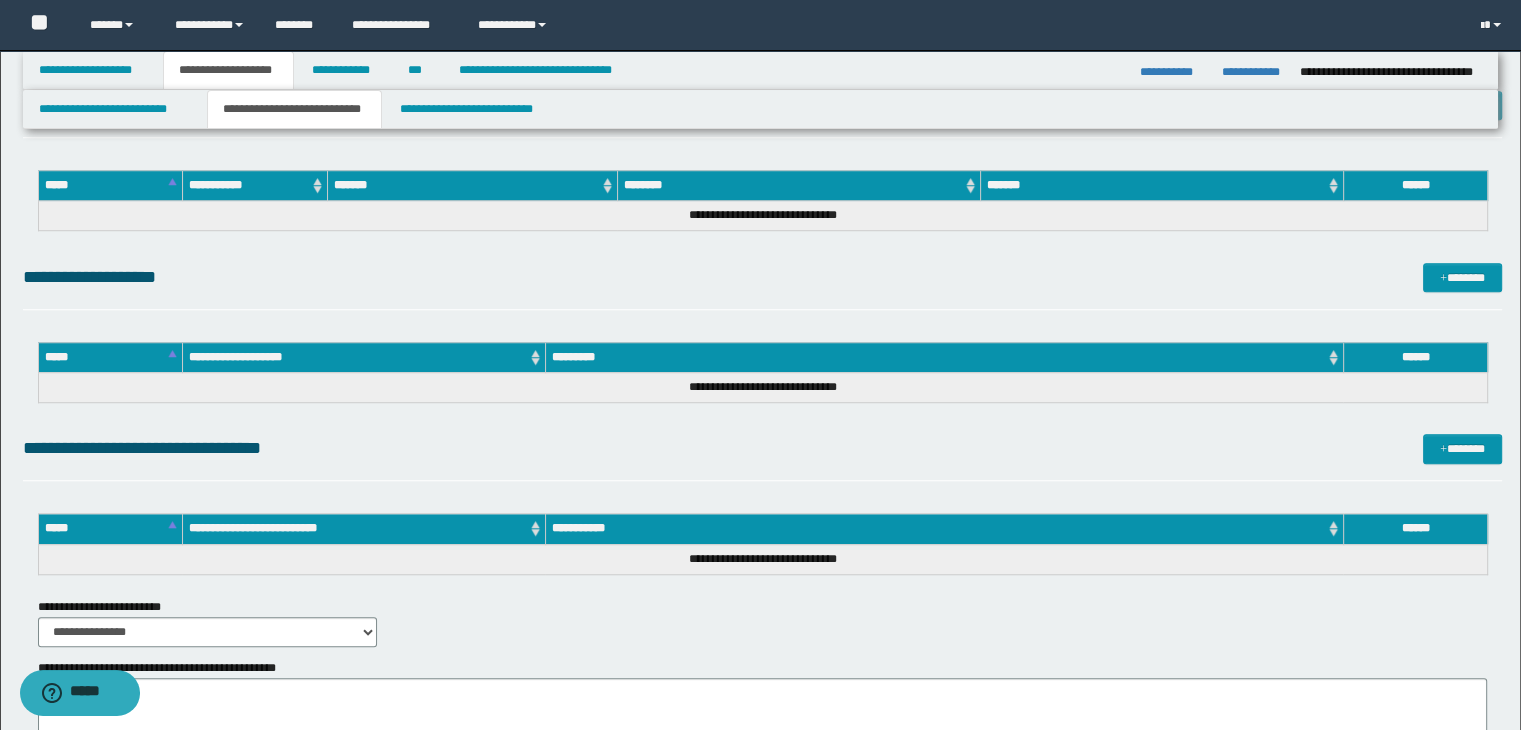 scroll, scrollTop: 1600, scrollLeft: 0, axis: vertical 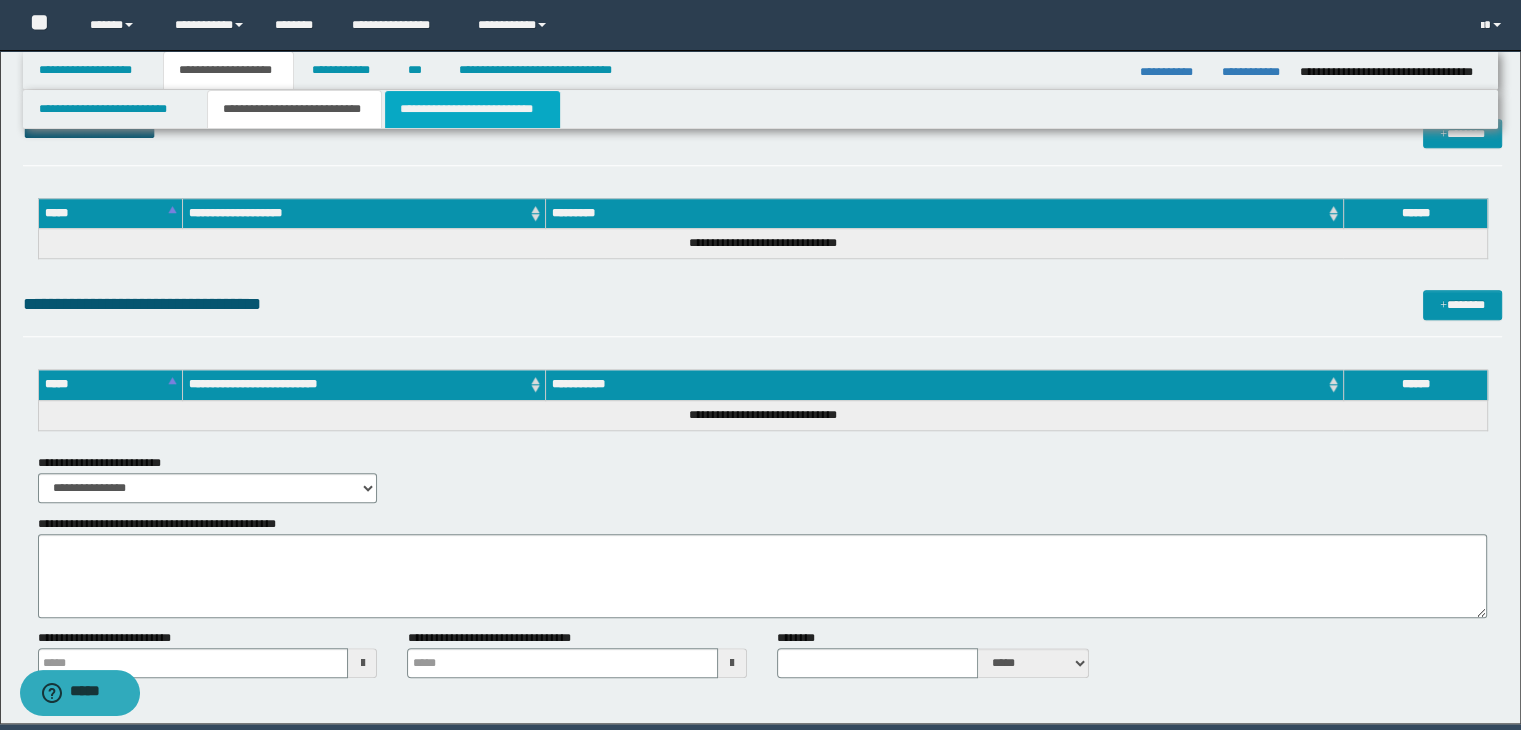 click on "**********" at bounding box center [472, 109] 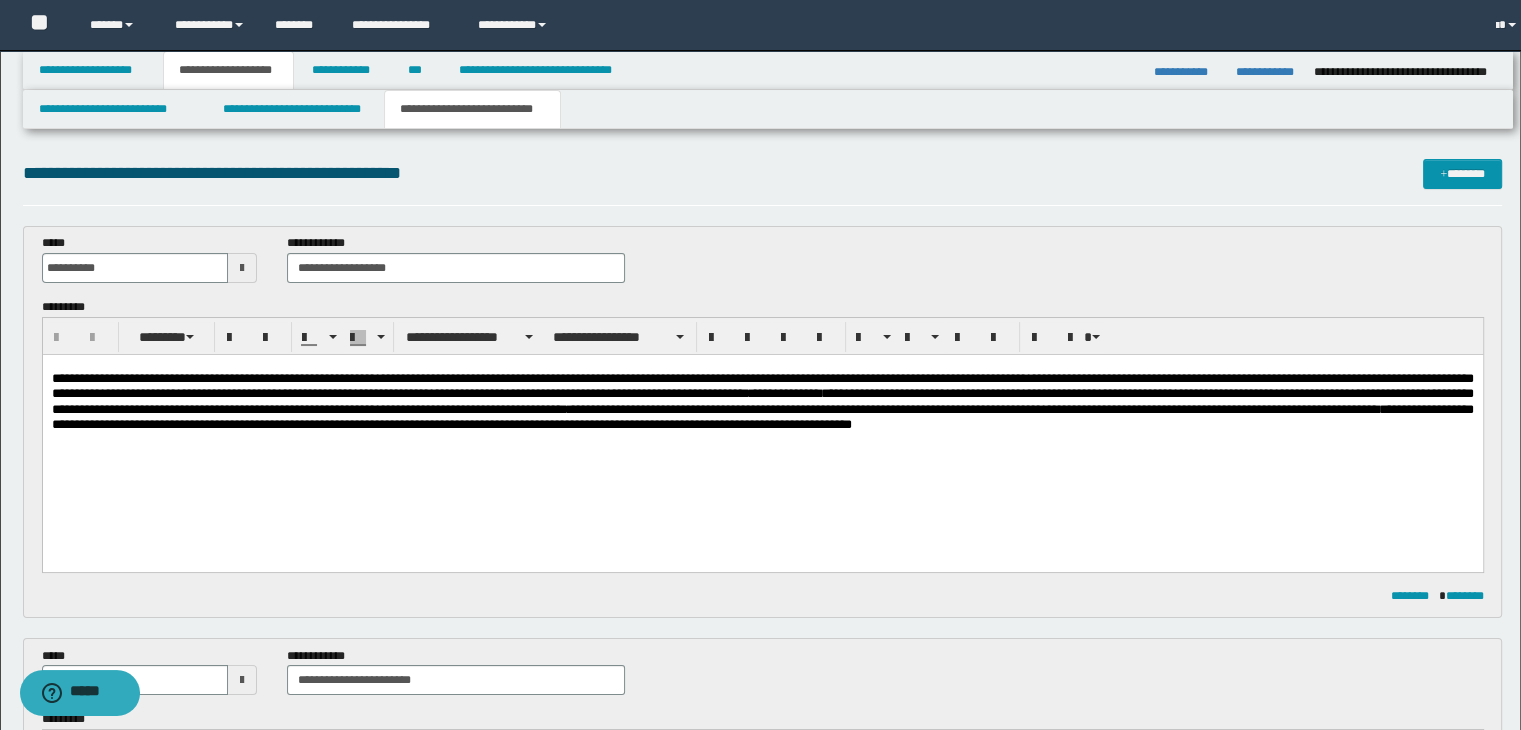 scroll, scrollTop: 0, scrollLeft: 0, axis: both 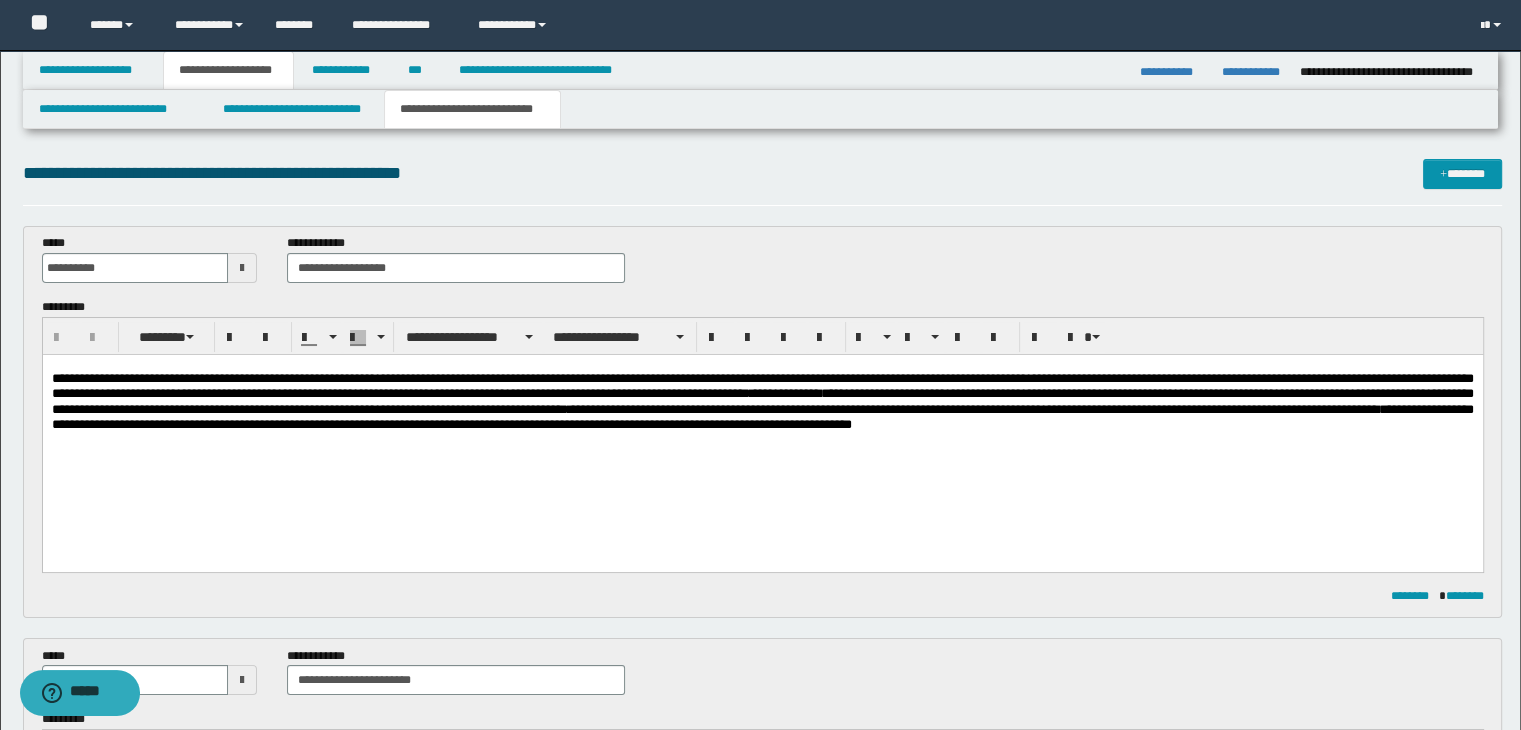 click on "**********" at bounding box center [762, 437] 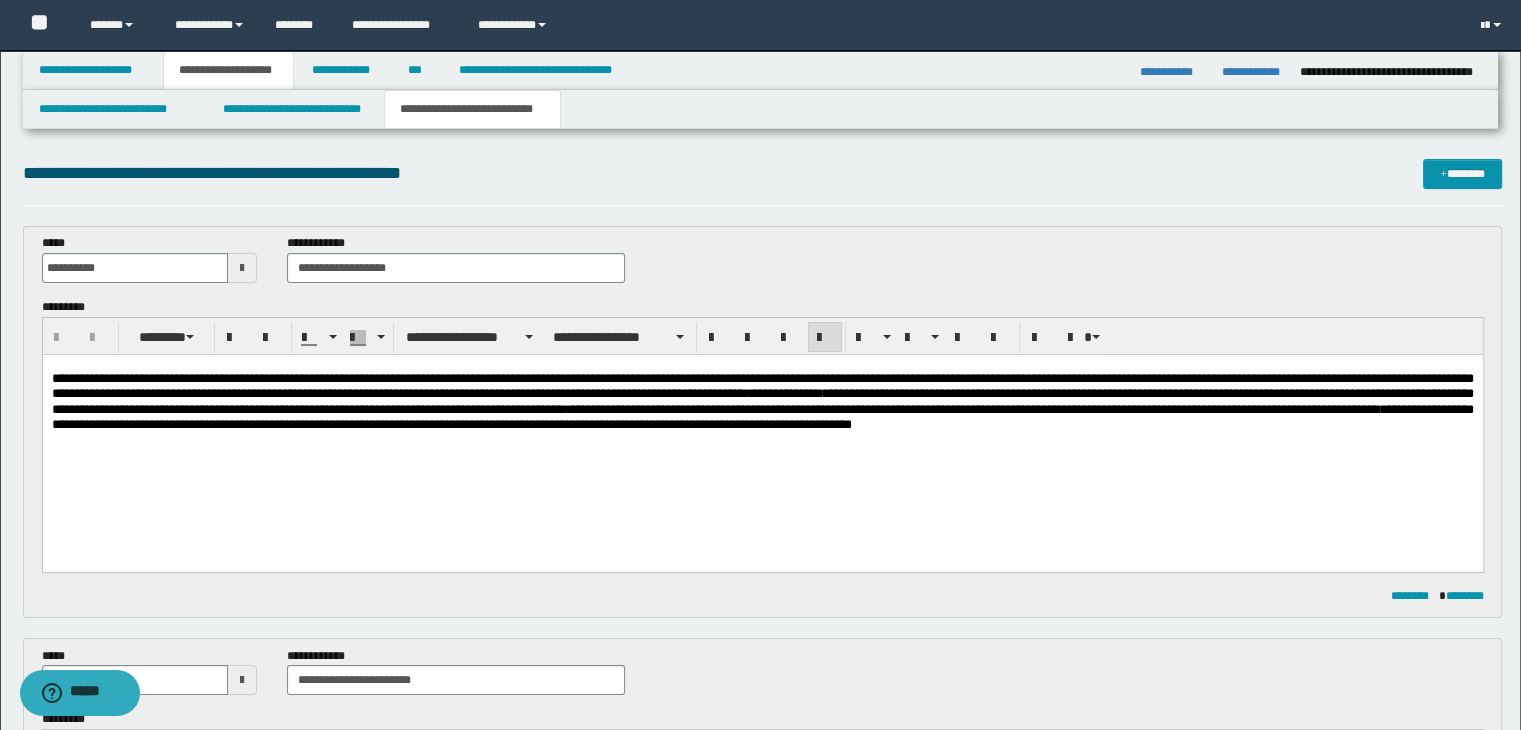 click on "**********" at bounding box center (762, 437) 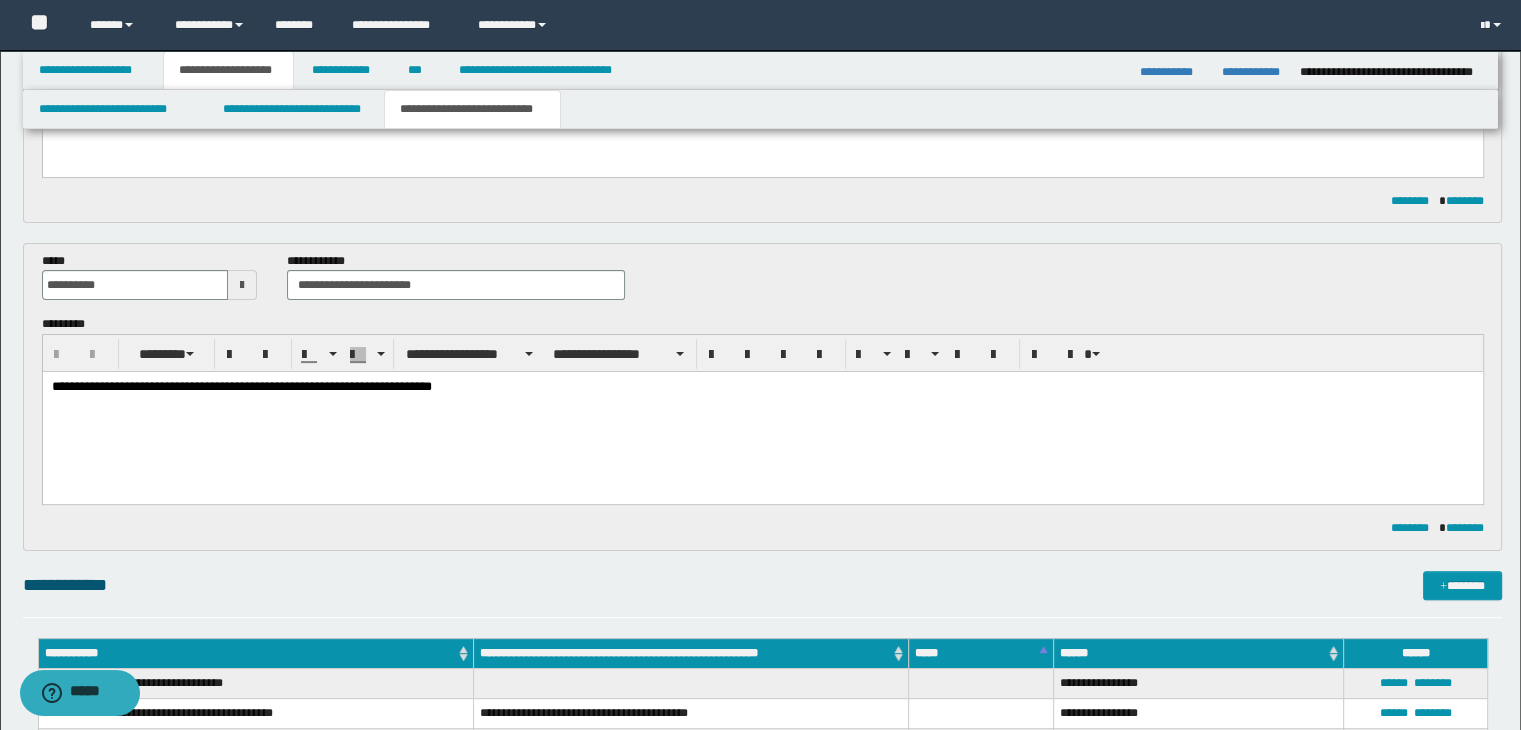 scroll, scrollTop: 400, scrollLeft: 0, axis: vertical 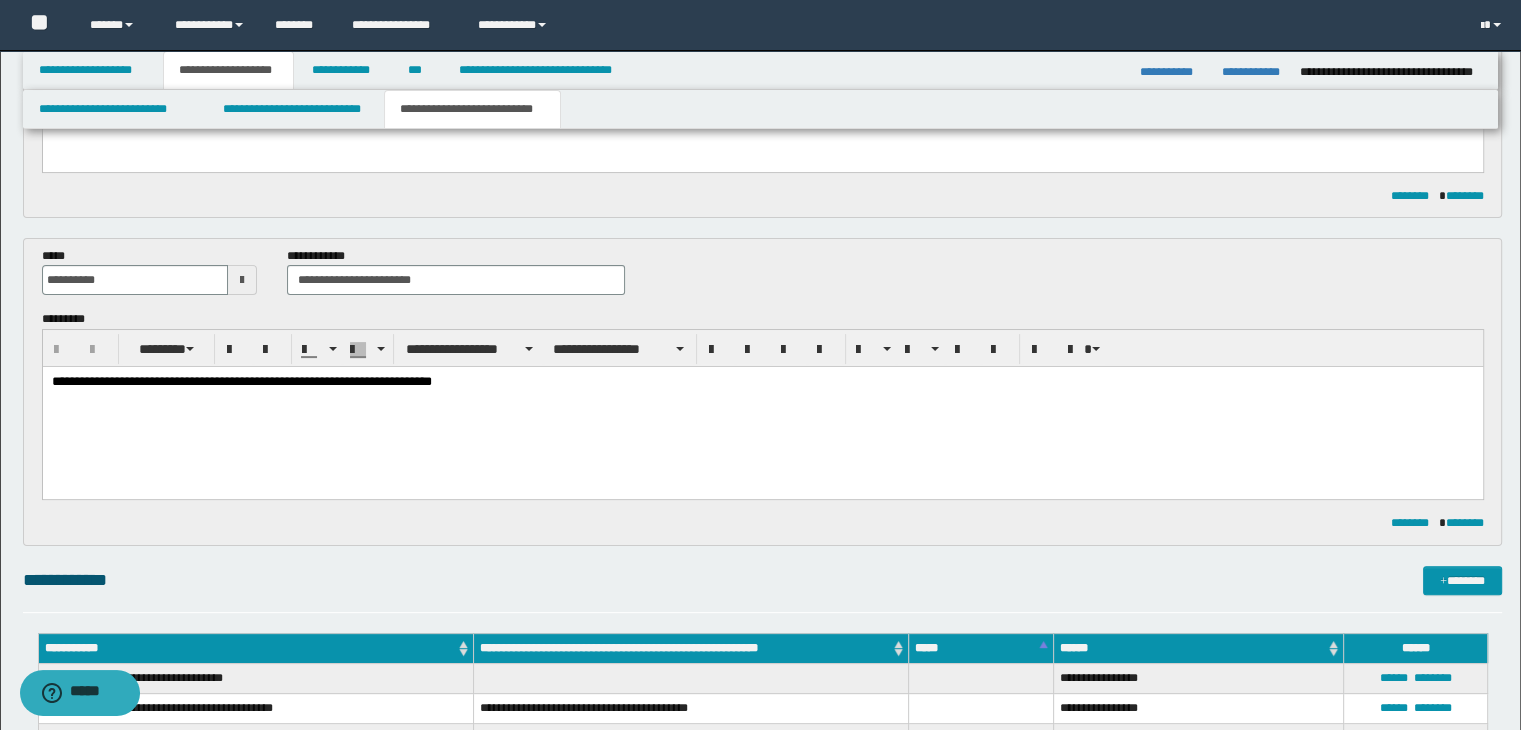 click on "**********" at bounding box center (762, 408) 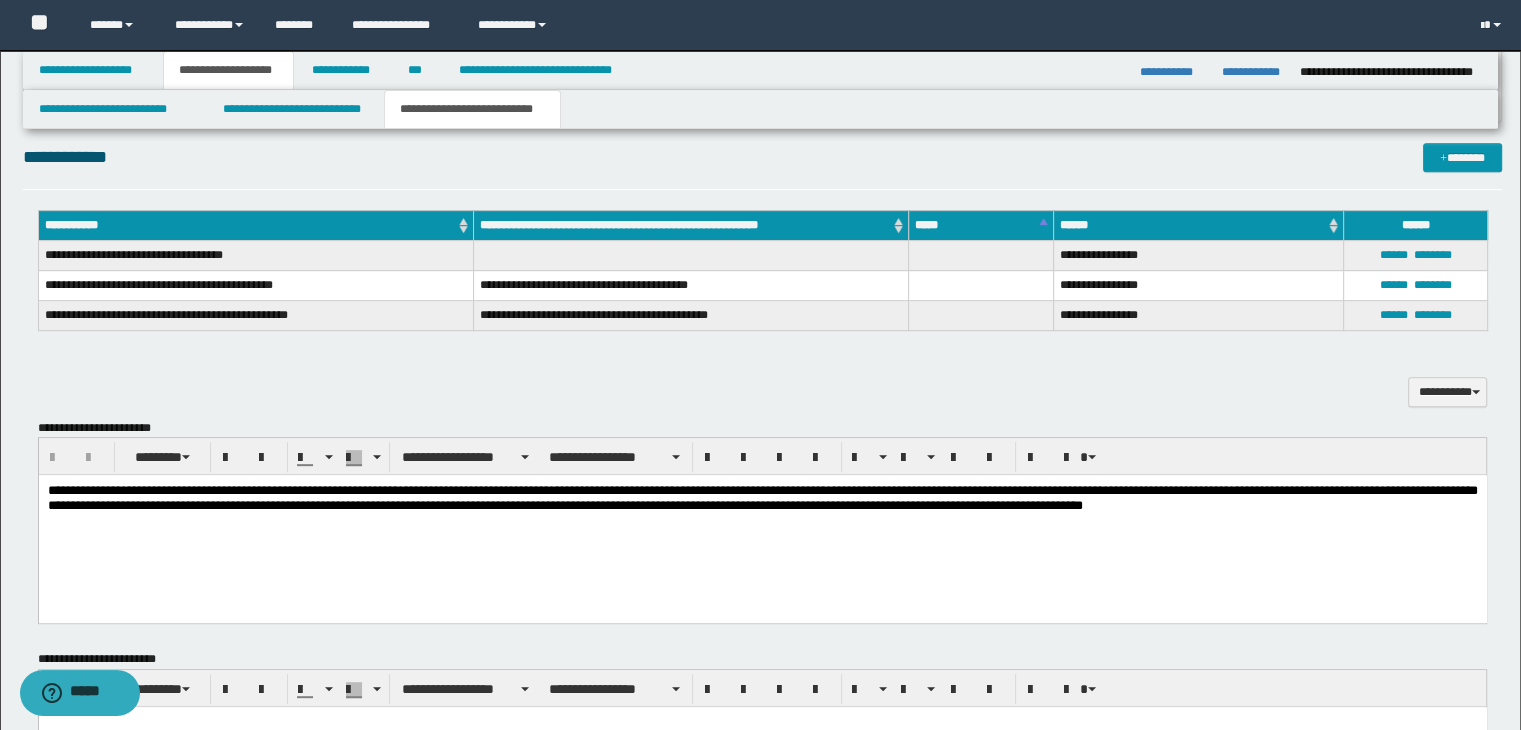 scroll, scrollTop: 900, scrollLeft: 0, axis: vertical 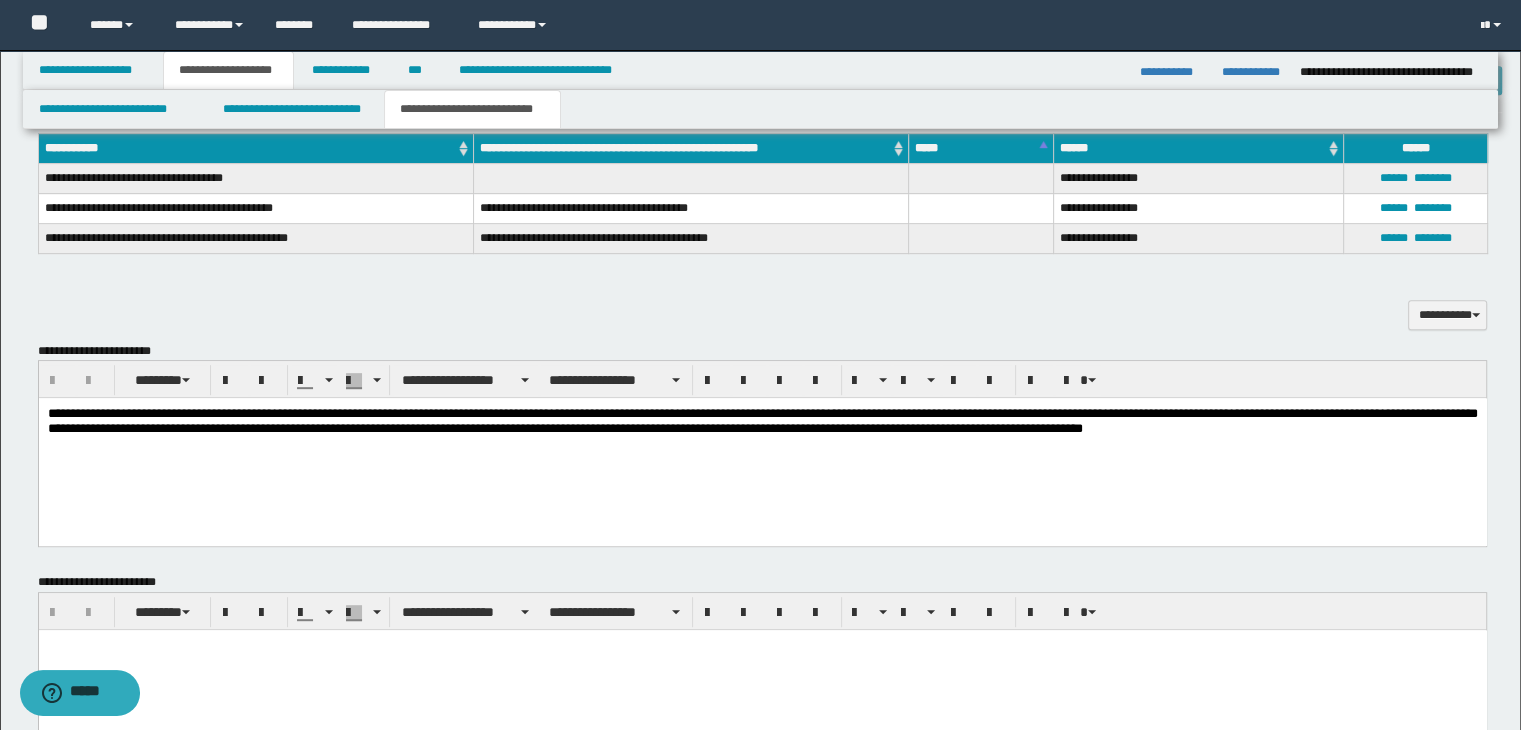 click on "**********" at bounding box center [762, 446] 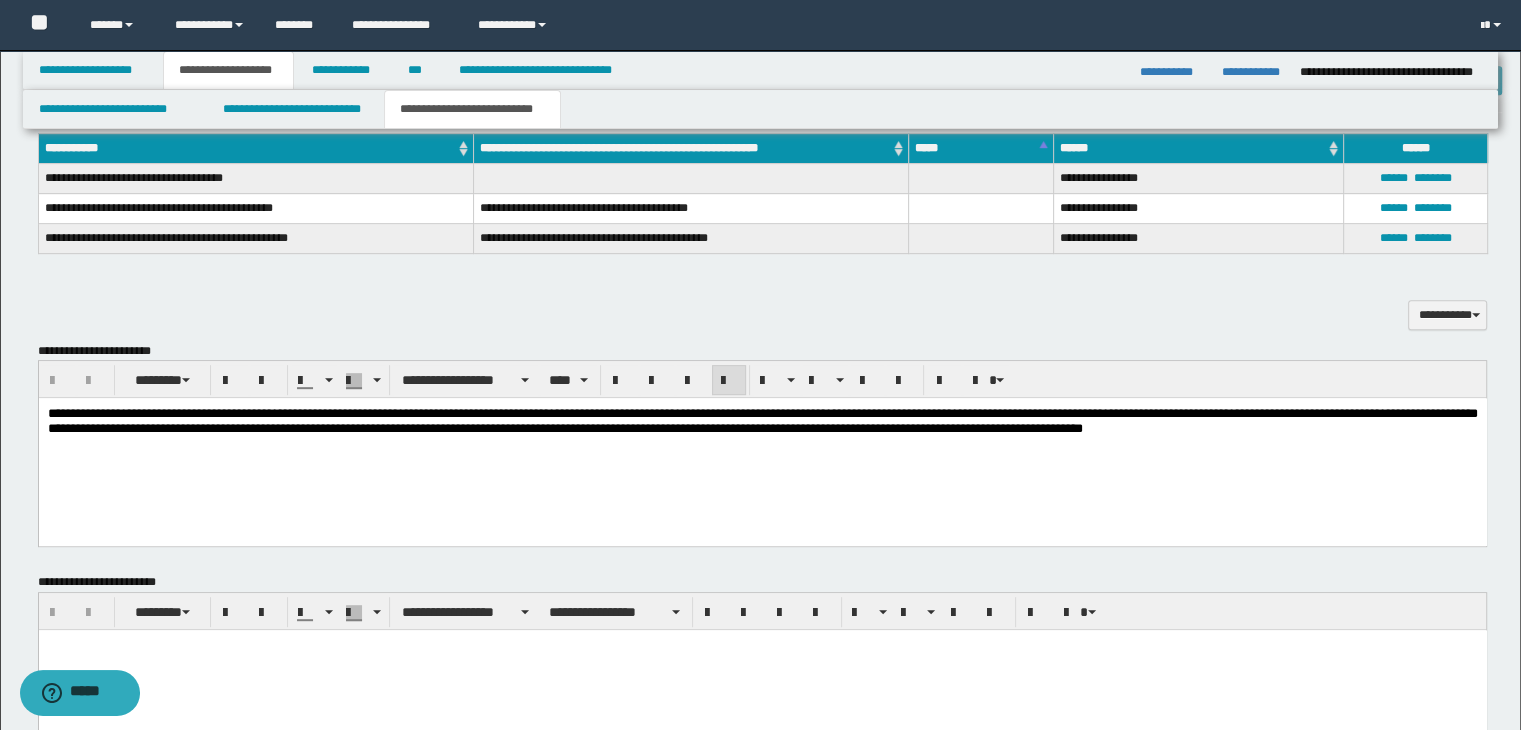 click on "**********" at bounding box center [762, 446] 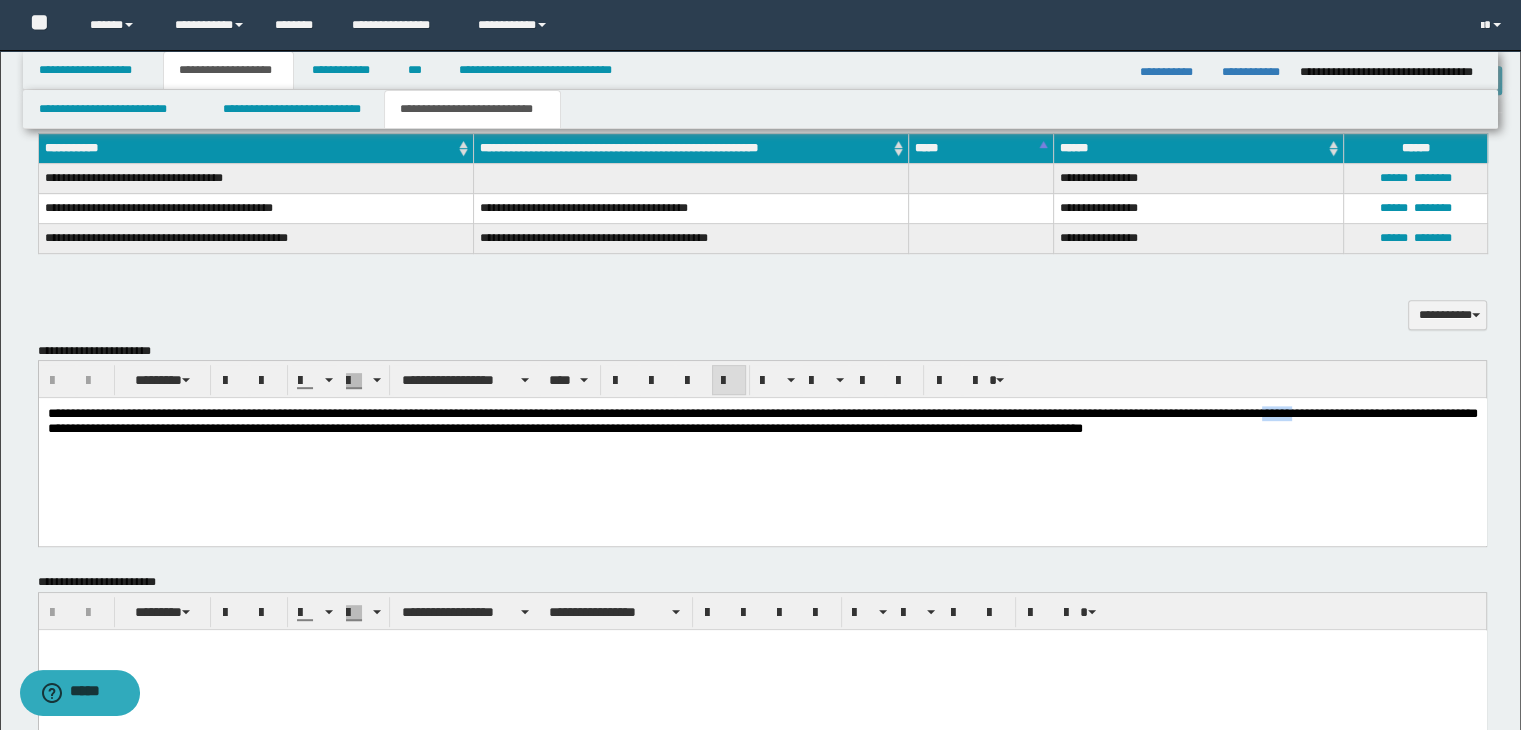 type 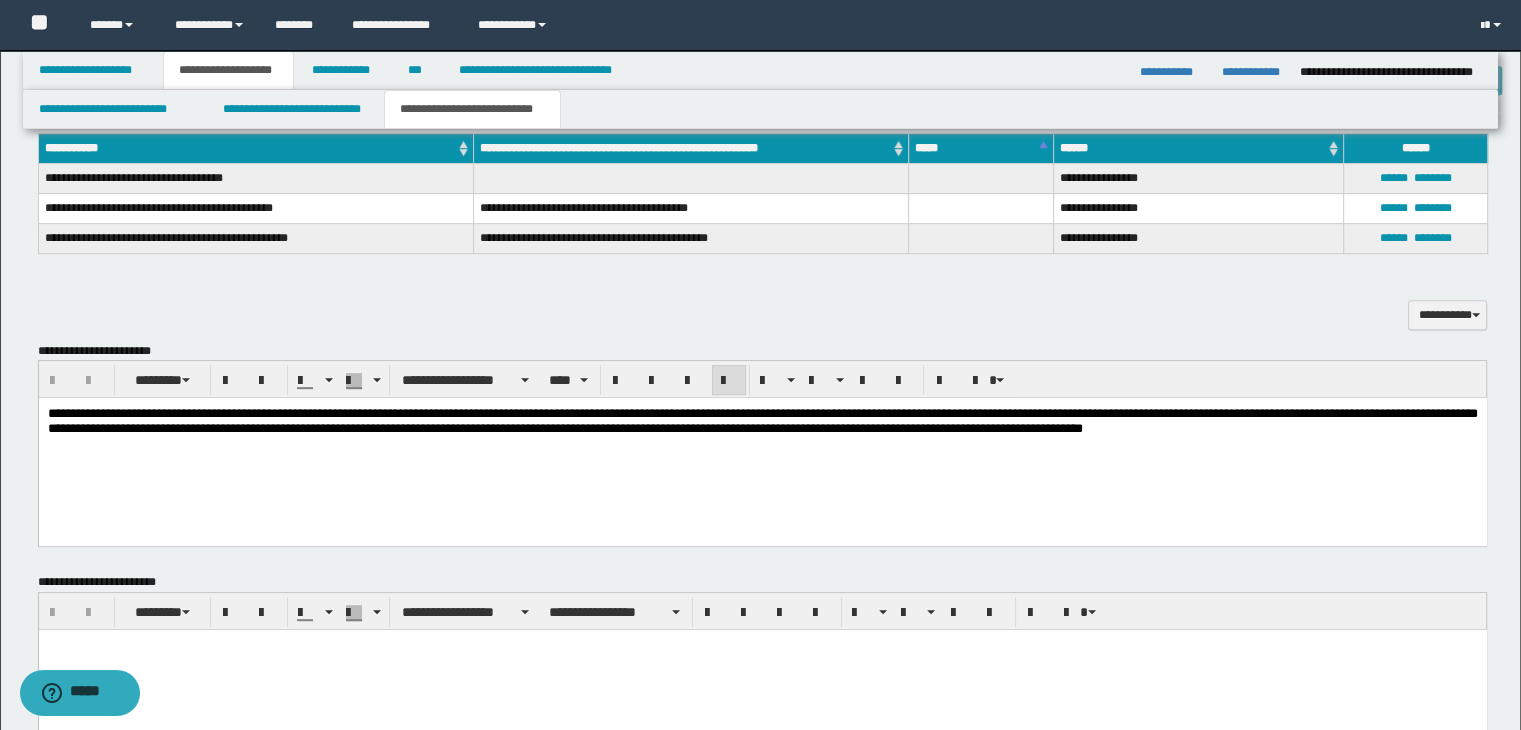 drag, startPoint x: 611, startPoint y: 481, endPoint x: 433, endPoint y: 447, distance: 181.2181 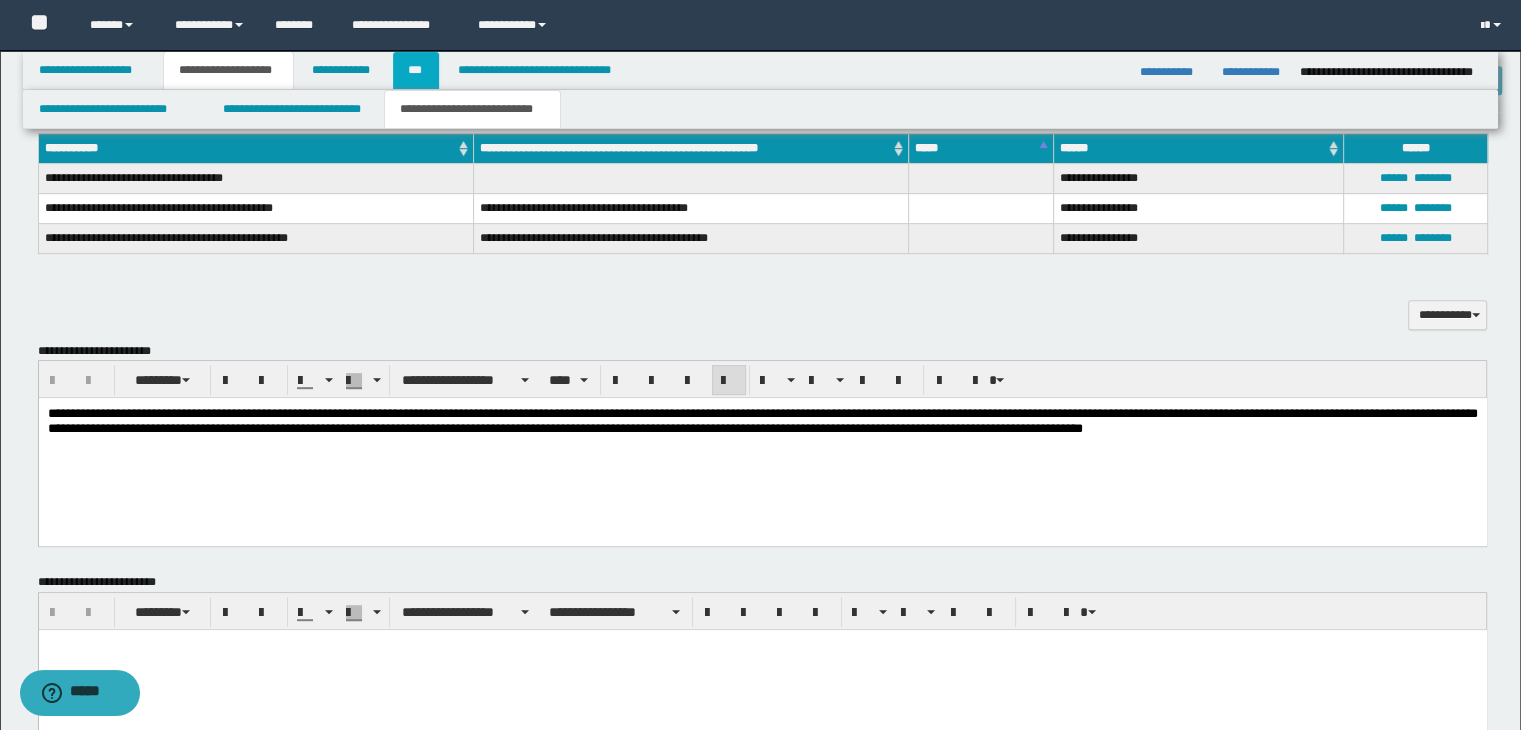 click on "***" at bounding box center (416, 70) 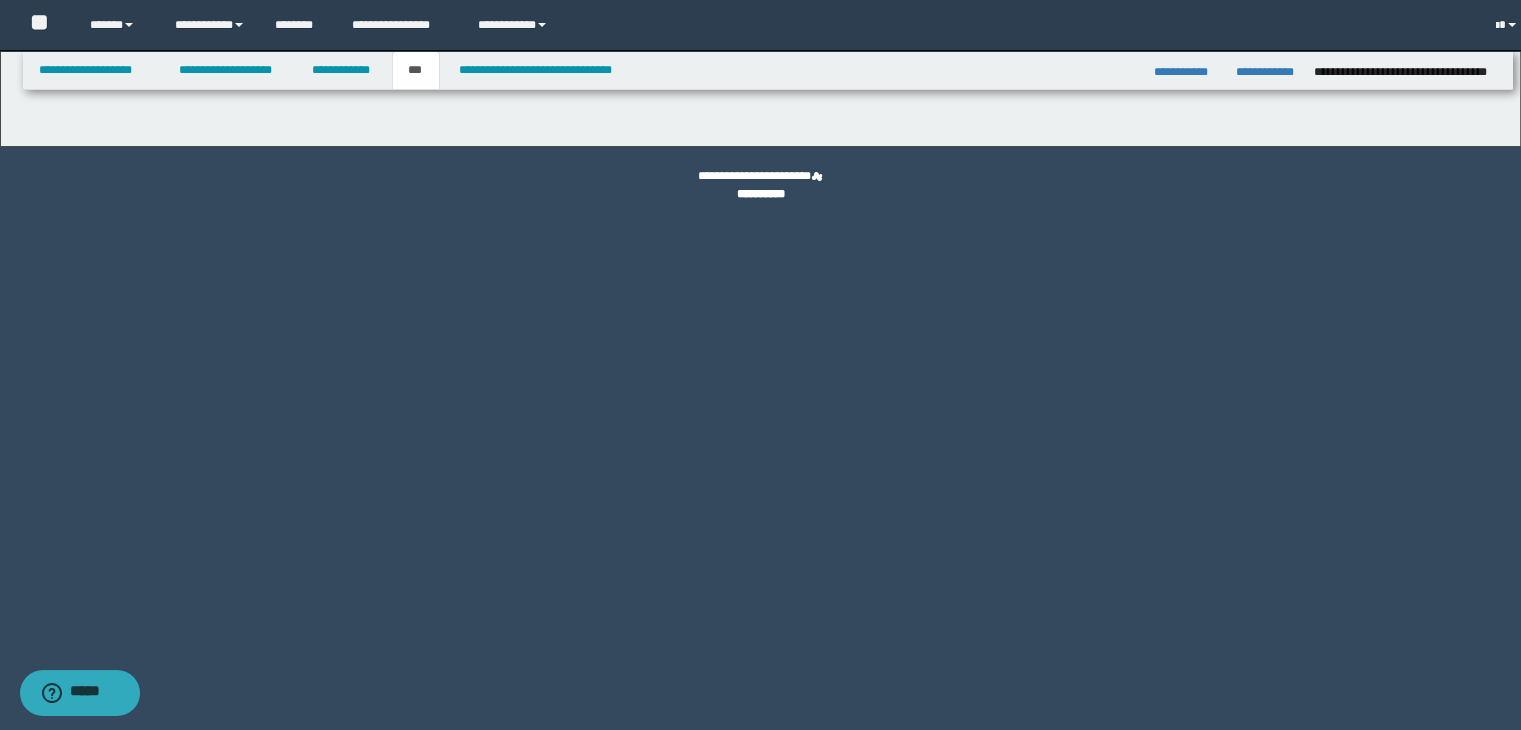 scroll, scrollTop: 0, scrollLeft: 0, axis: both 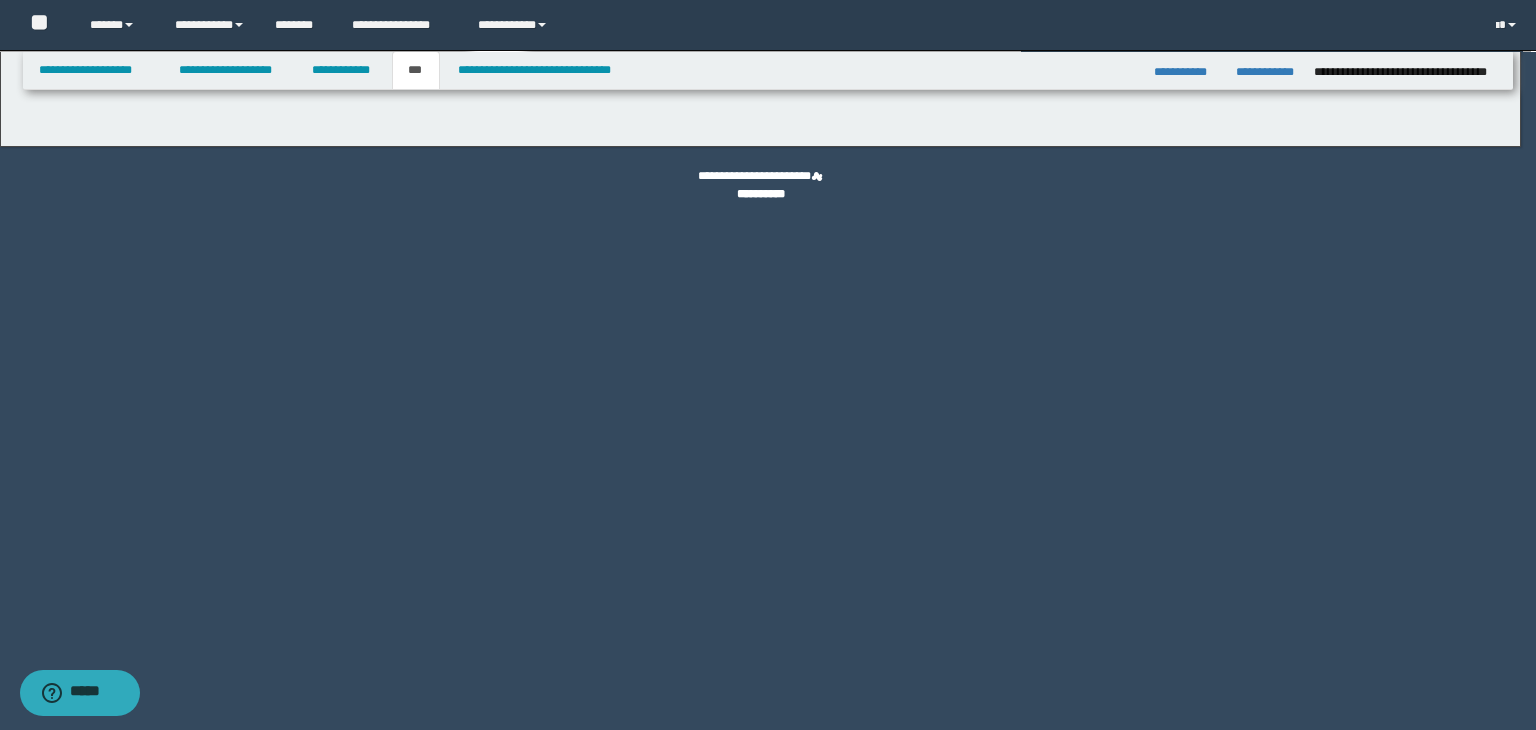 select on "*" 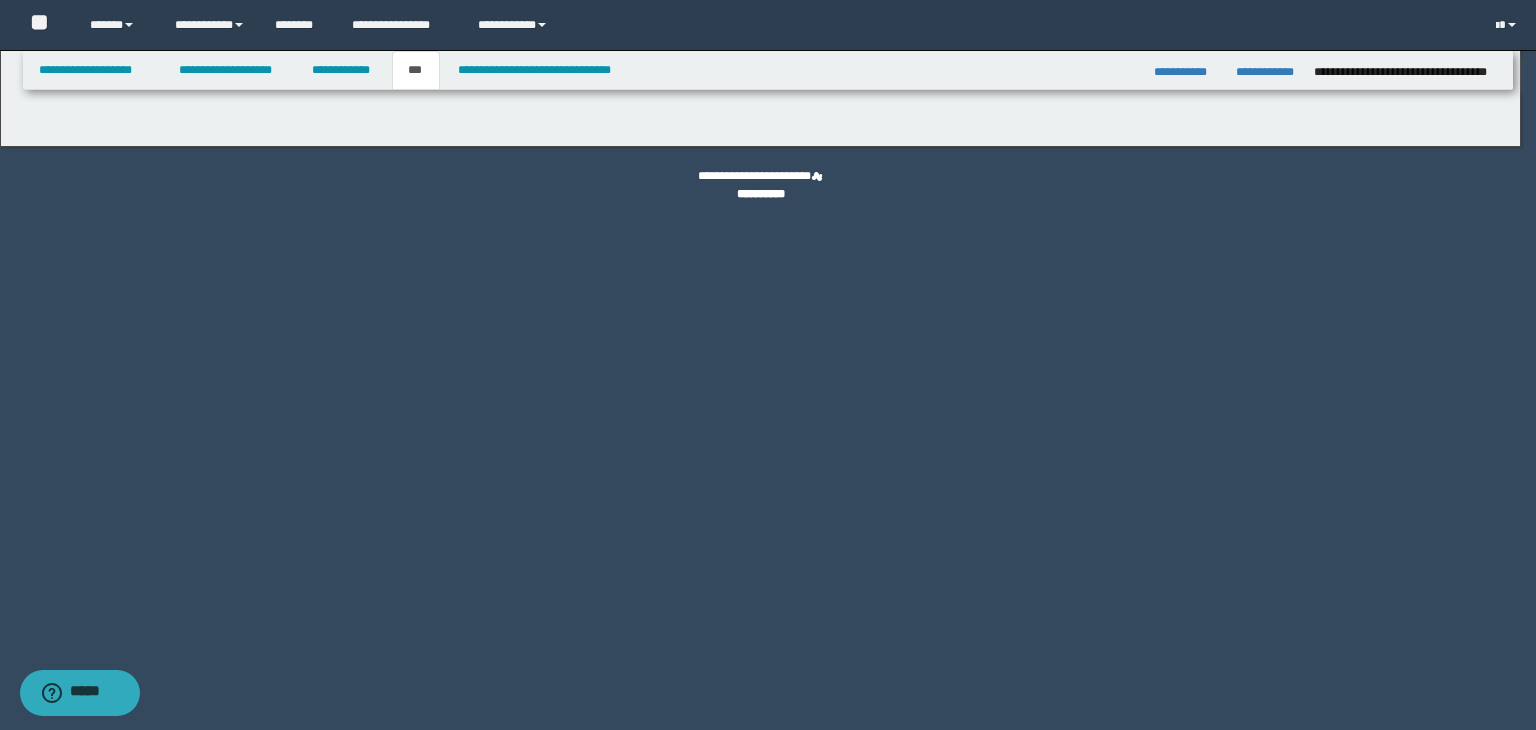select on "*" 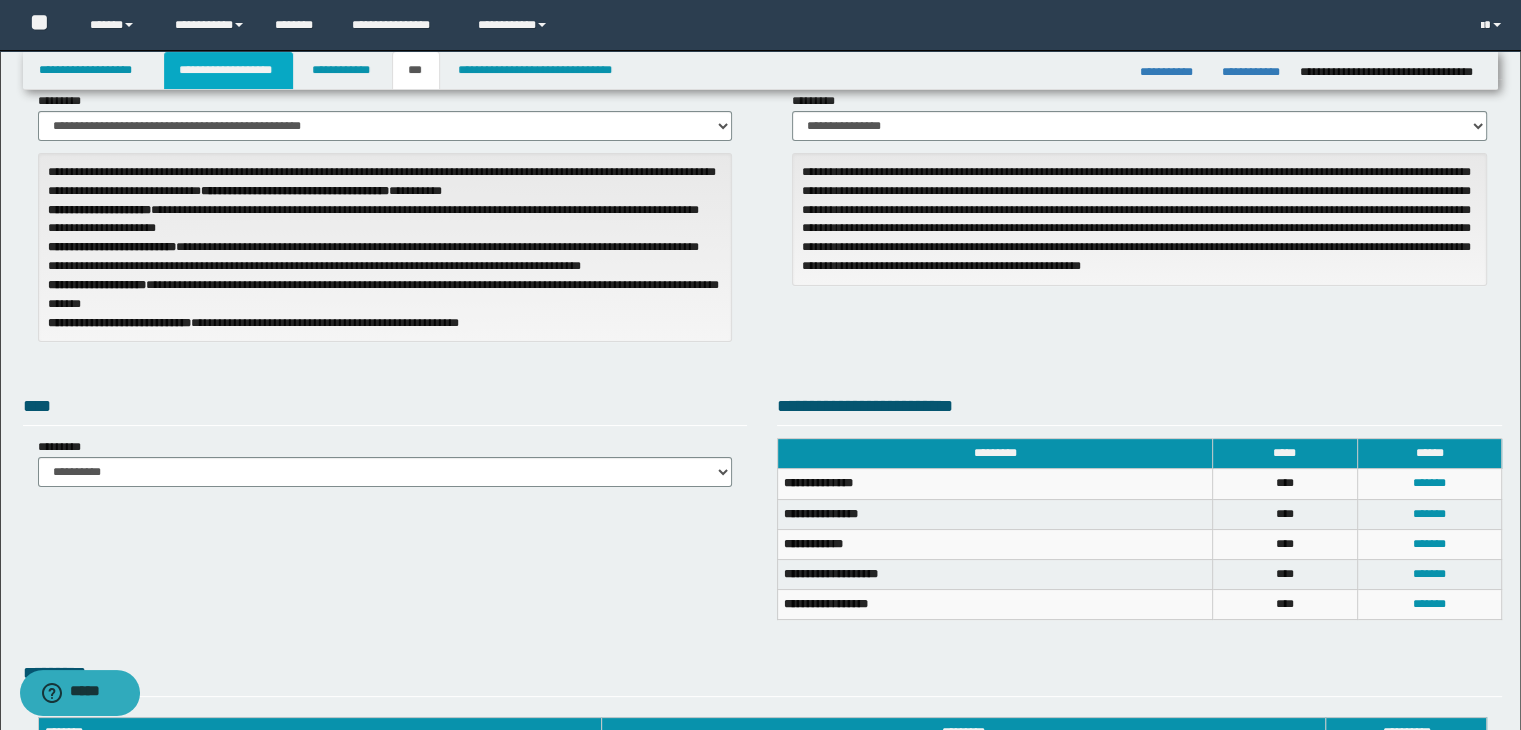 click on "**********" at bounding box center [228, 70] 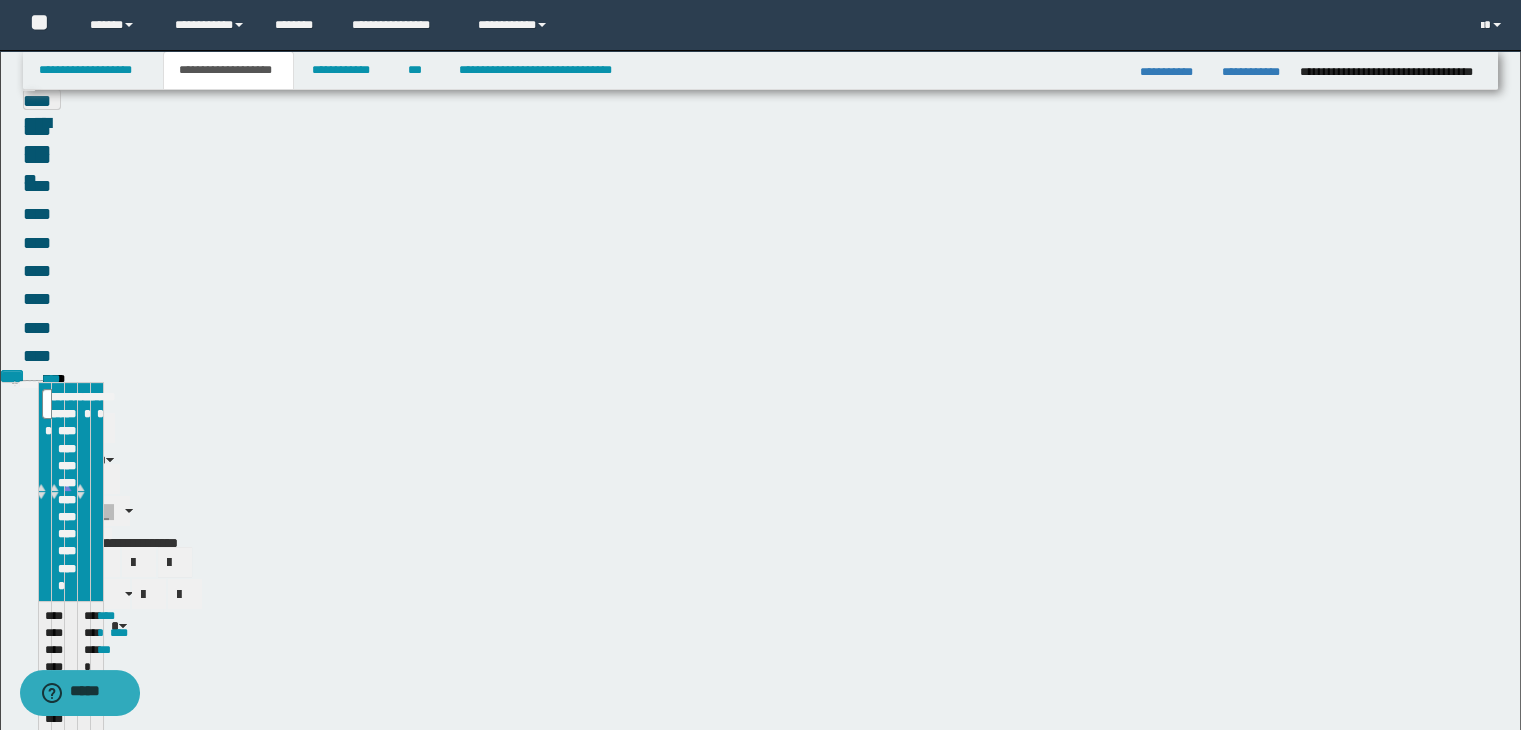scroll, scrollTop: 131, scrollLeft: 0, axis: vertical 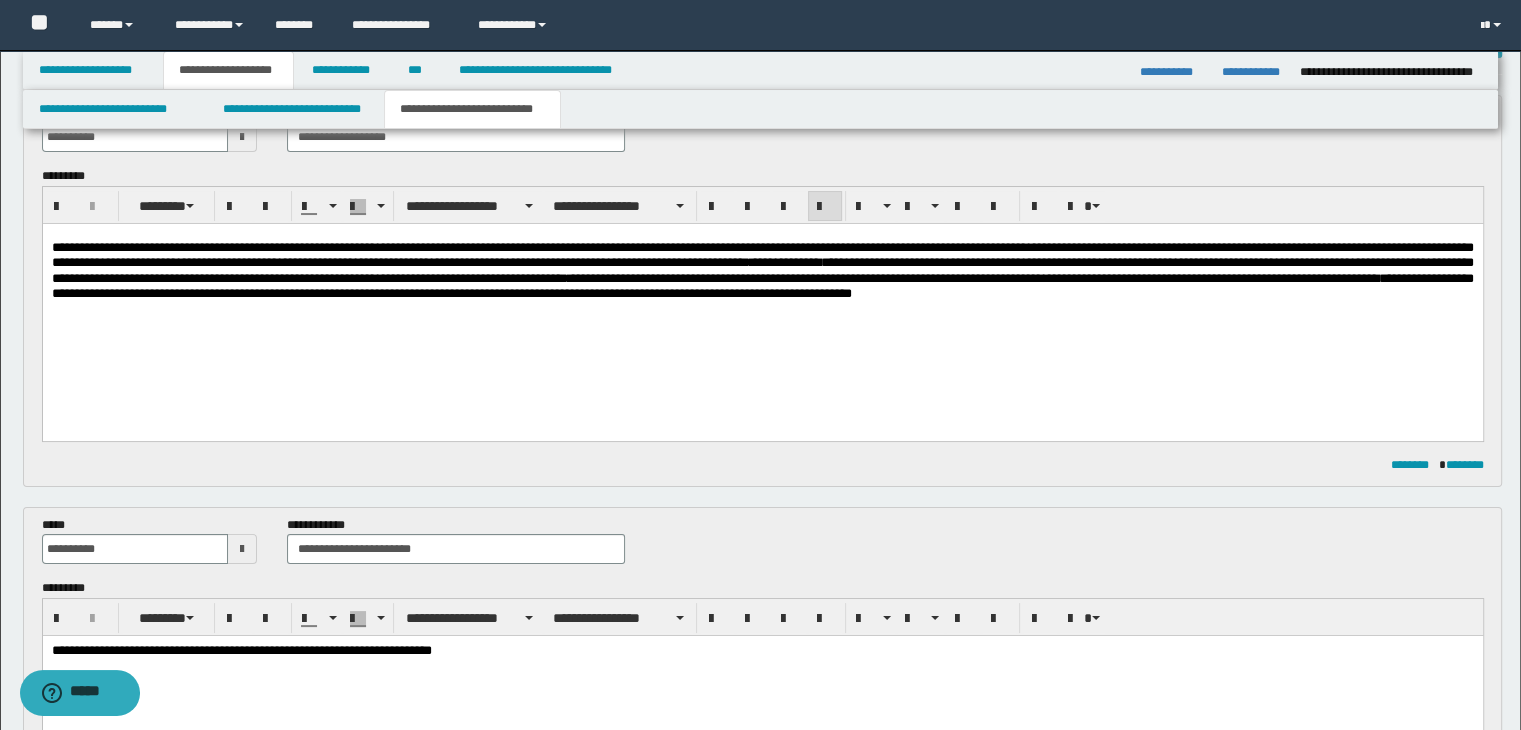 click at bounding box center [762, 315] 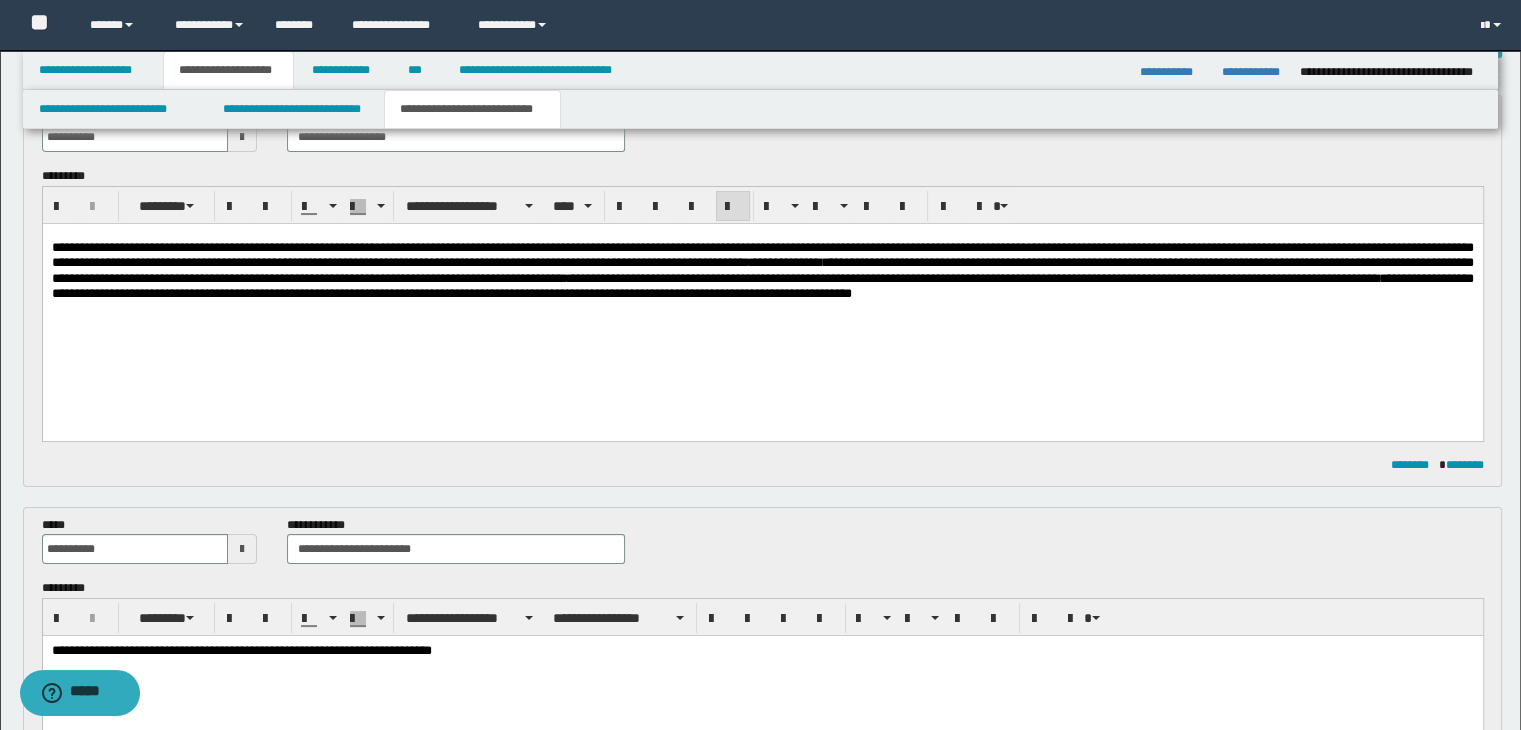 drag, startPoint x: 144, startPoint y: 284, endPoint x: 109, endPoint y: 275, distance: 36.138622 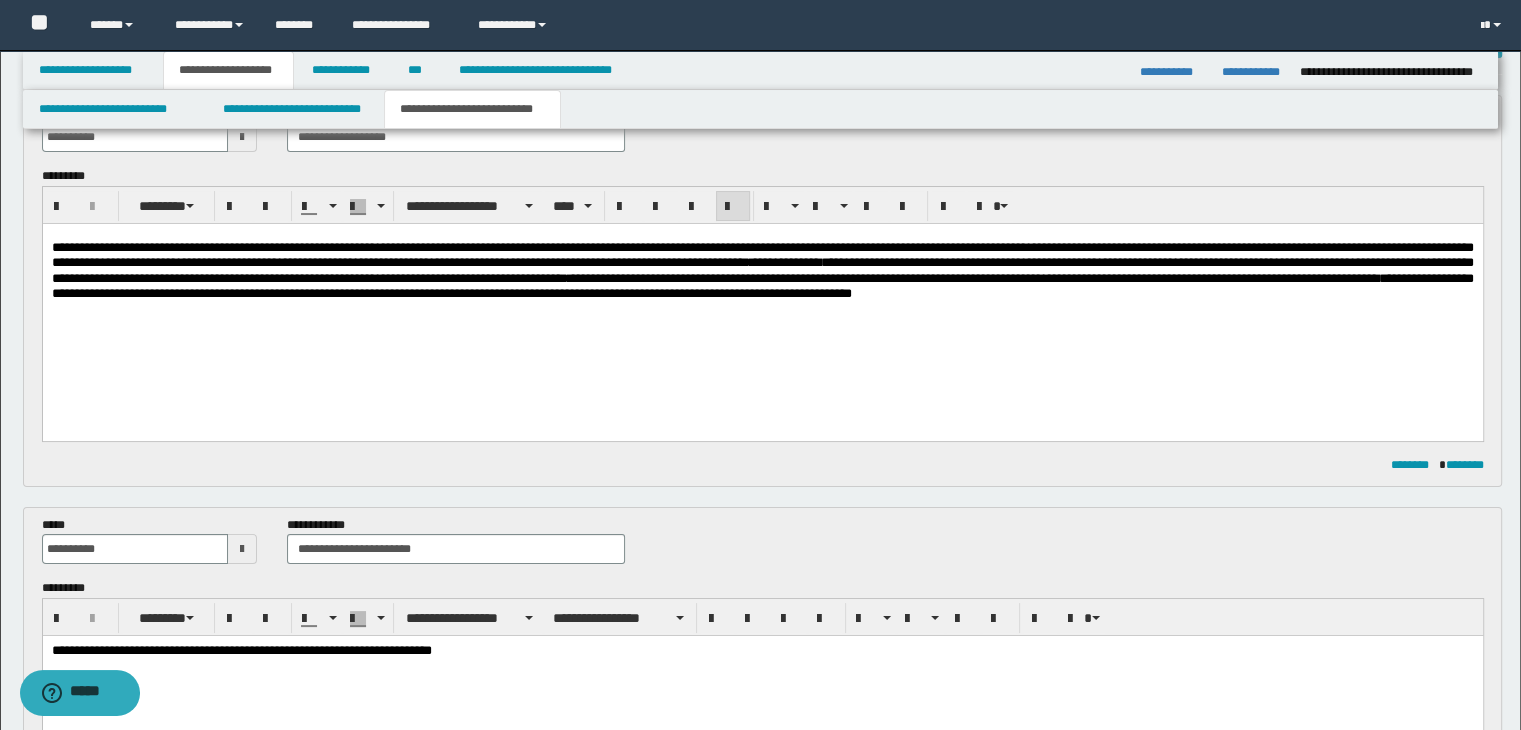 click on "**********" at bounding box center (762, 277) 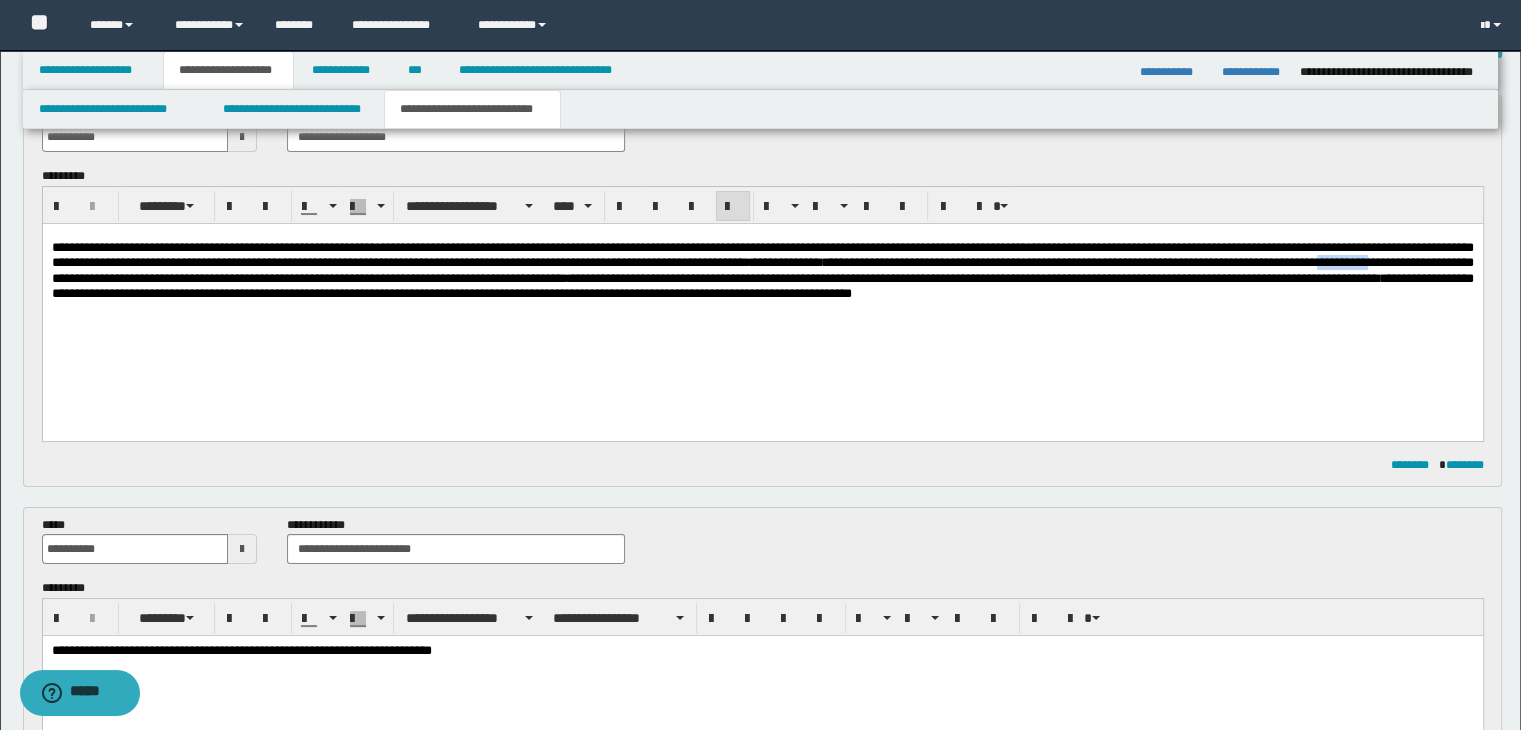 type 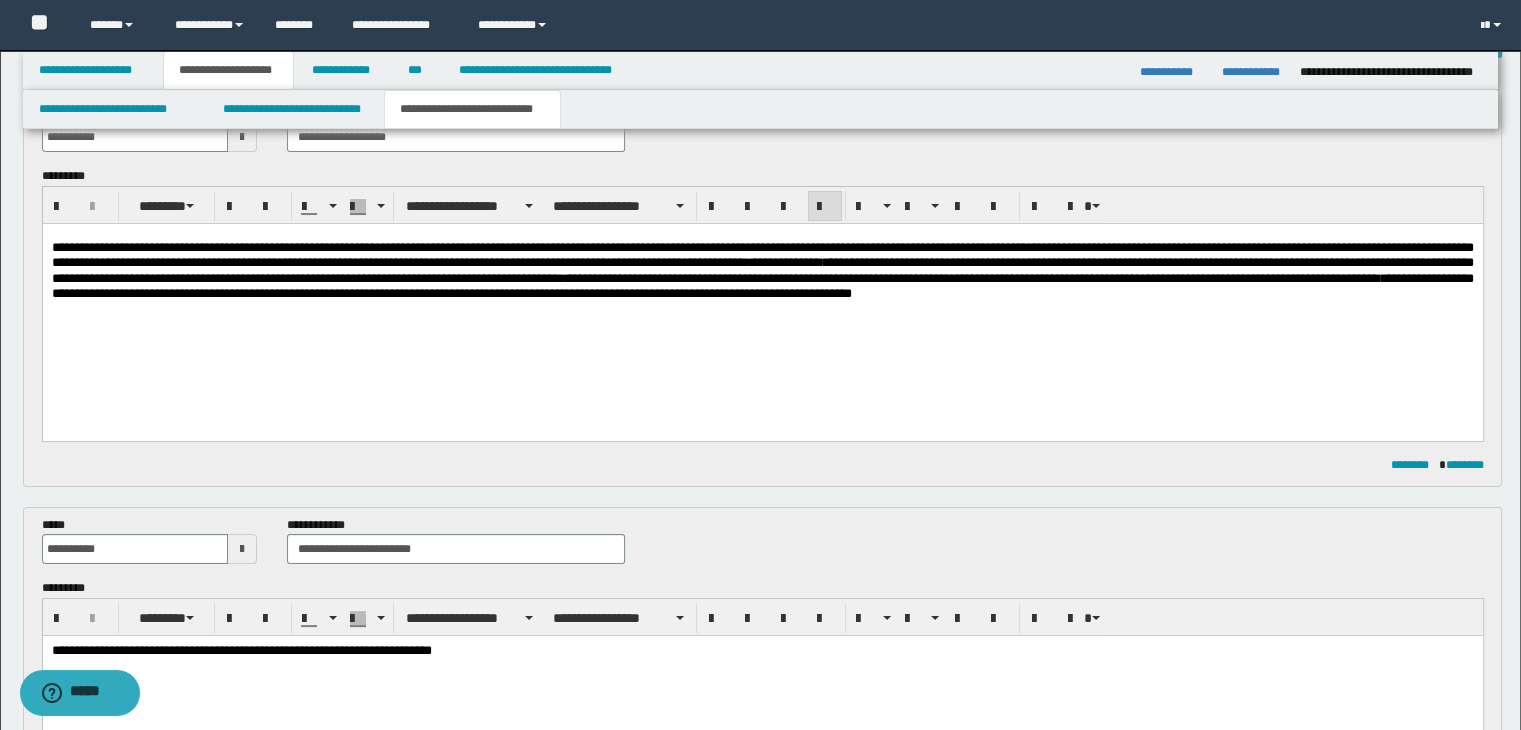 drag, startPoint x: 650, startPoint y: 331, endPoint x: 683, endPoint y: 331, distance: 33 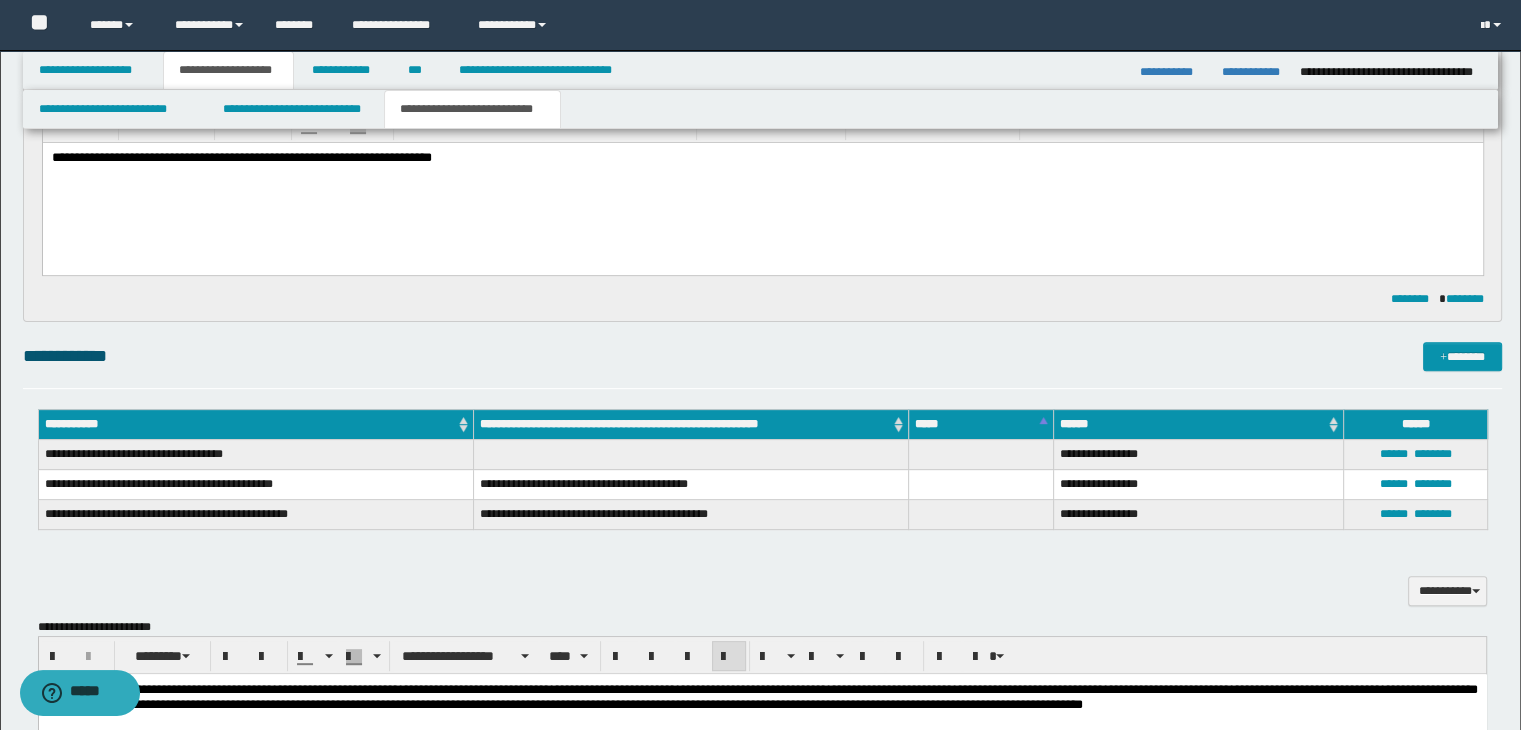 scroll, scrollTop: 631, scrollLeft: 0, axis: vertical 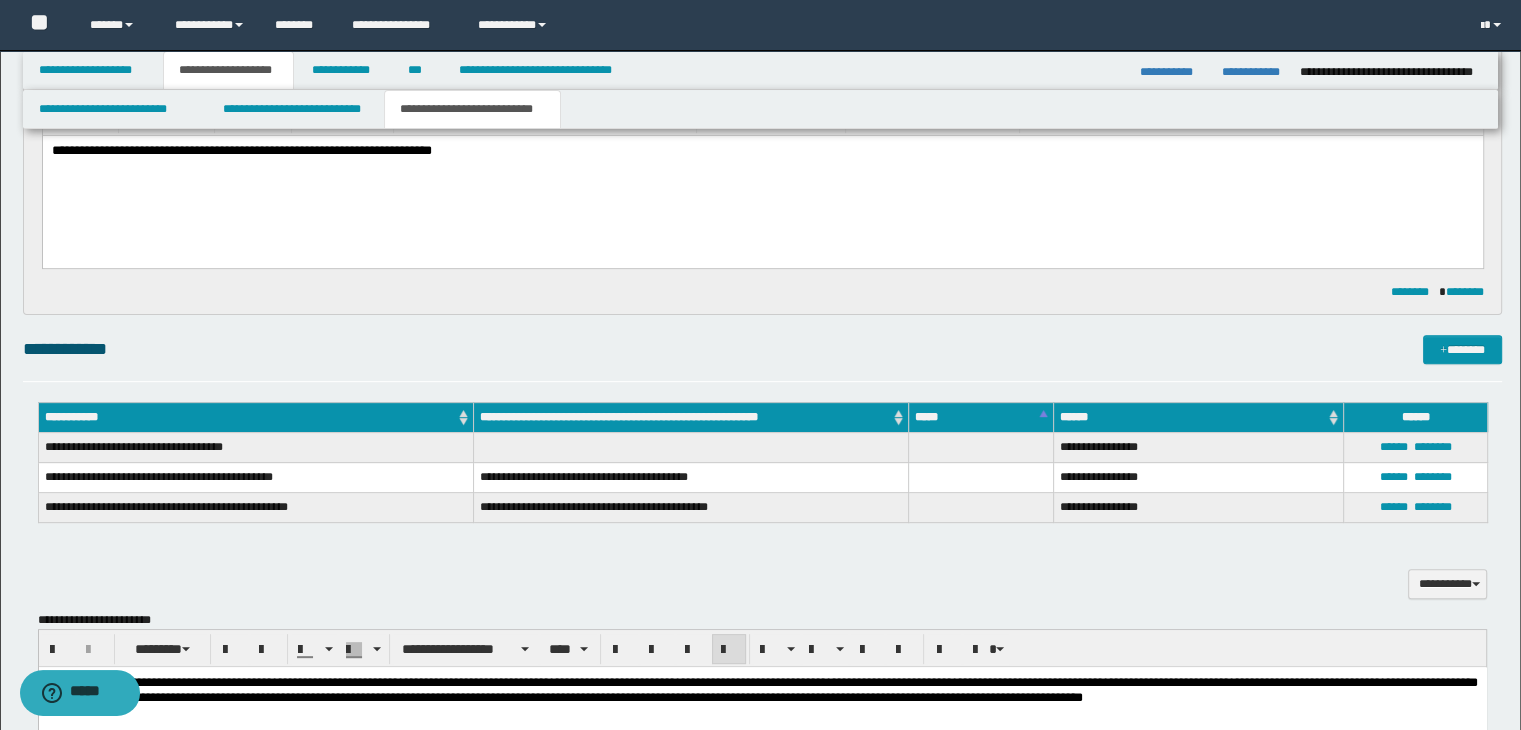 click on "**********" at bounding box center [762, 177] 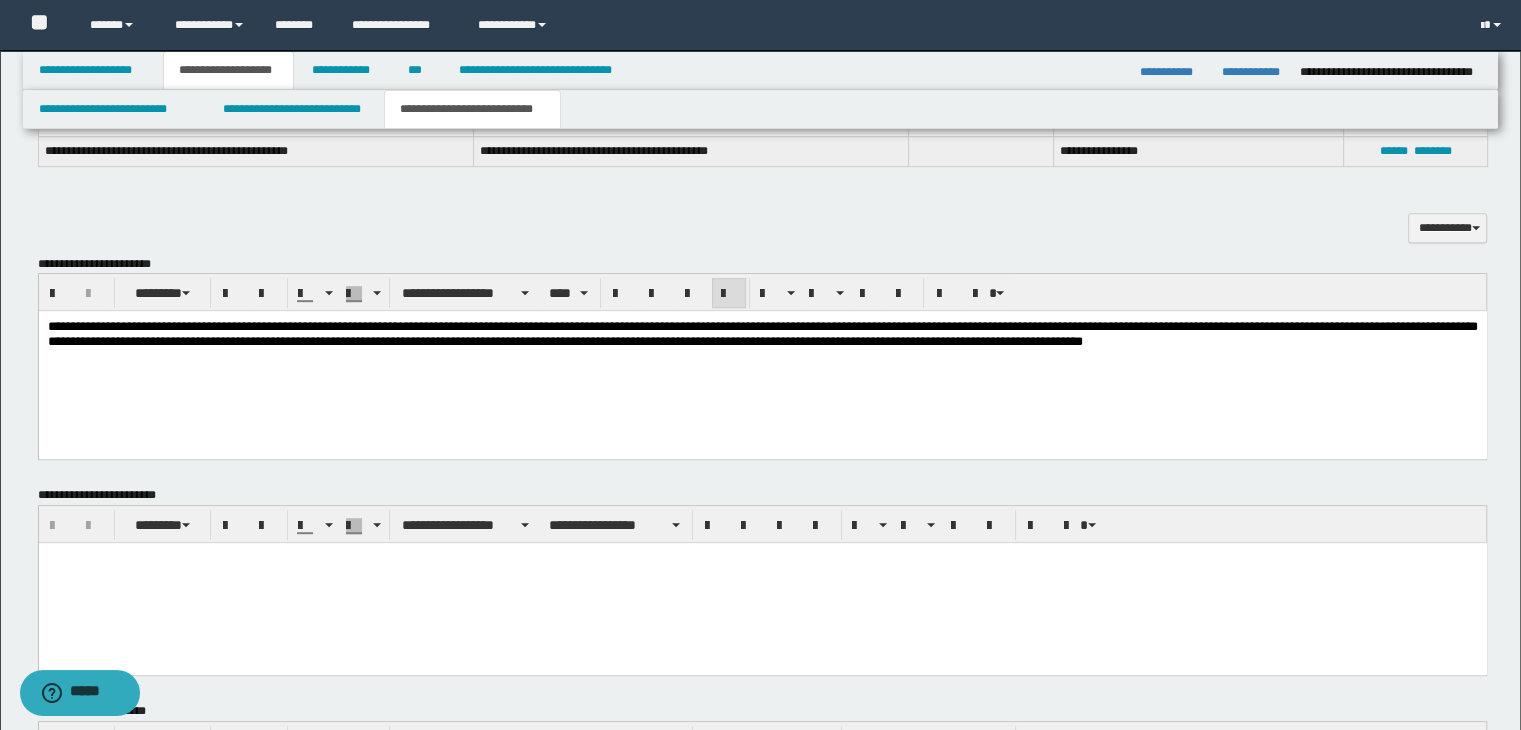 scroll, scrollTop: 1031, scrollLeft: 0, axis: vertical 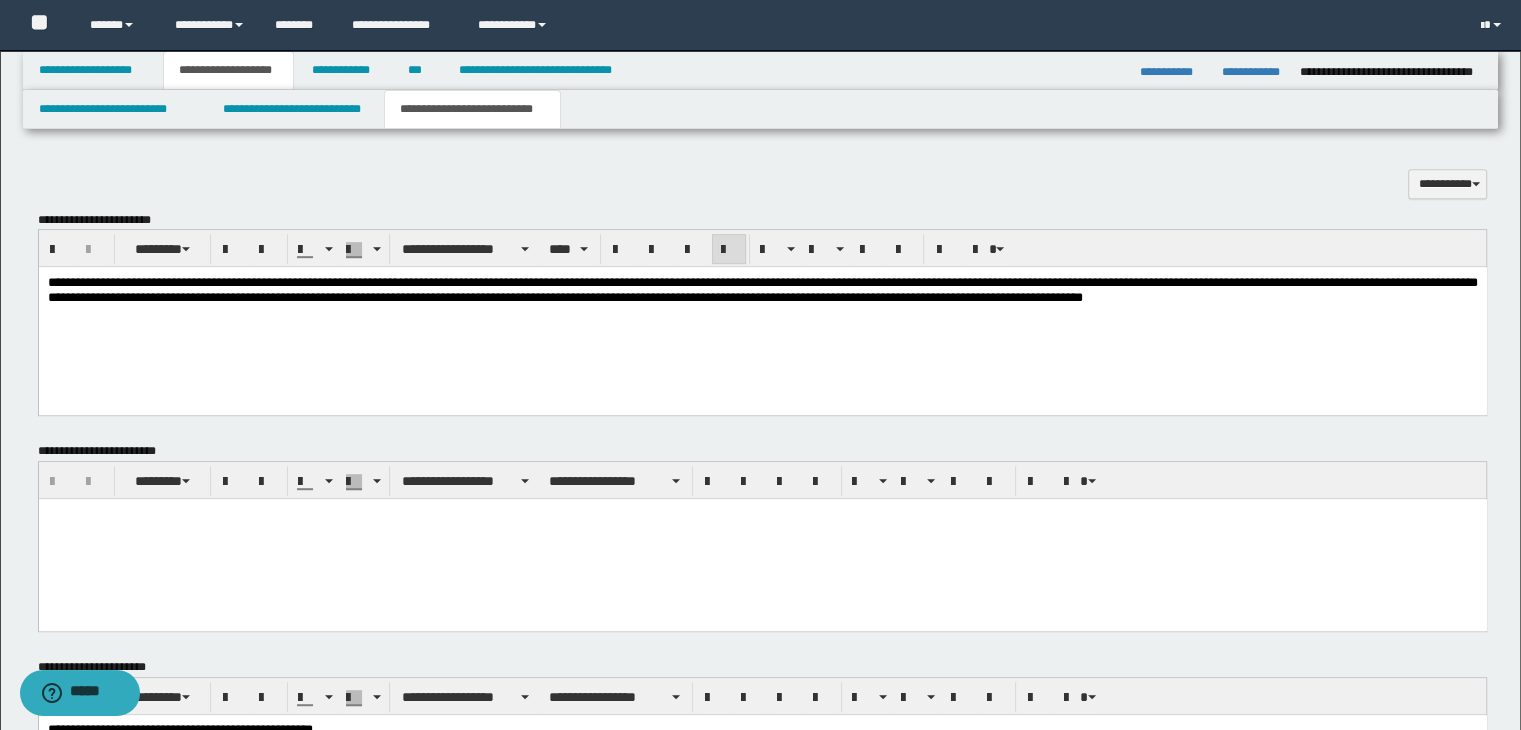 click on "**********" at bounding box center [762, 315] 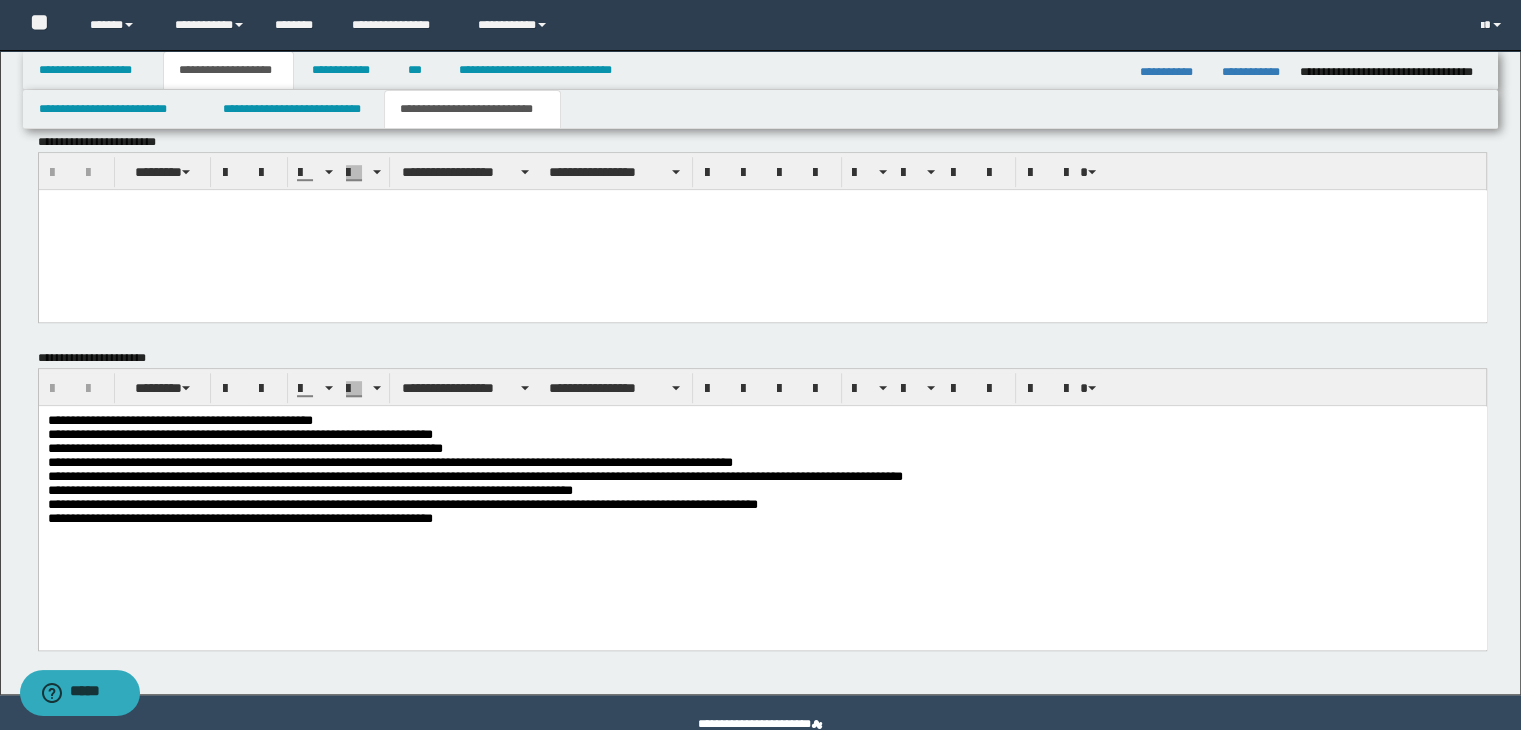 scroll, scrollTop: 1383, scrollLeft: 0, axis: vertical 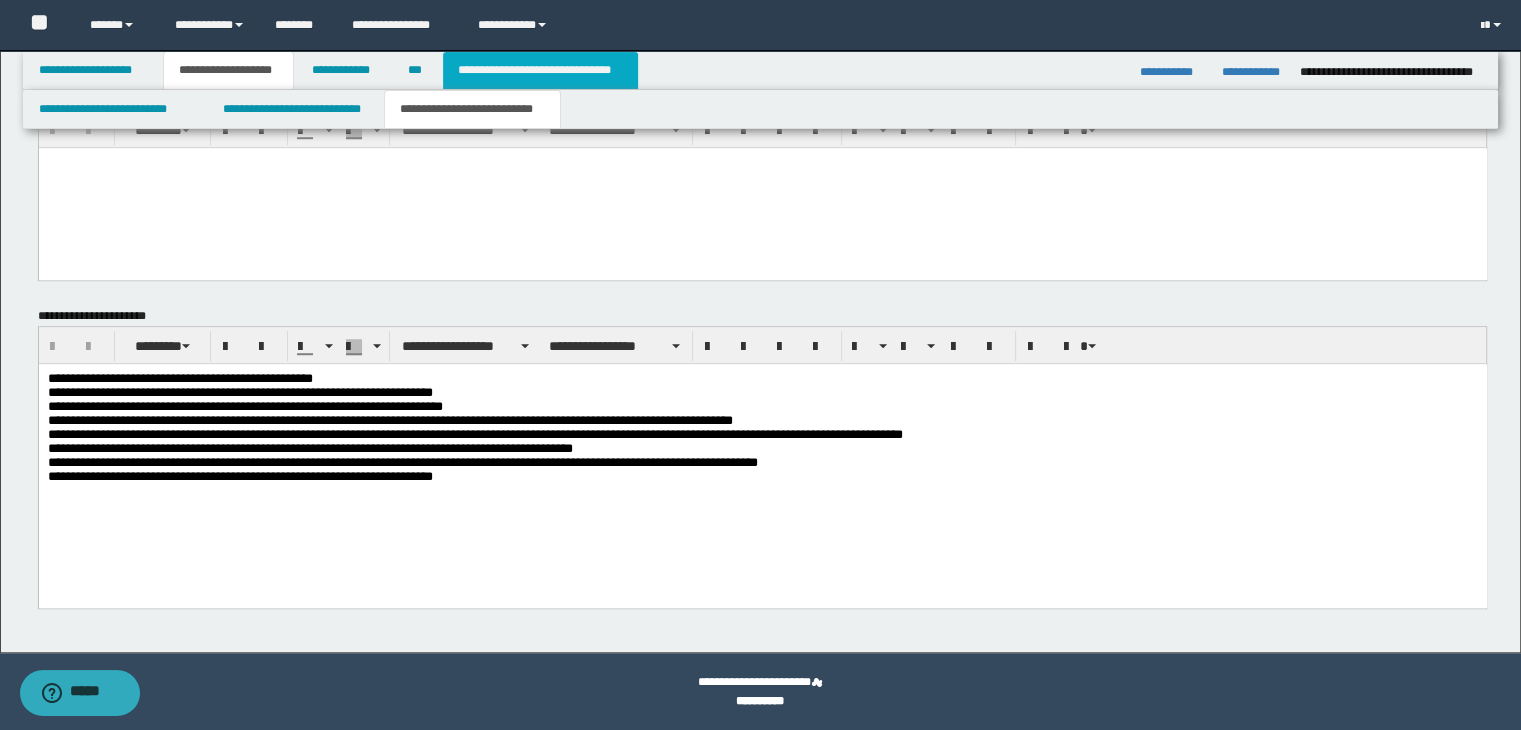 click on "**********" at bounding box center [540, 70] 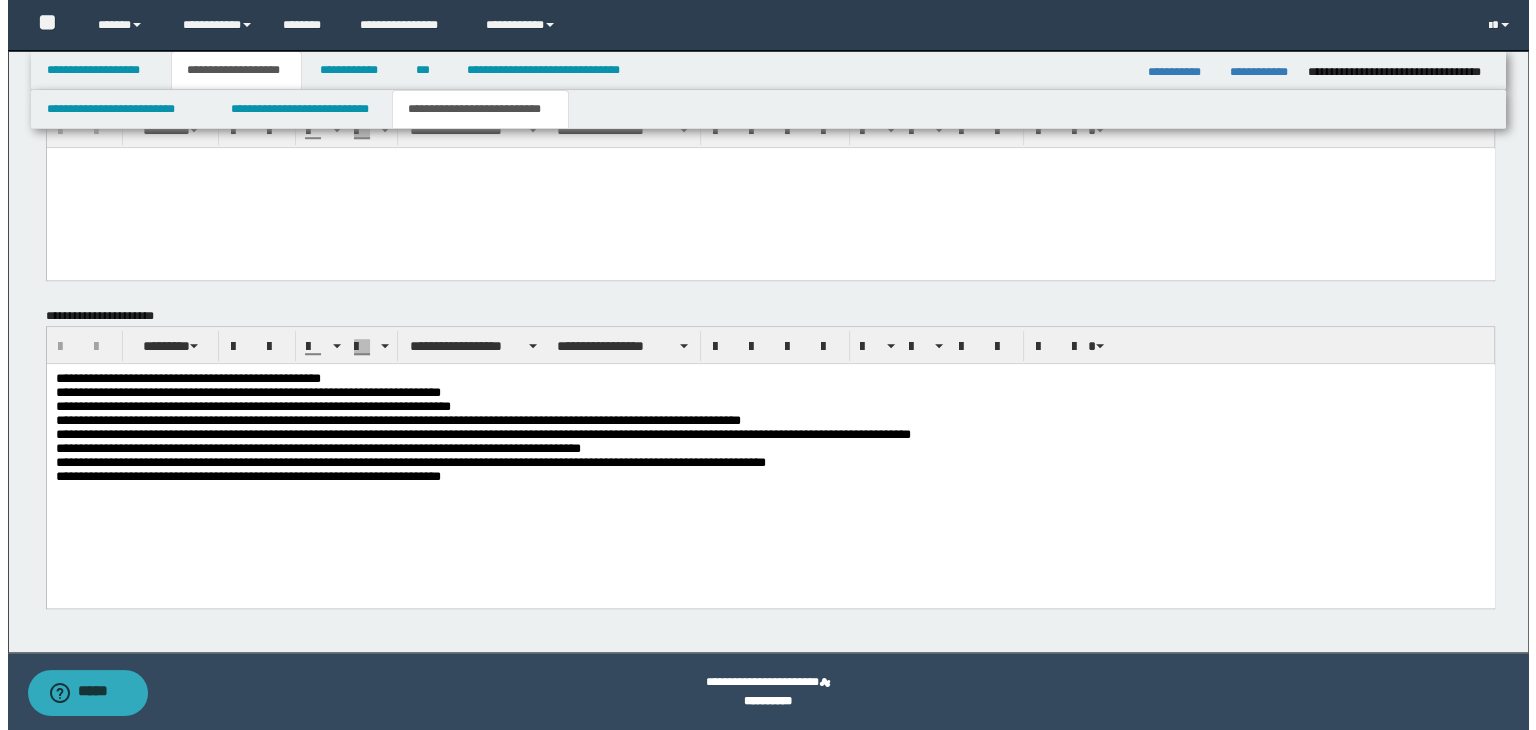 scroll, scrollTop: 0, scrollLeft: 0, axis: both 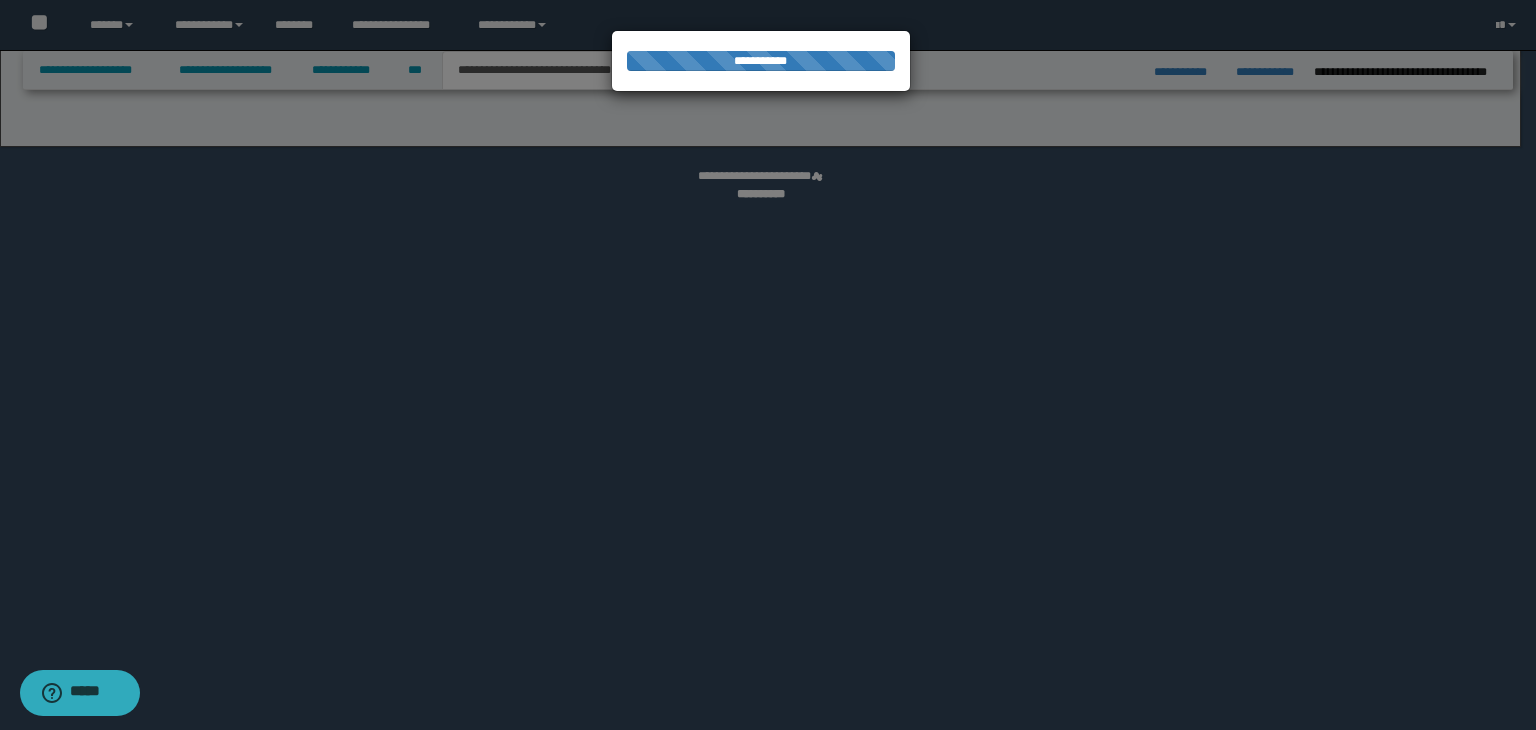 select on "*" 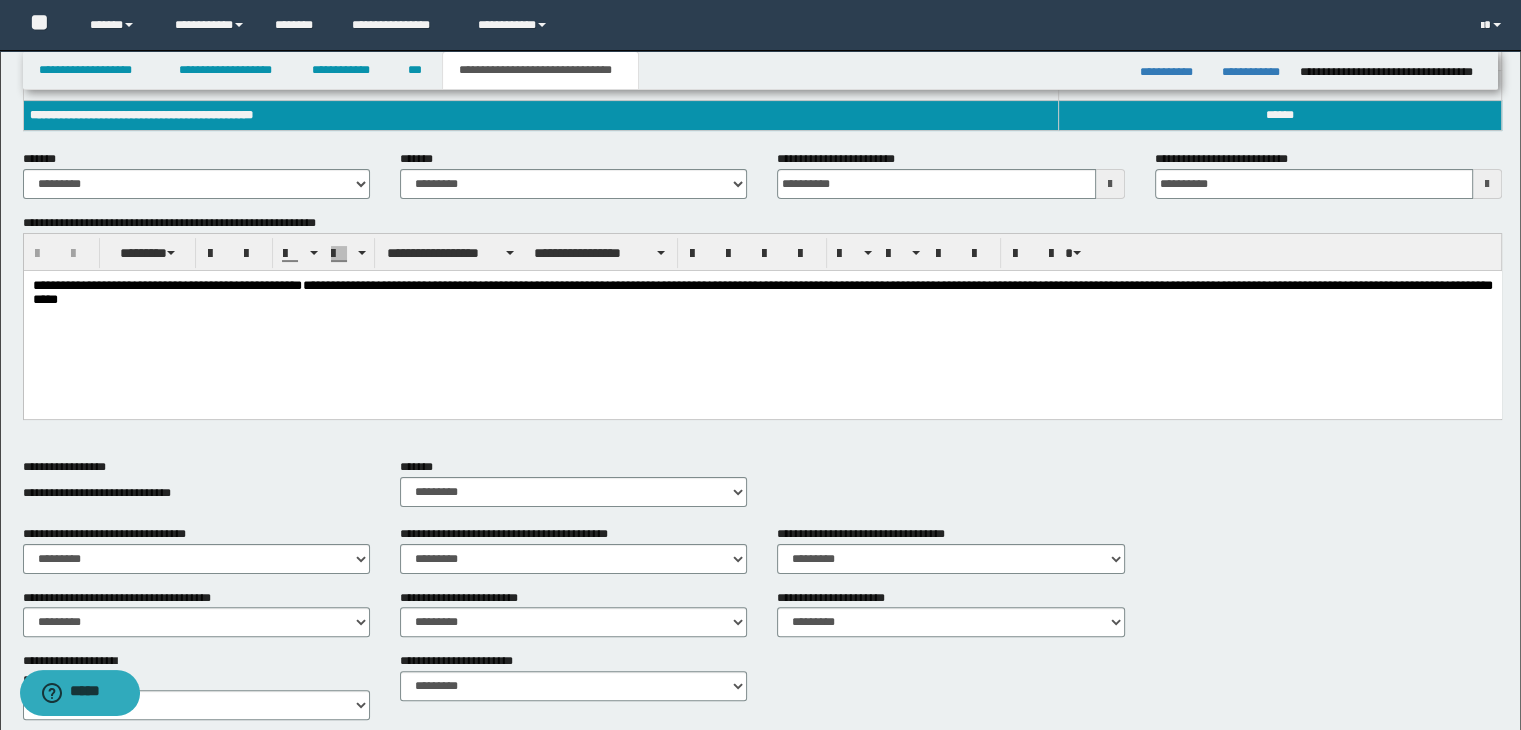 scroll, scrollTop: 400, scrollLeft: 0, axis: vertical 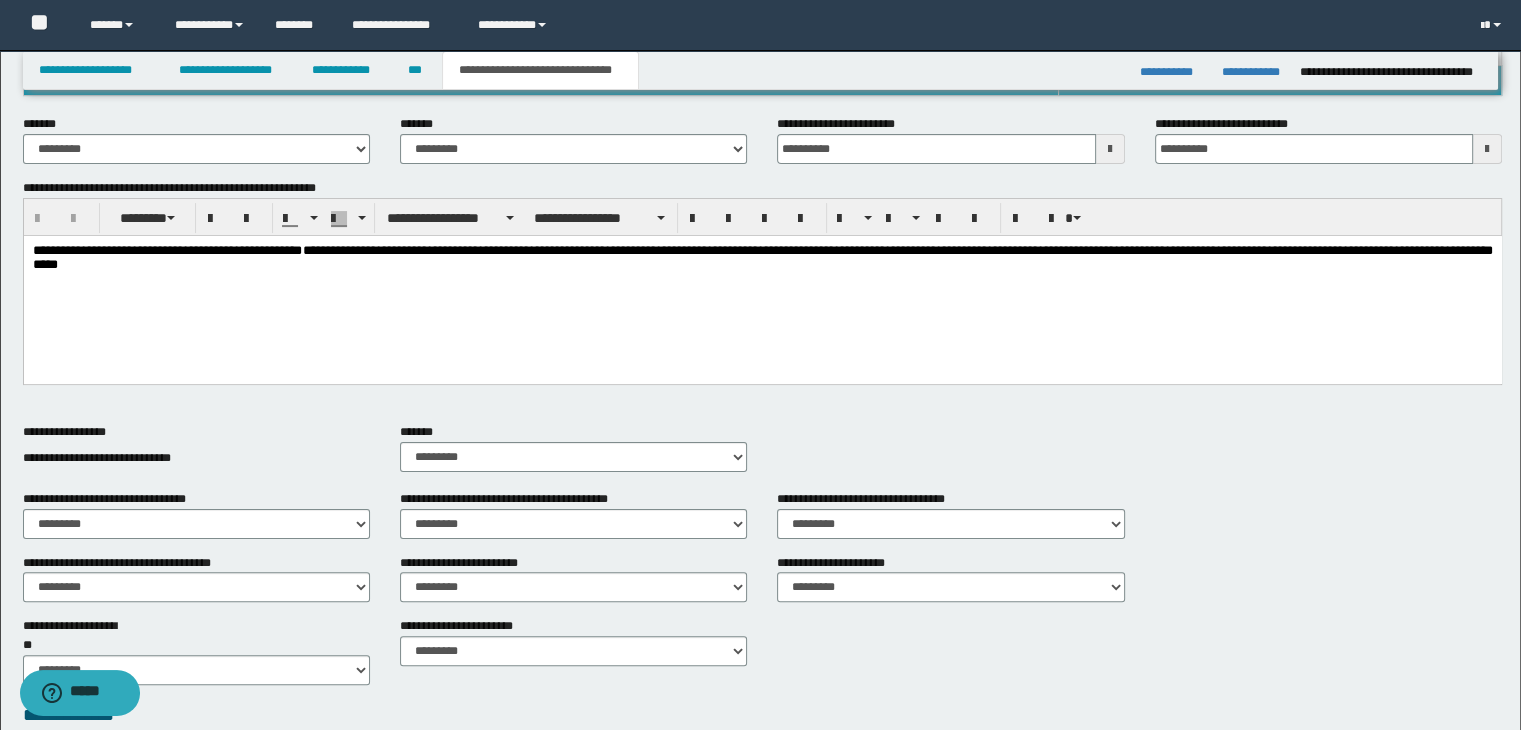 click on "**********" at bounding box center (762, 285) 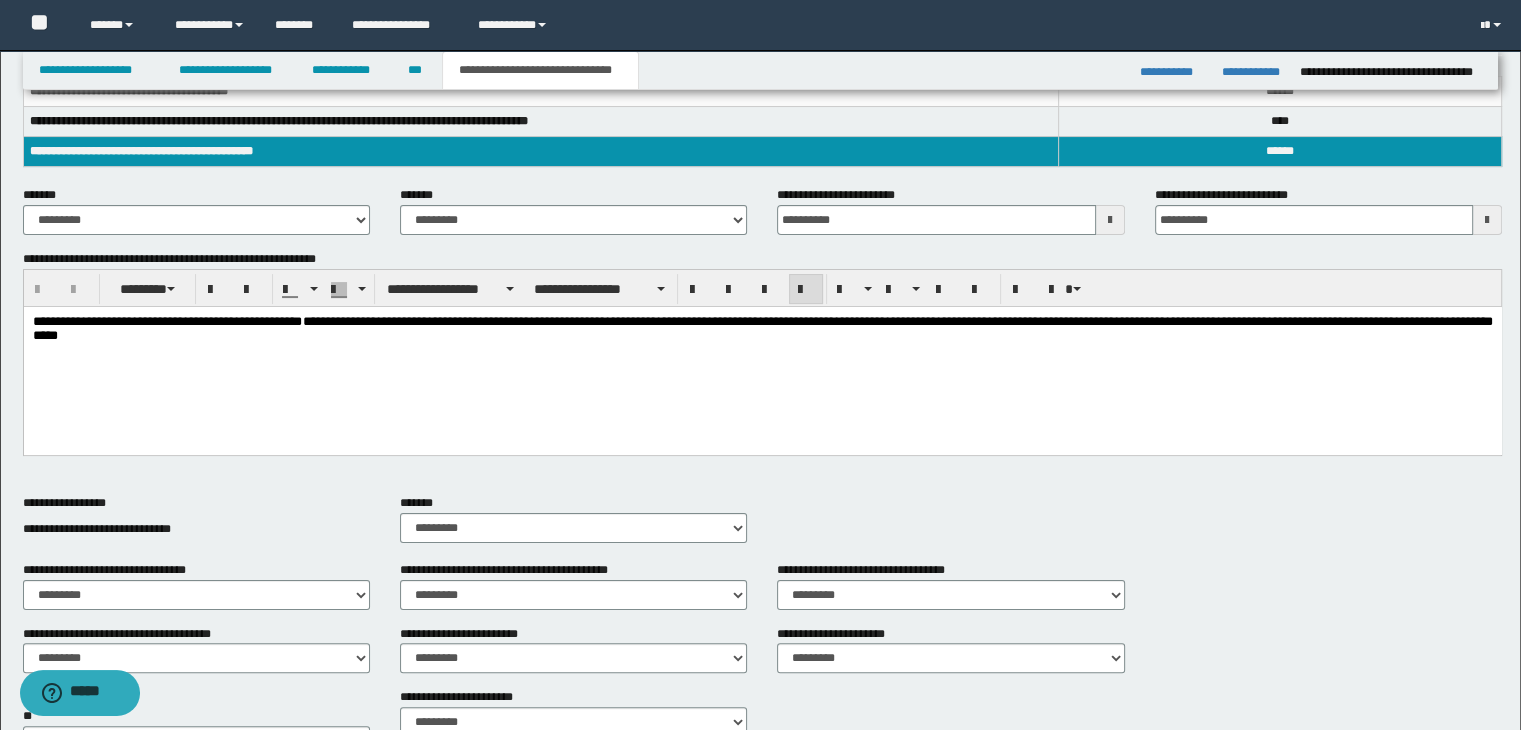 scroll, scrollTop: 200, scrollLeft: 0, axis: vertical 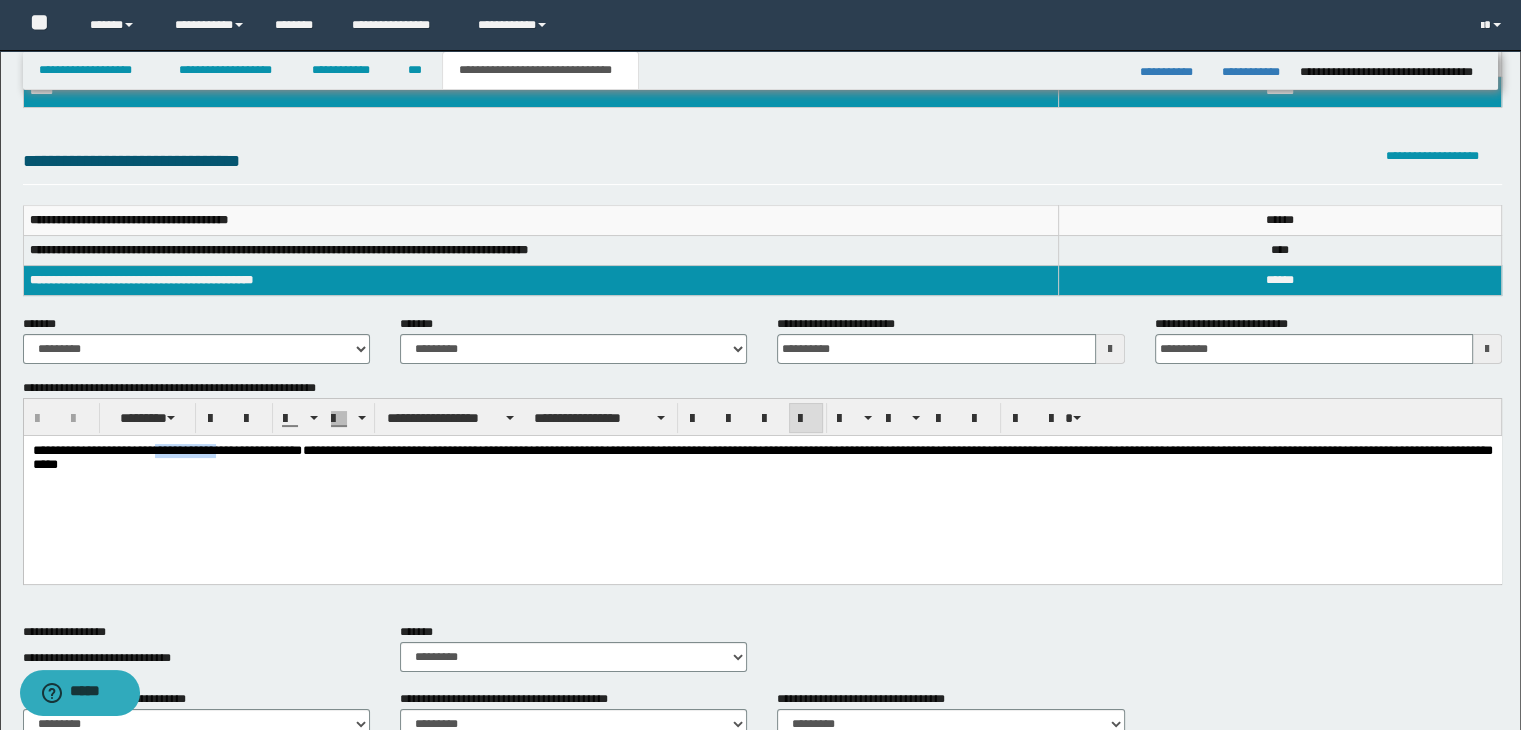 type 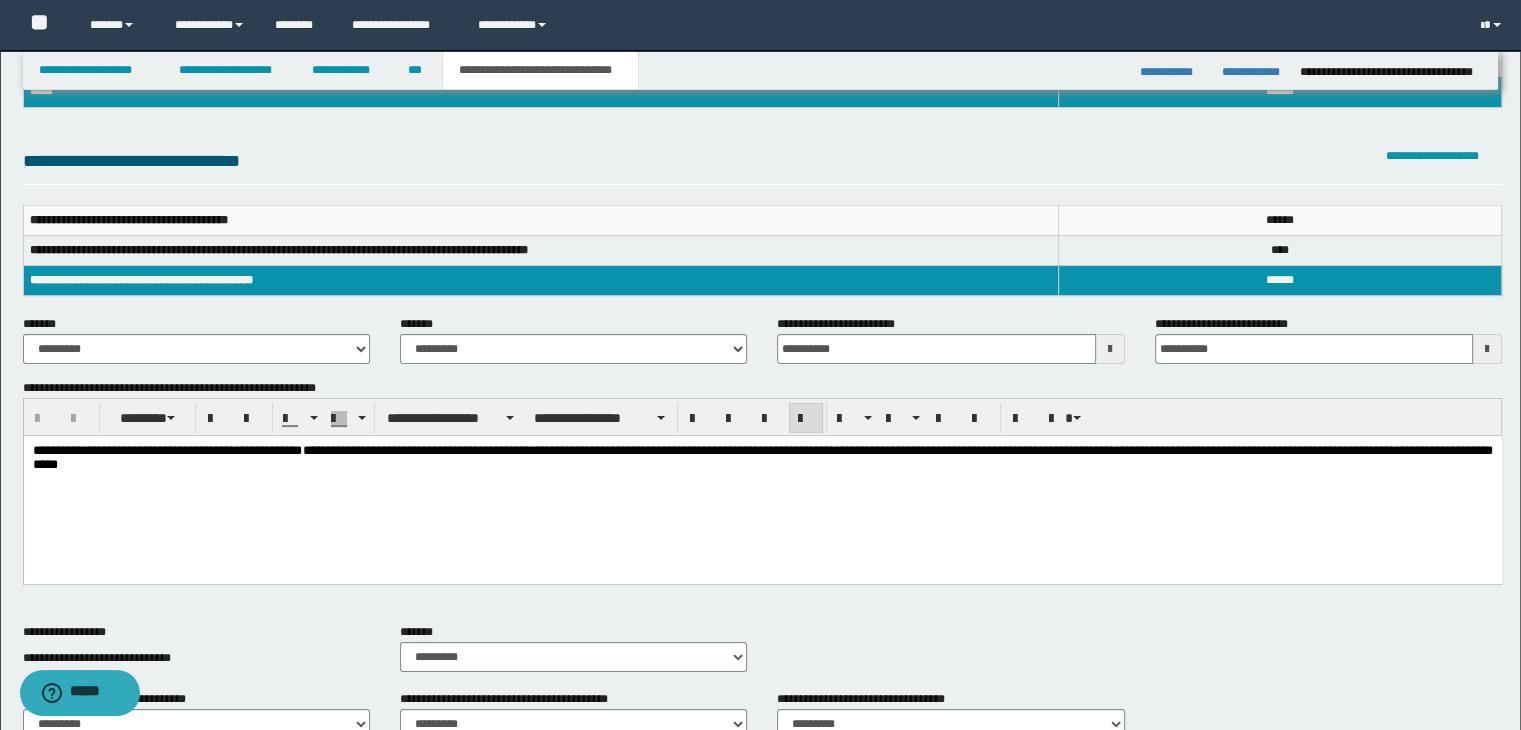 click on "**********" at bounding box center [762, 485] 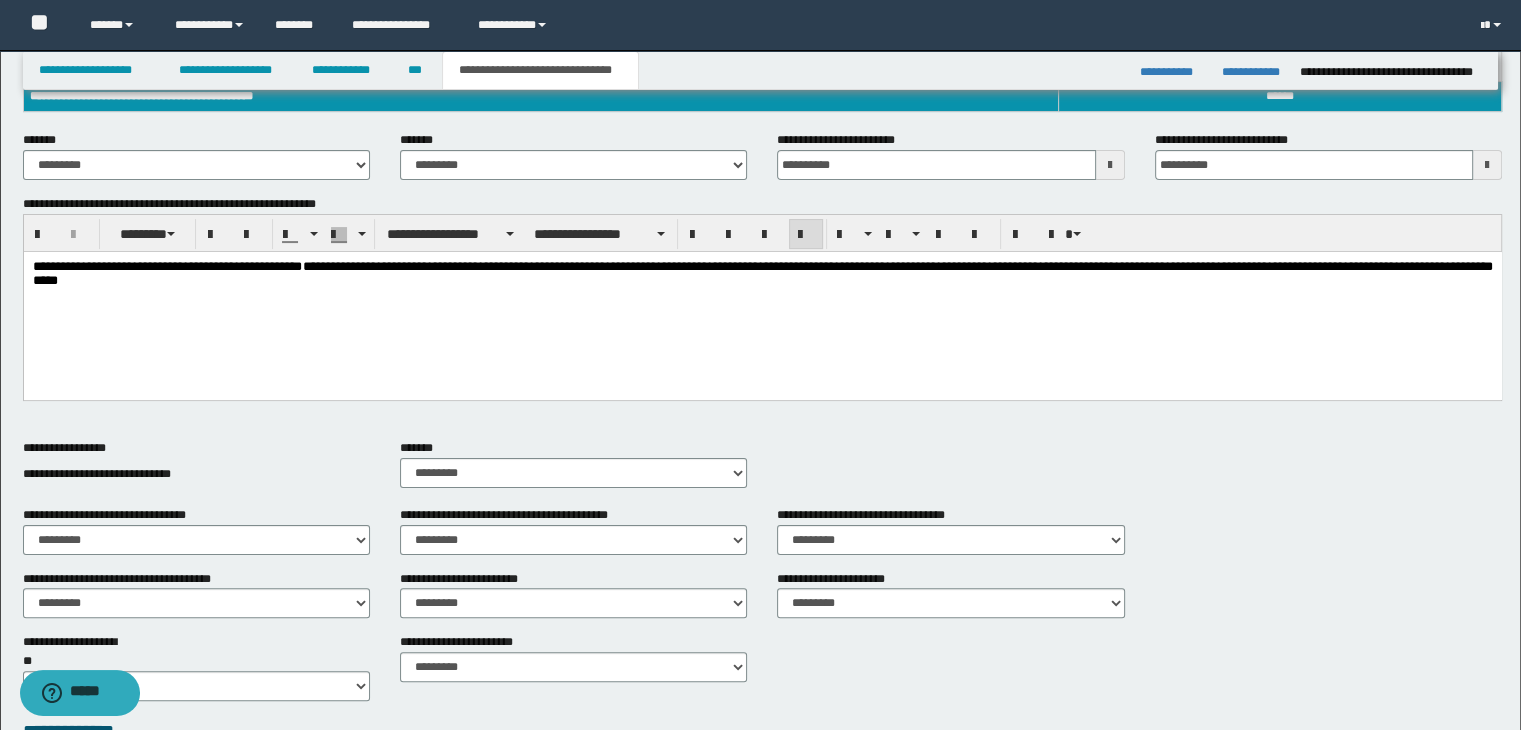 scroll, scrollTop: 400, scrollLeft: 0, axis: vertical 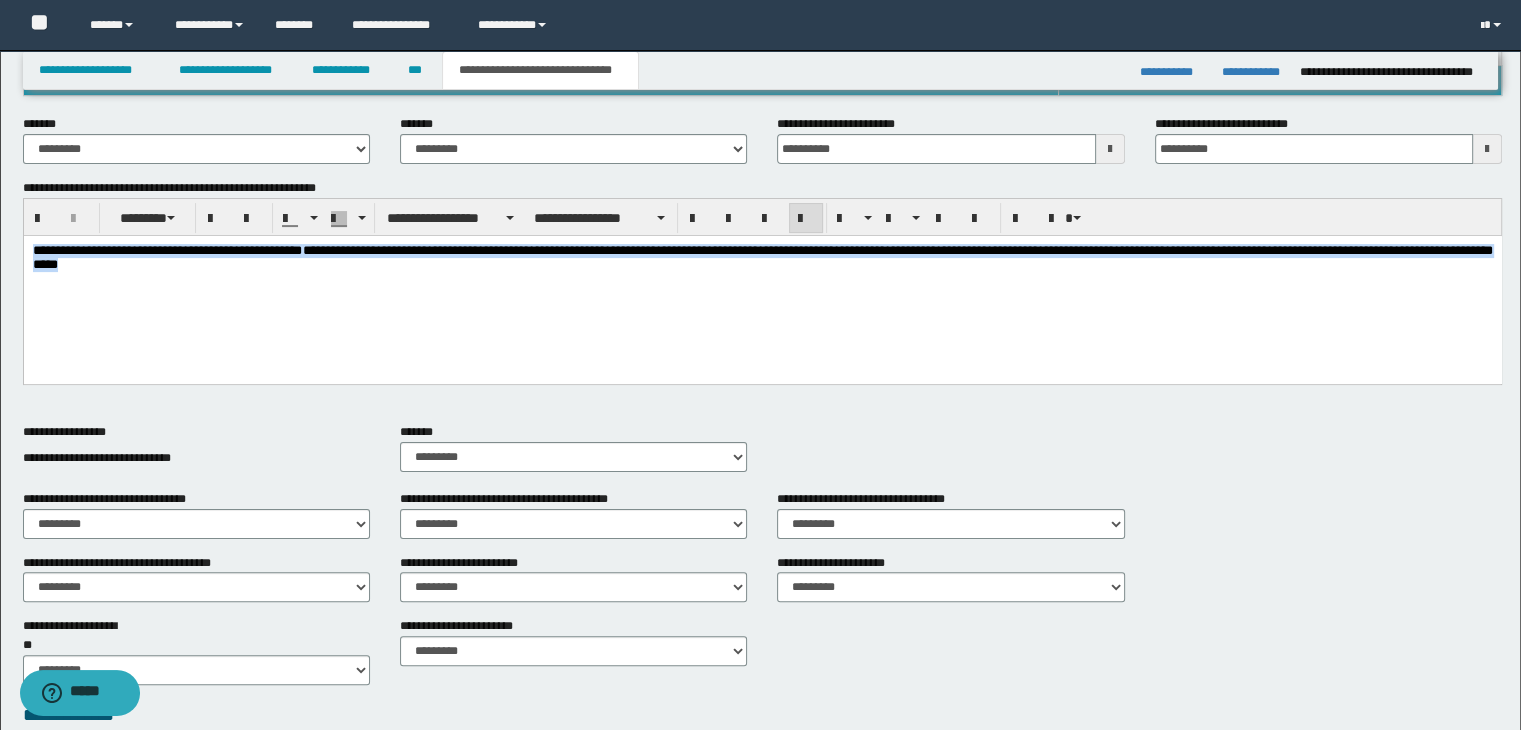 drag, startPoint x: 182, startPoint y: 269, endPoint x: 23, endPoint y: 241, distance: 161.44658 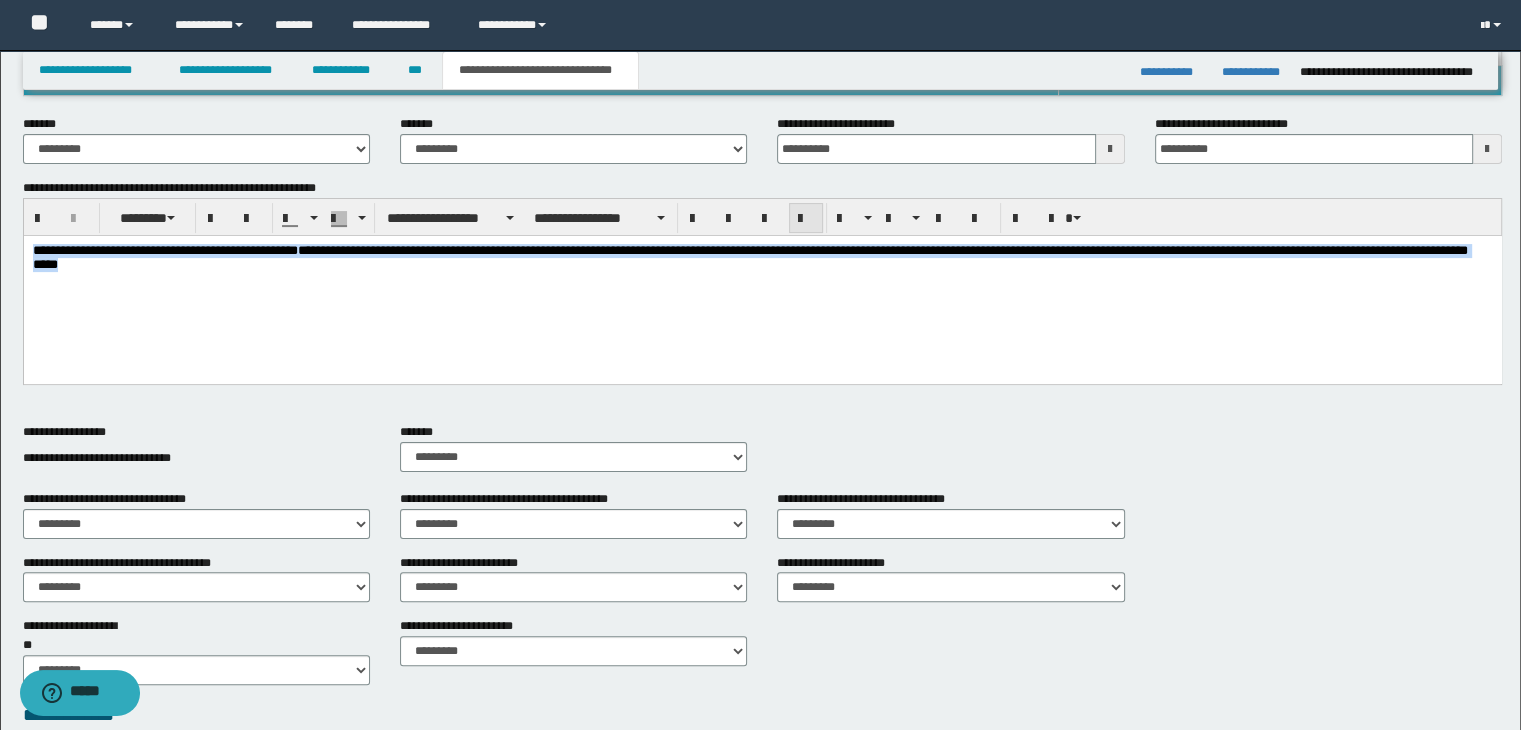 click at bounding box center (806, 219) 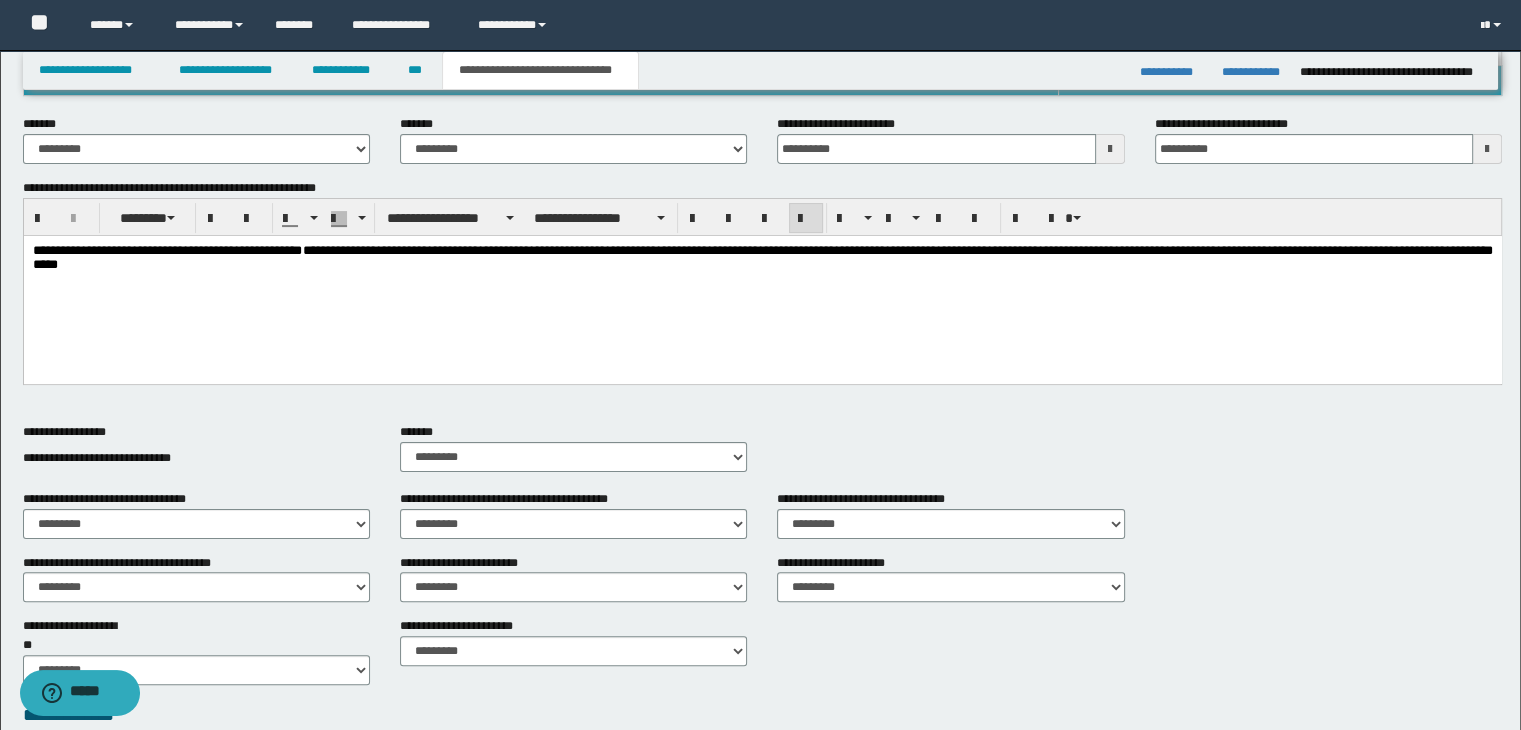 click on "**********" at bounding box center (762, 285) 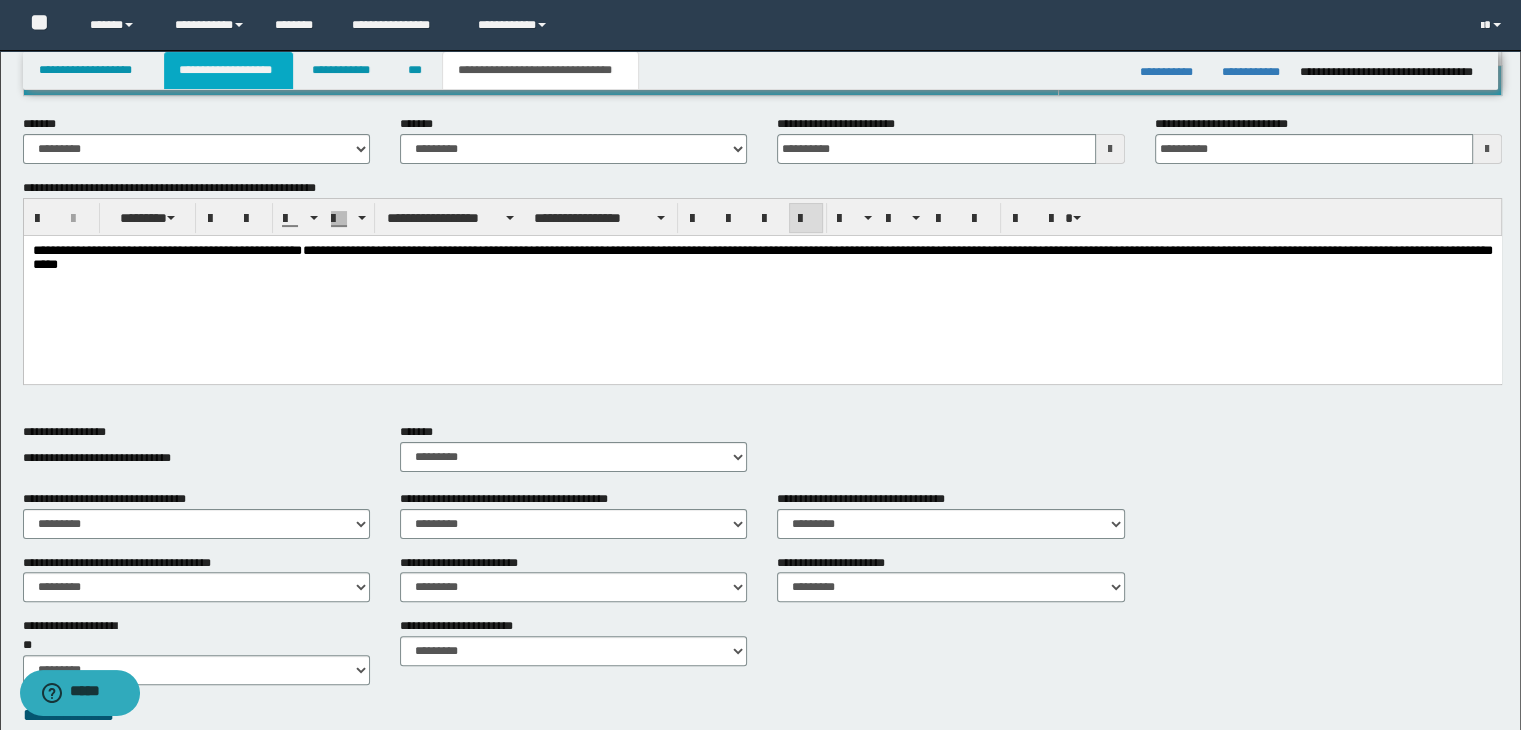 click on "**********" at bounding box center [228, 70] 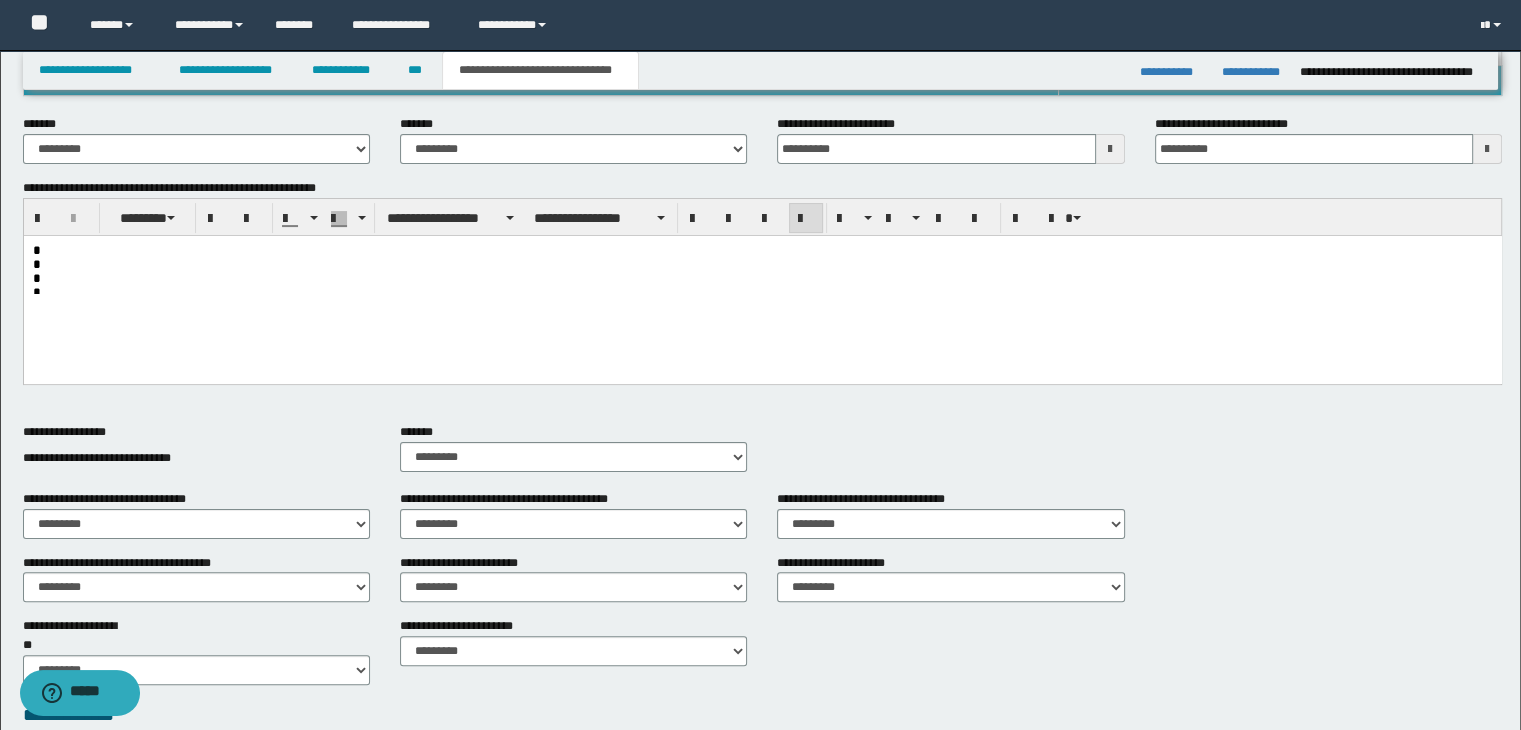 scroll, scrollTop: 431, scrollLeft: 0, axis: vertical 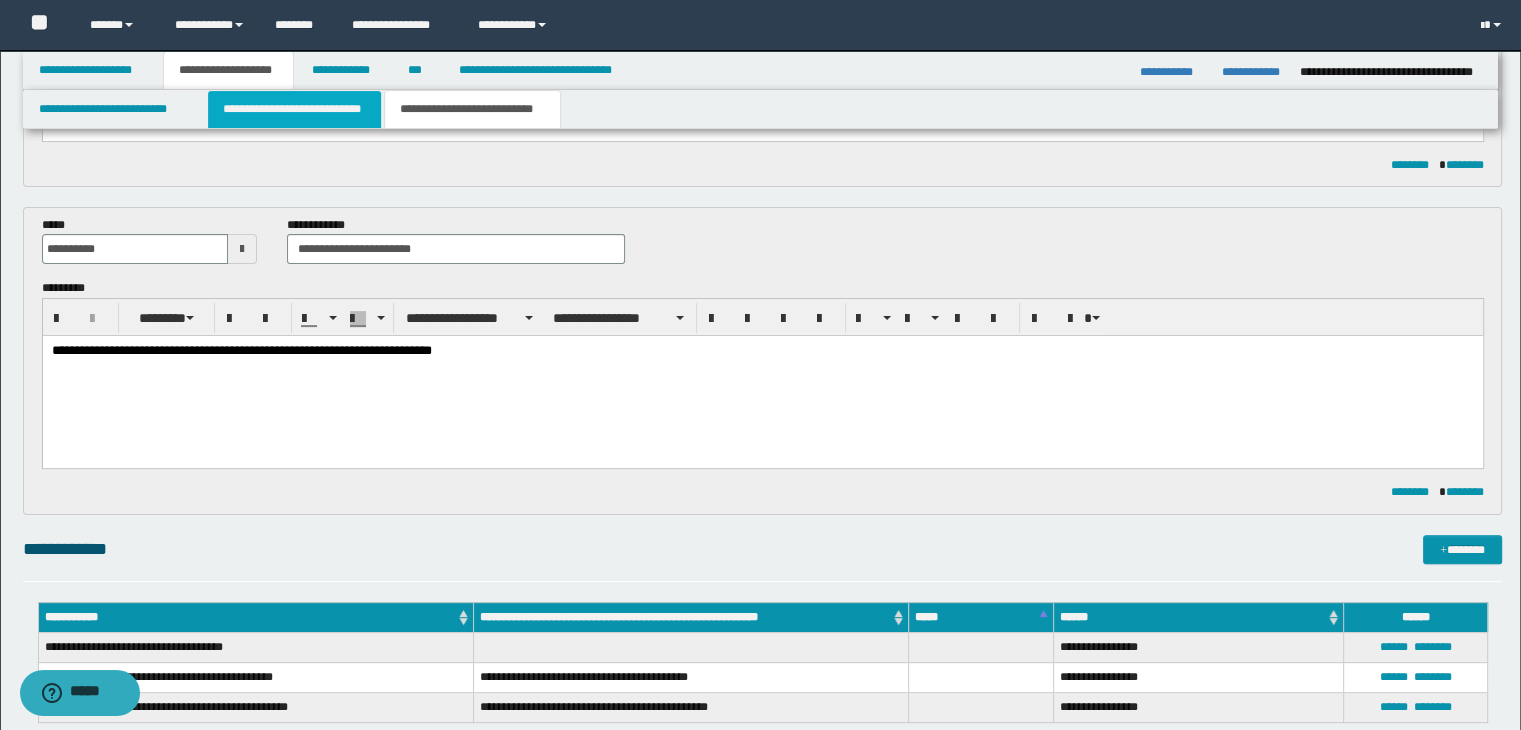 click on "**********" at bounding box center [294, 109] 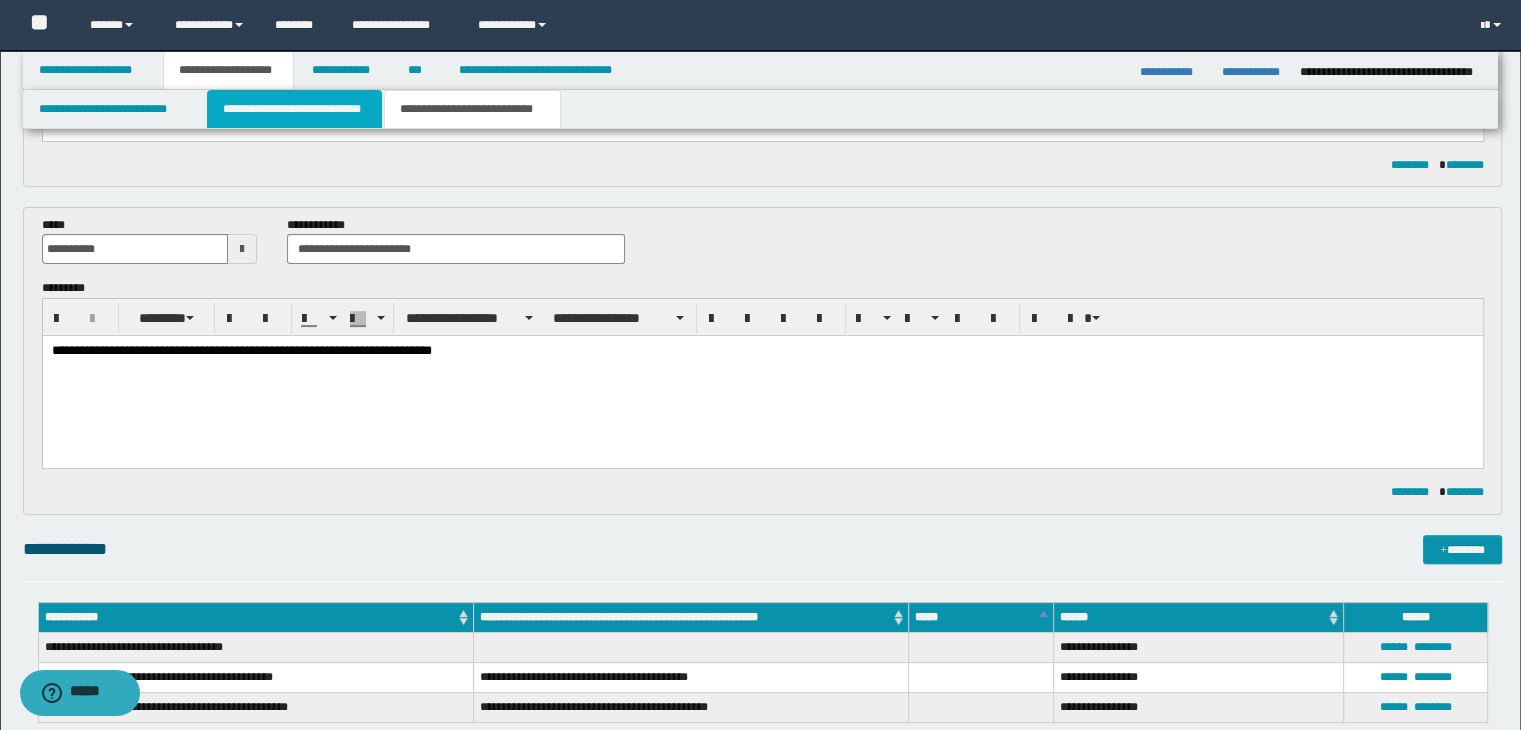 type 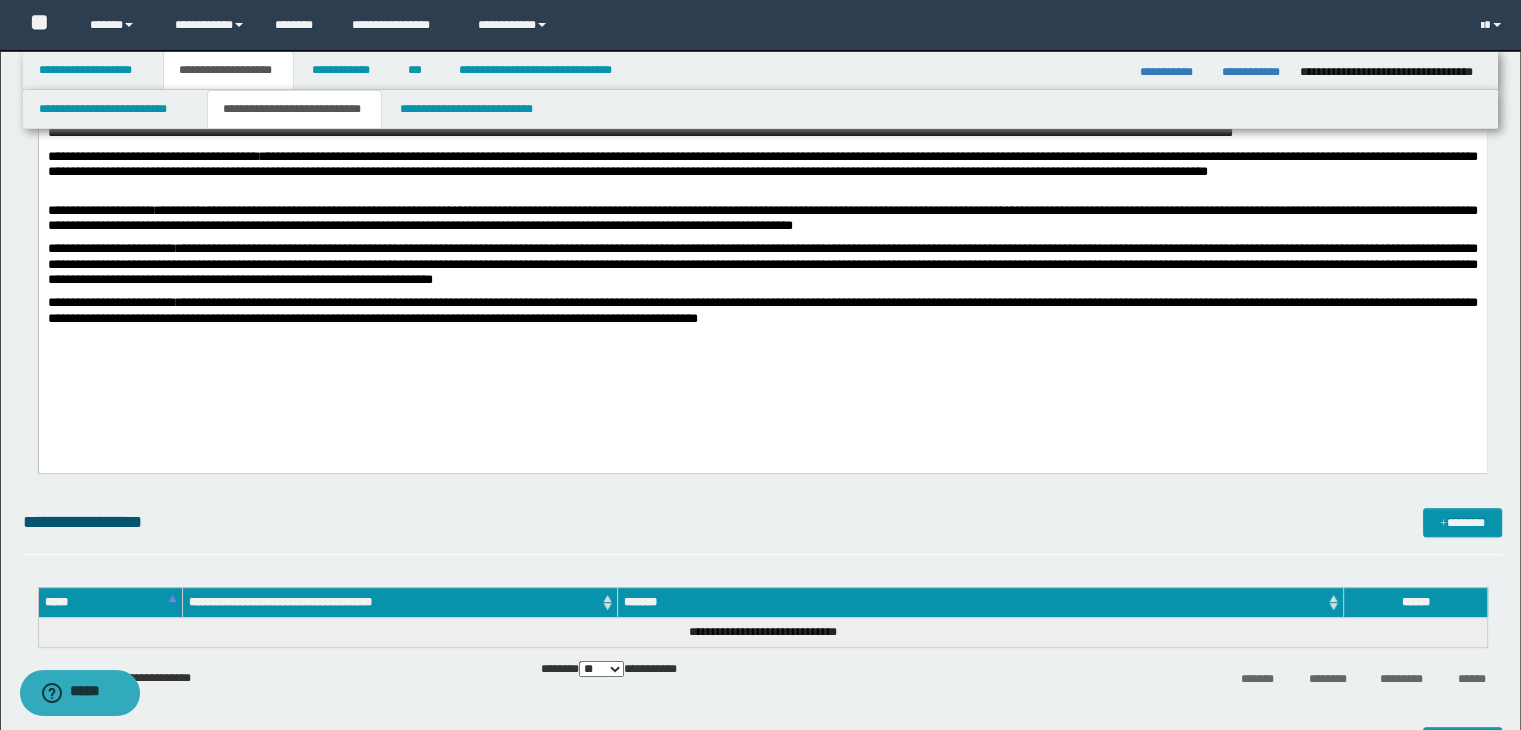 scroll, scrollTop: 831, scrollLeft: 0, axis: vertical 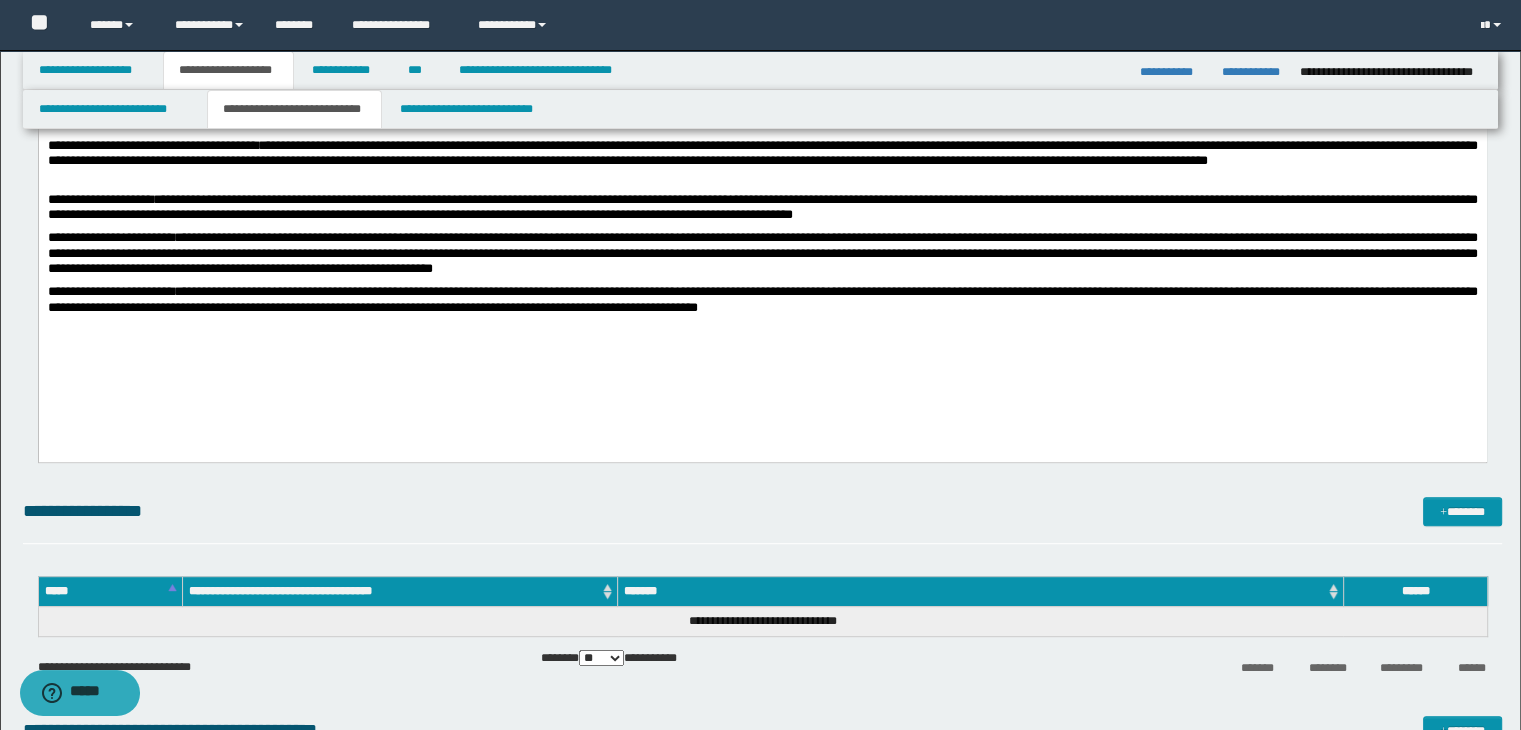 click on "**********" at bounding box center (762, 128) 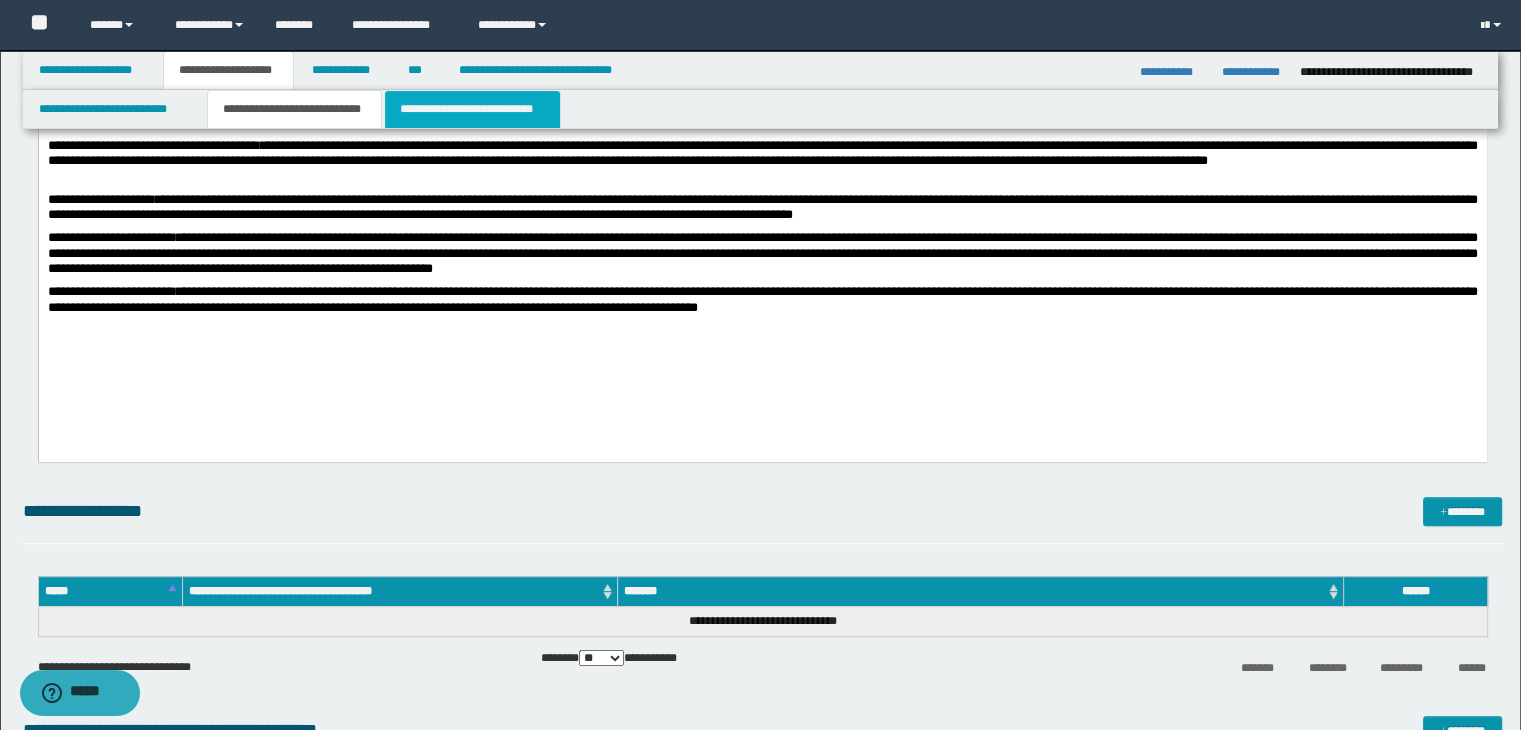 click on "**********" at bounding box center (472, 109) 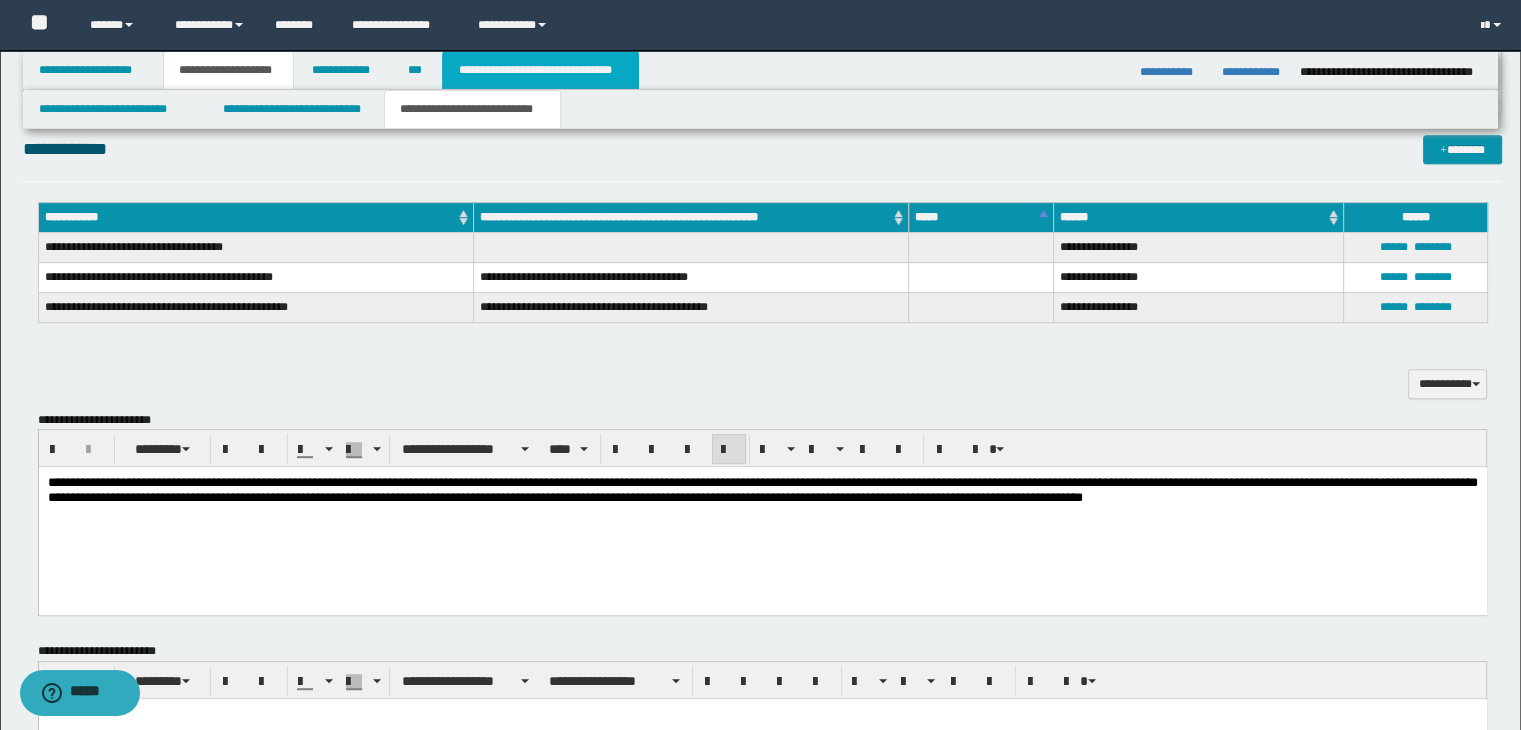 drag, startPoint x: 543, startPoint y: 70, endPoint x: 673, endPoint y: 233, distance: 208.4922 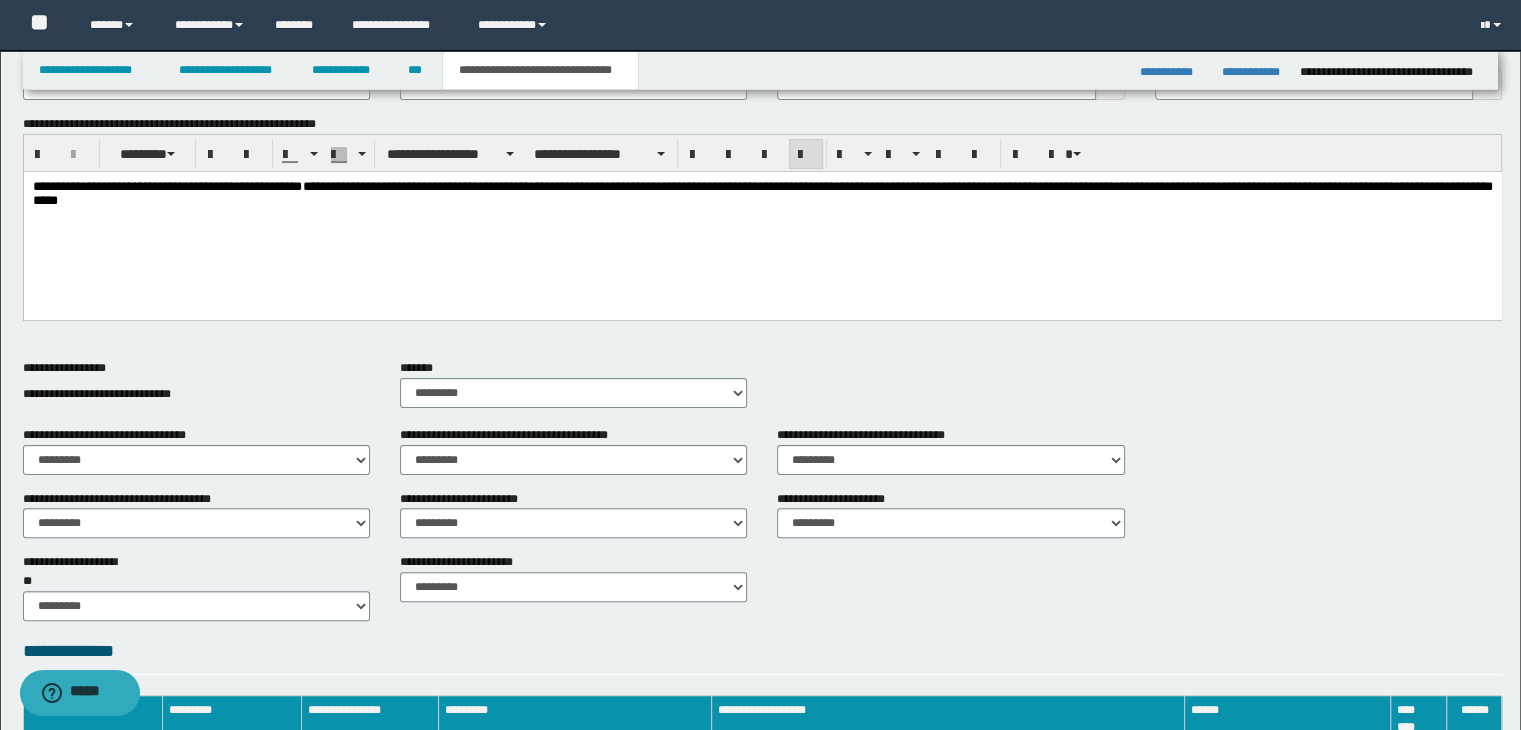 scroll, scrollTop: 425, scrollLeft: 0, axis: vertical 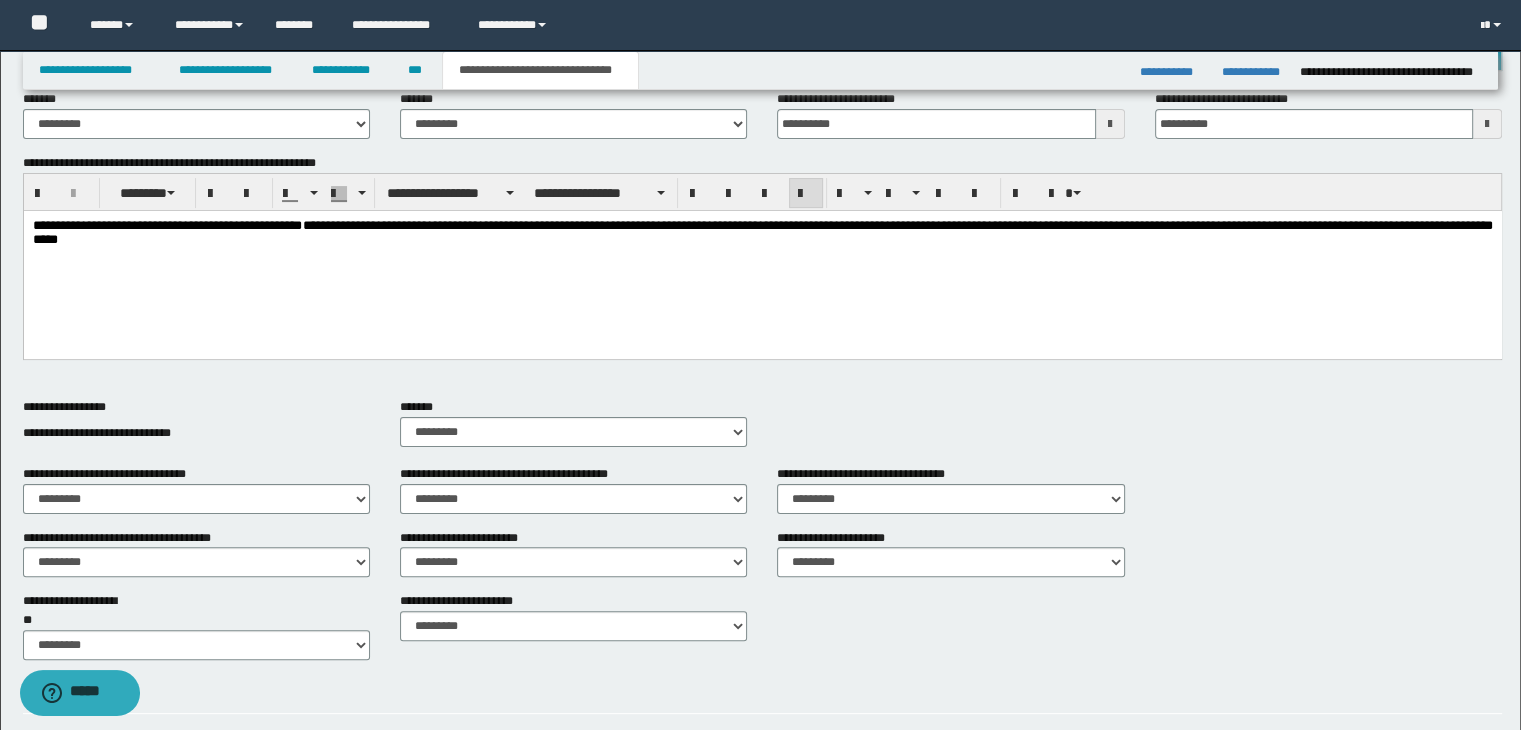 click on "**********" at bounding box center (762, 260) 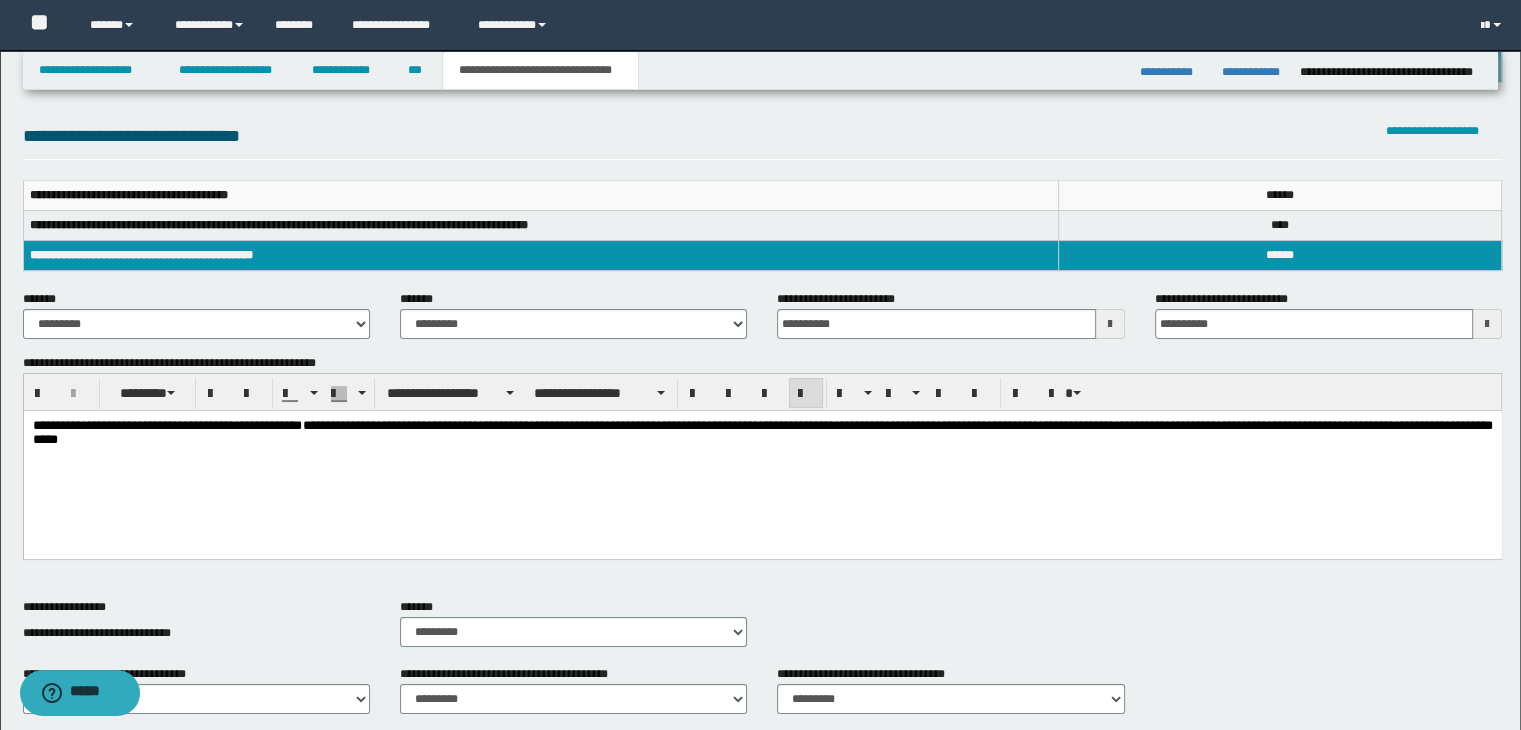 scroll, scrollTop: 0, scrollLeft: 0, axis: both 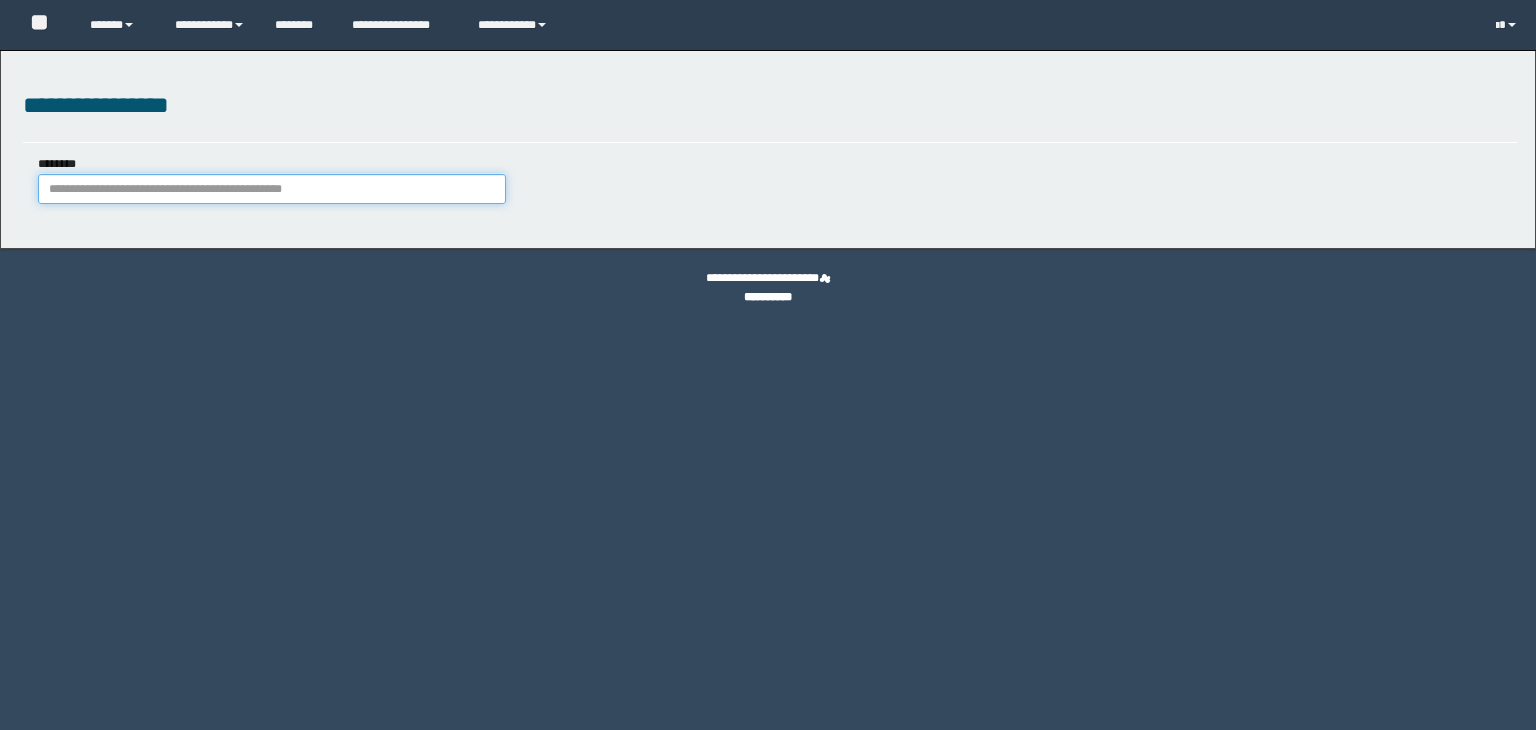 click on "********" at bounding box center (272, 189) 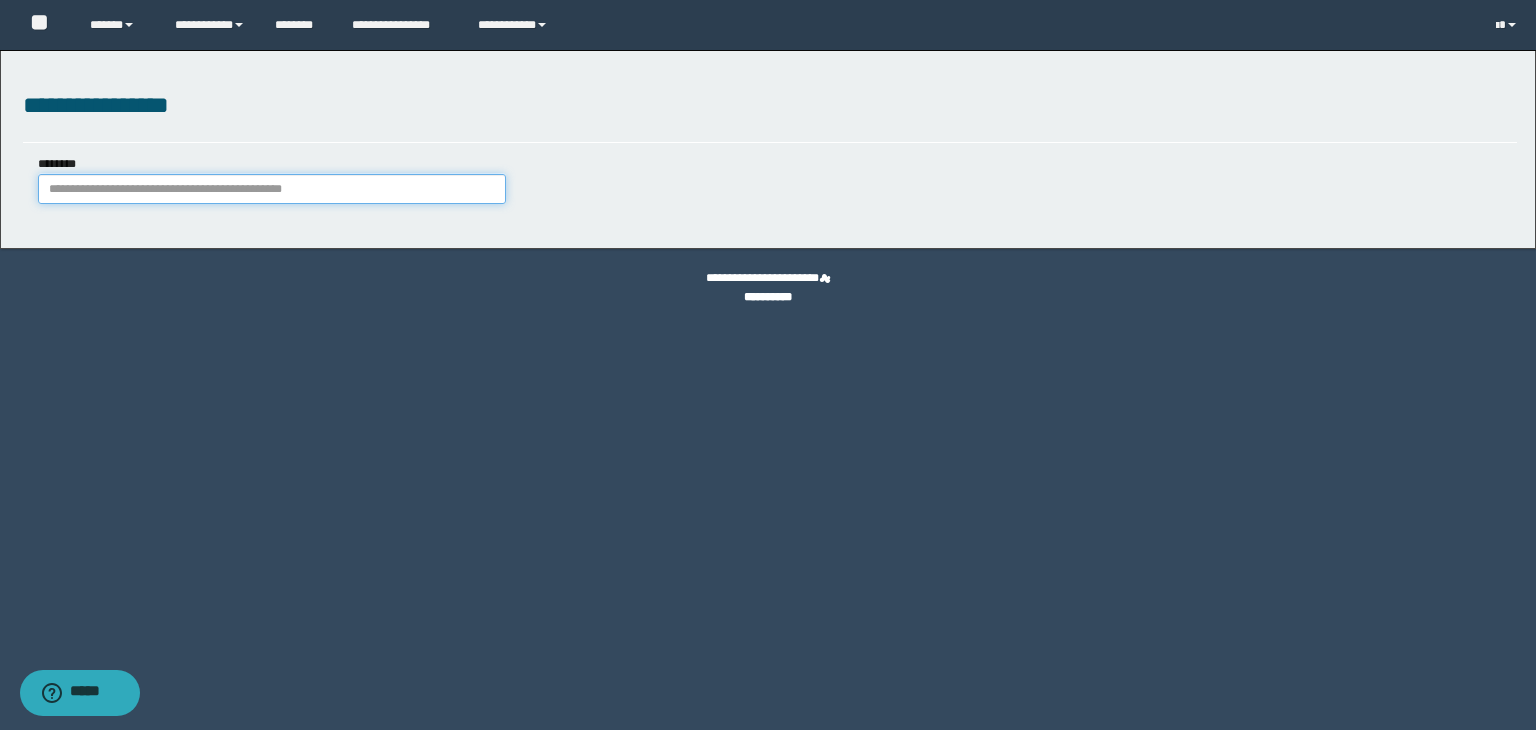paste on "********" 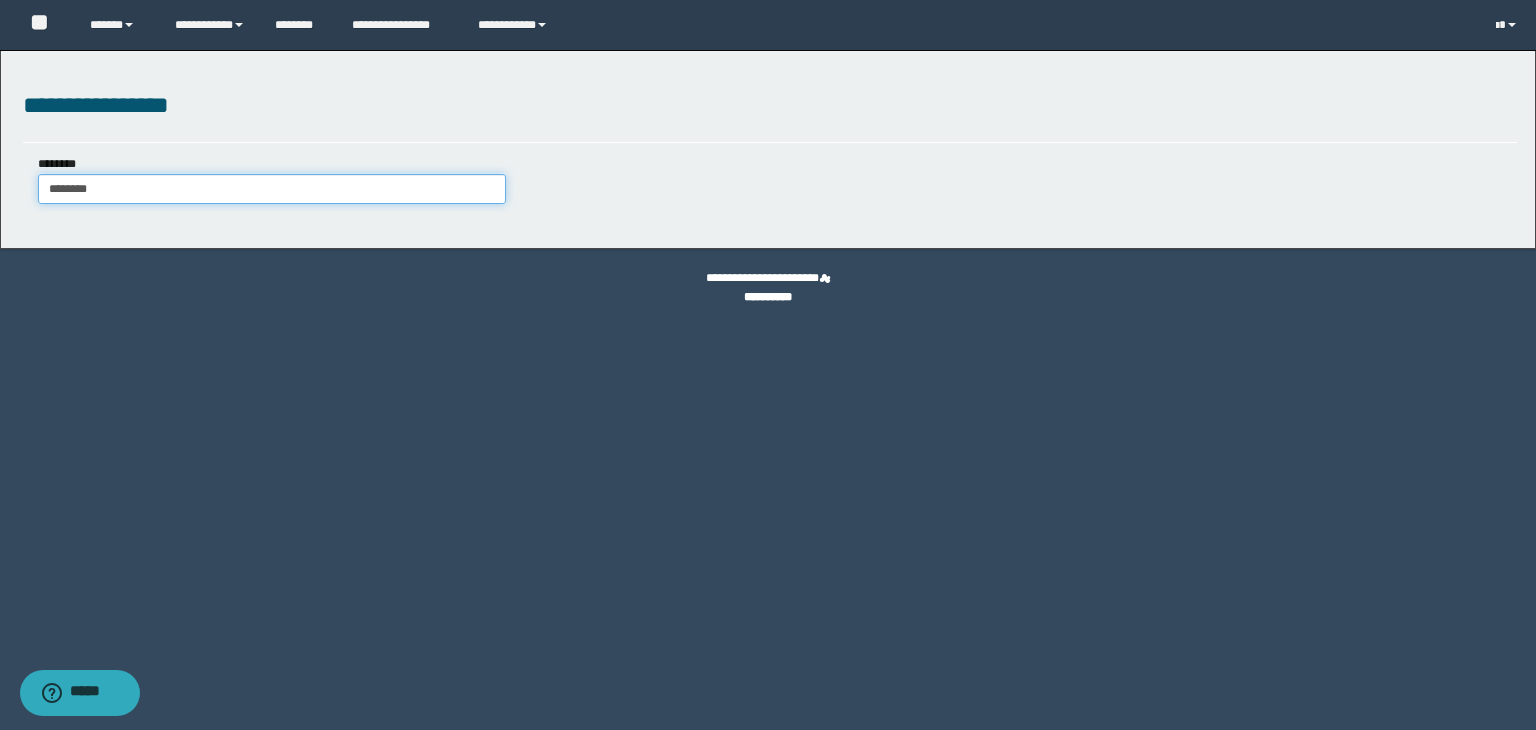 type on "********" 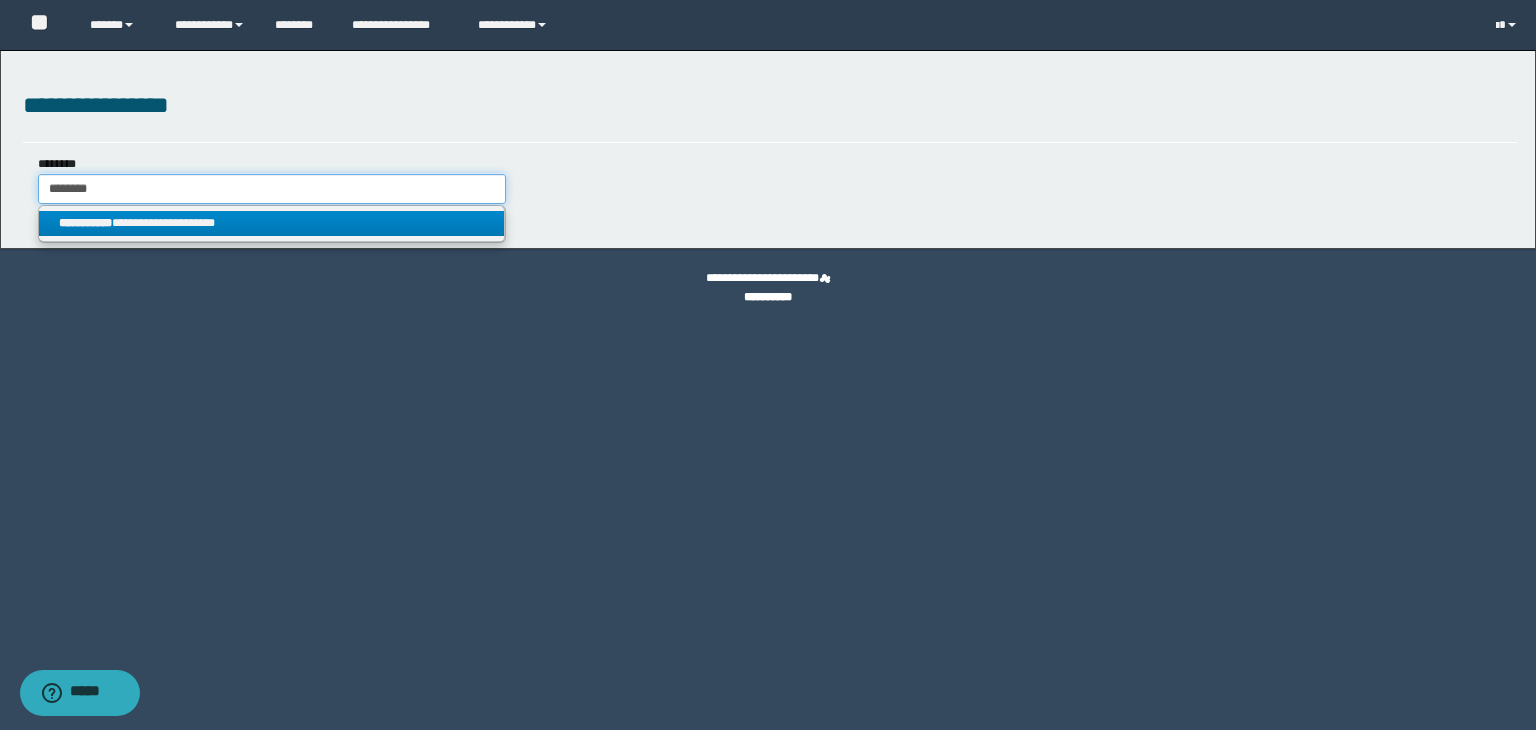 type on "********" 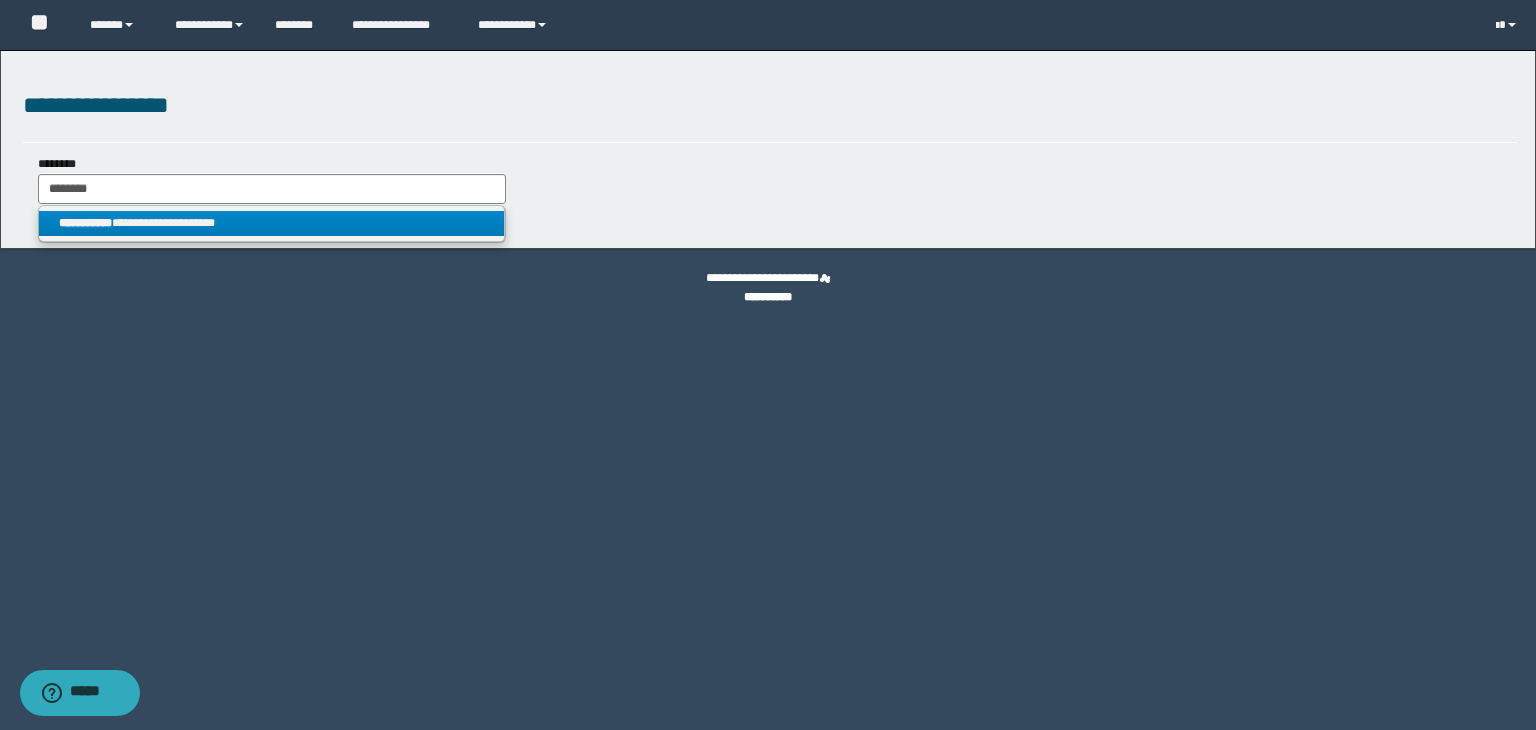 click on "**********" at bounding box center (272, 223) 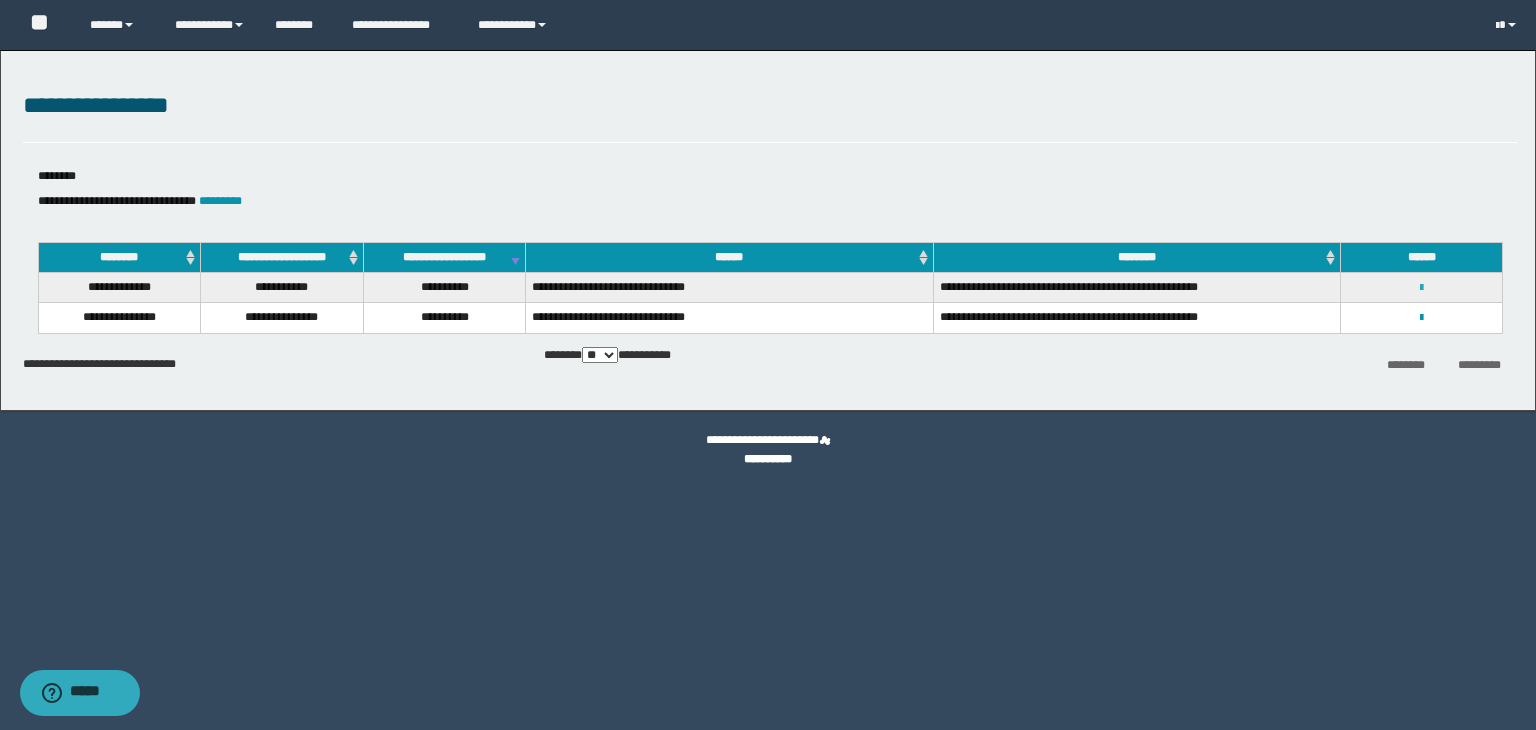 click at bounding box center (1421, 288) 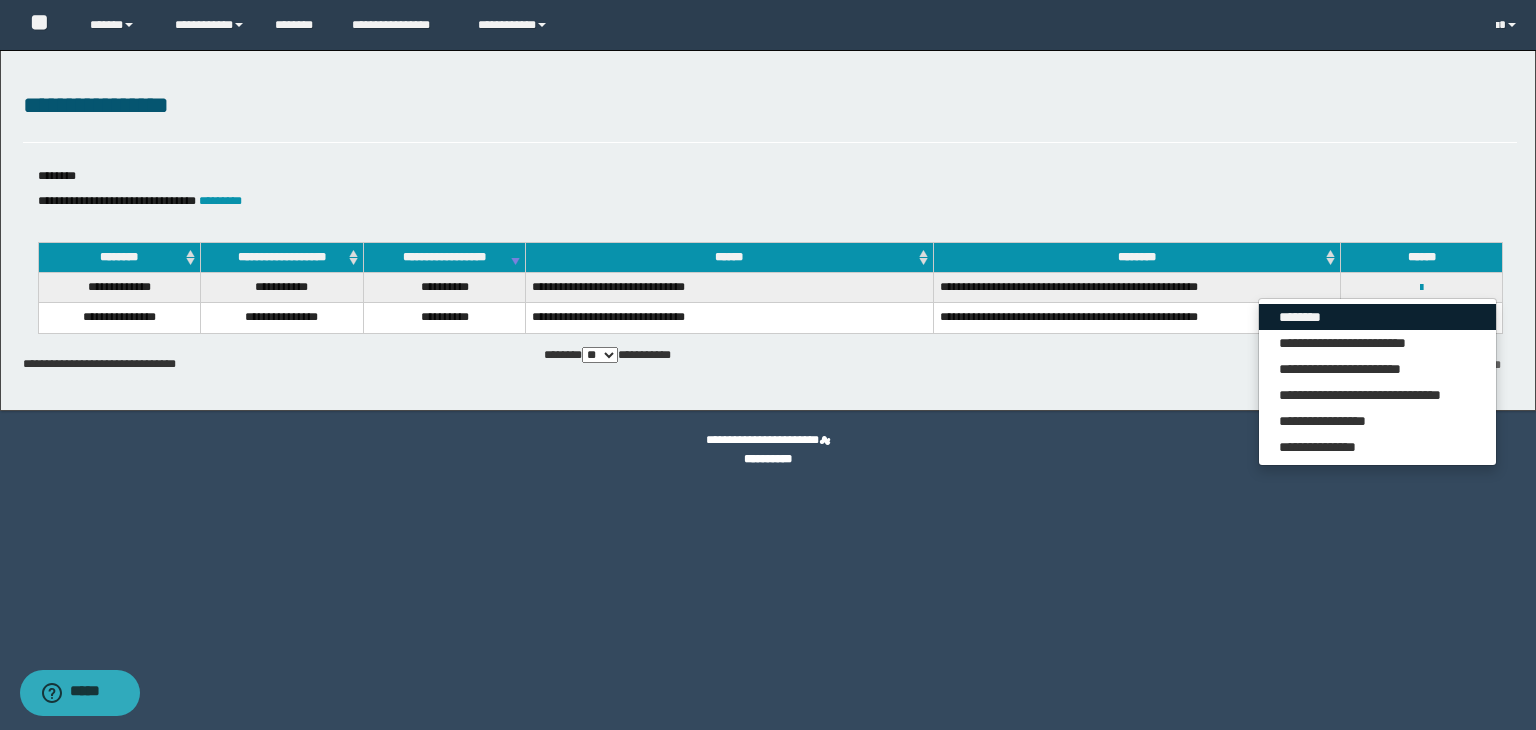 click on "********" at bounding box center [1377, 317] 